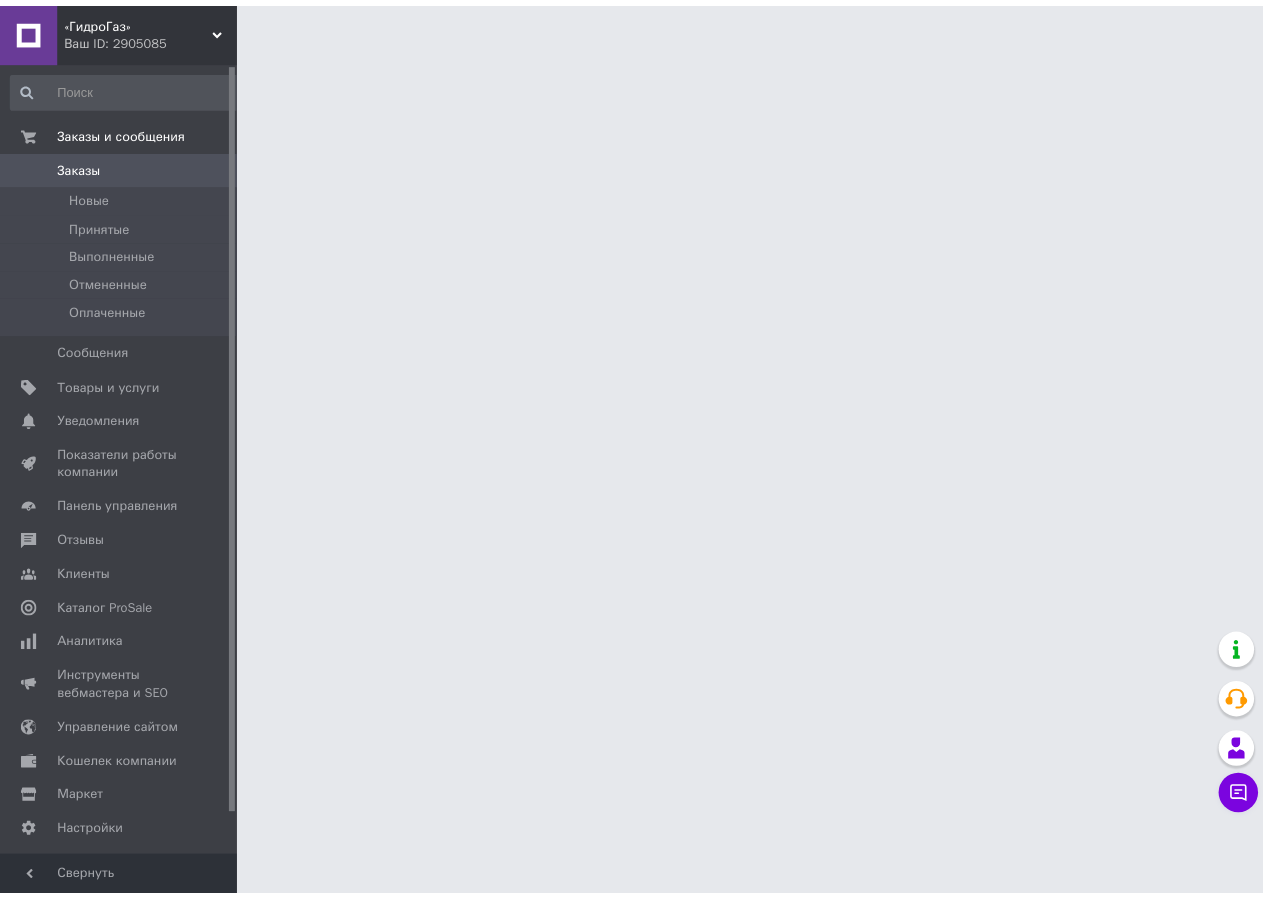 scroll, scrollTop: 0, scrollLeft: 0, axis: both 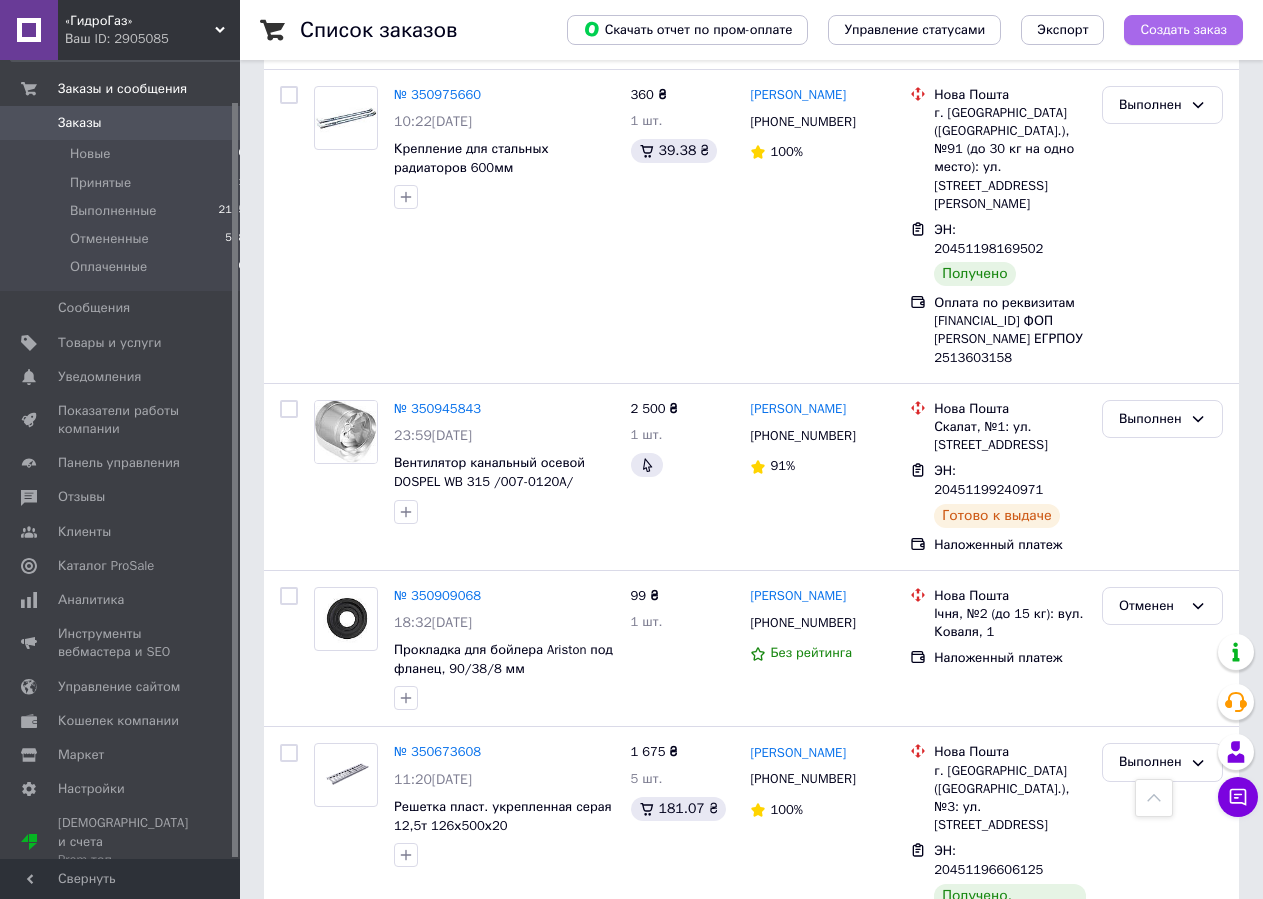 click on "Создать заказ" at bounding box center (1183, 30) 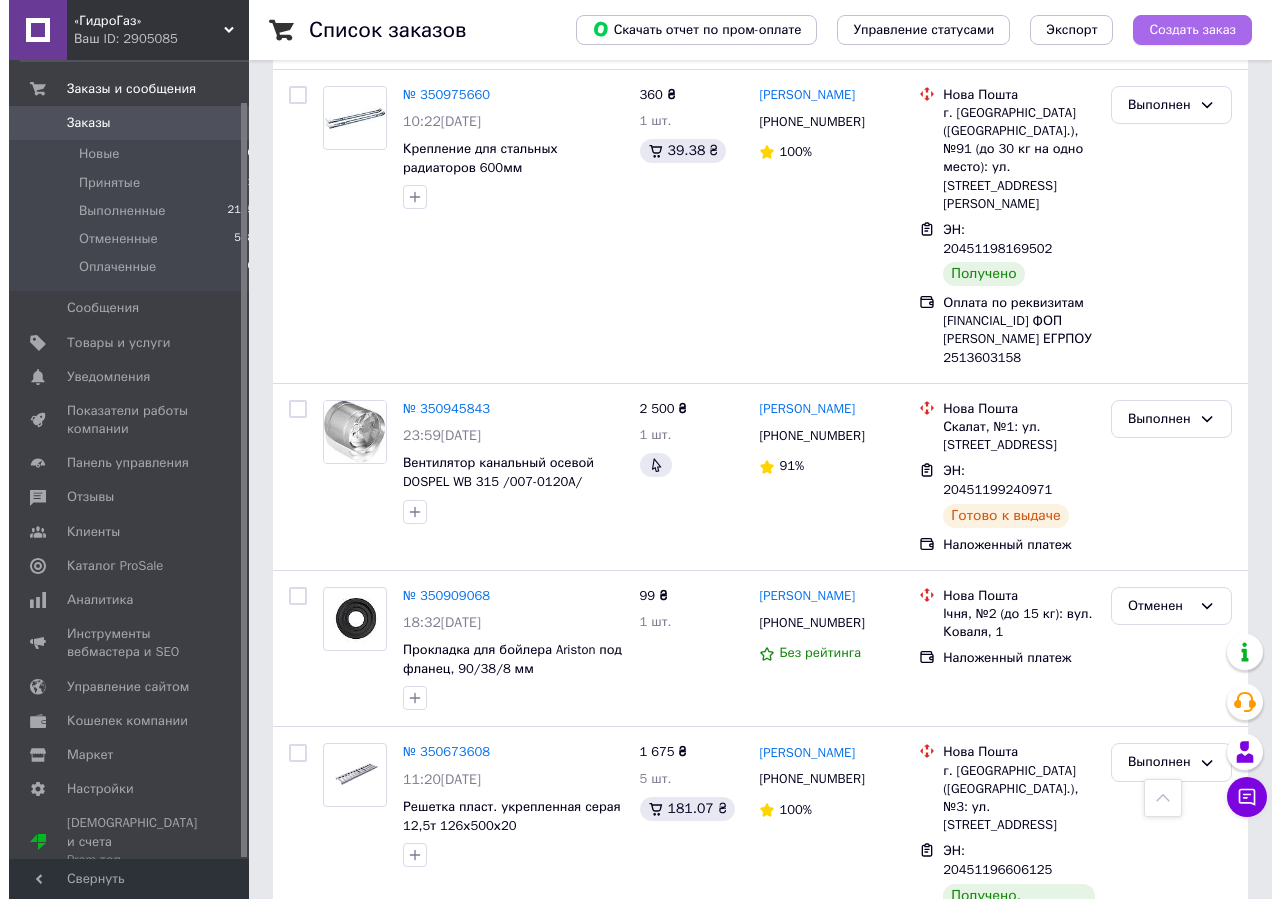 scroll, scrollTop: 0, scrollLeft: 0, axis: both 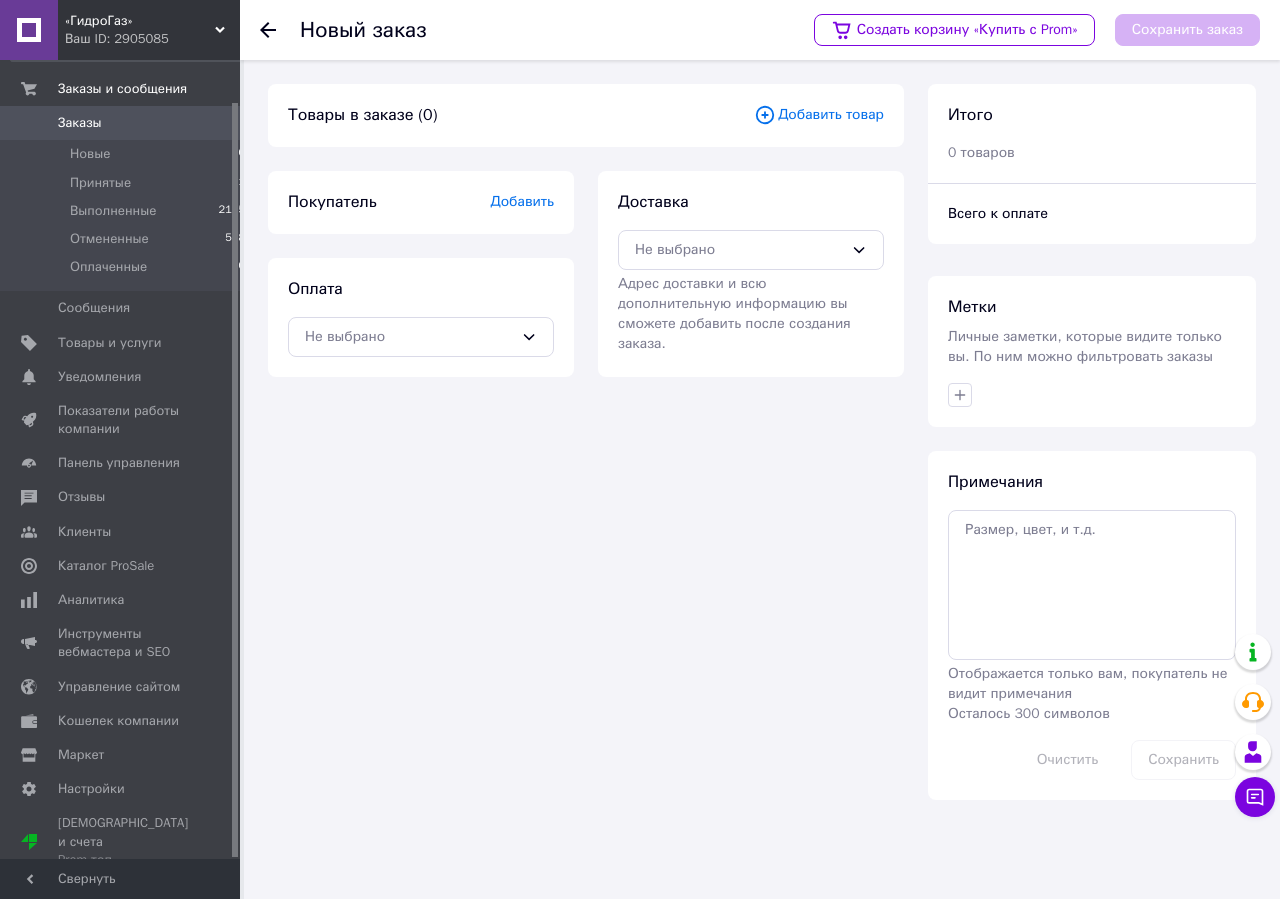 click on "Добавить" at bounding box center (522, 201) 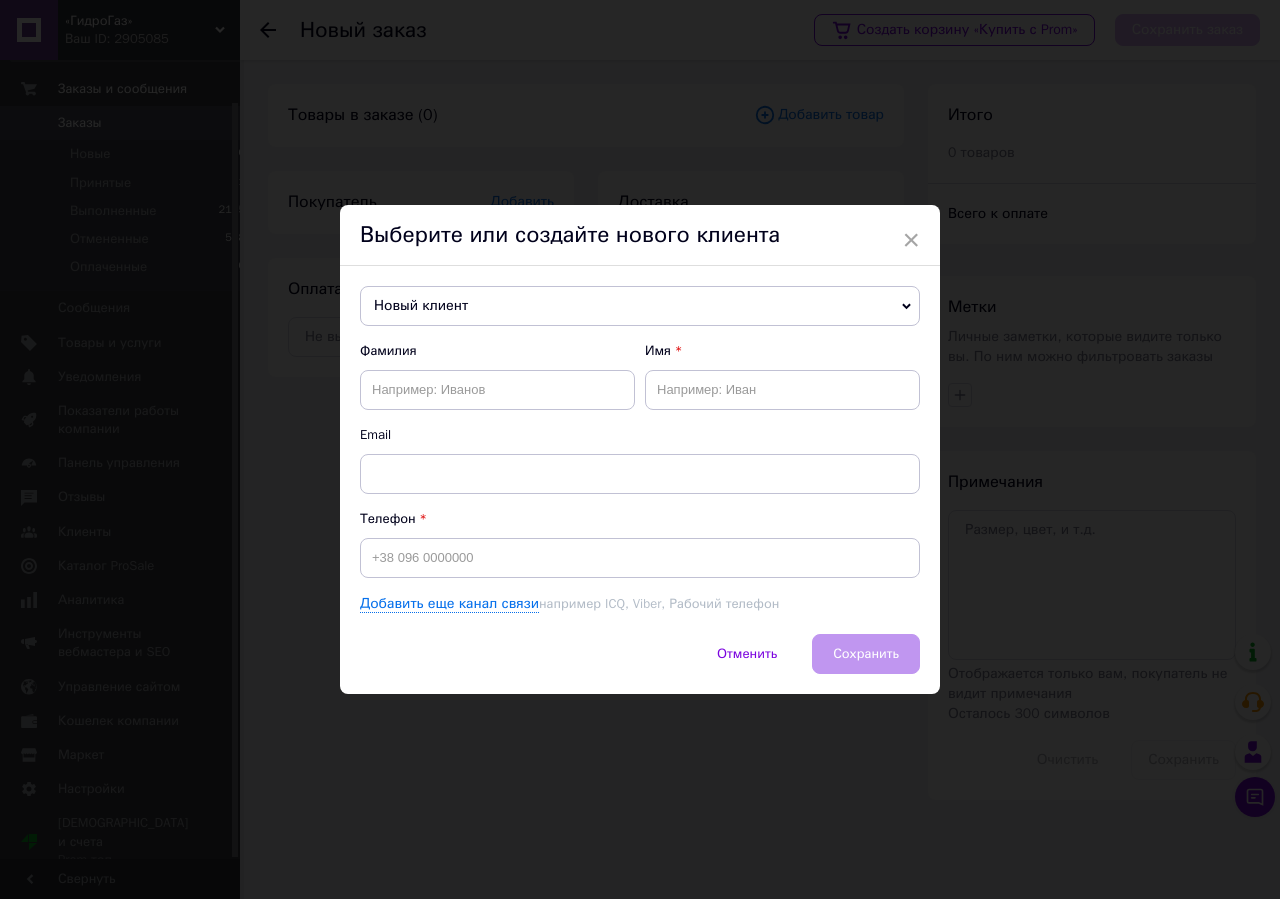 click on "Новый клиент" at bounding box center [640, 306] 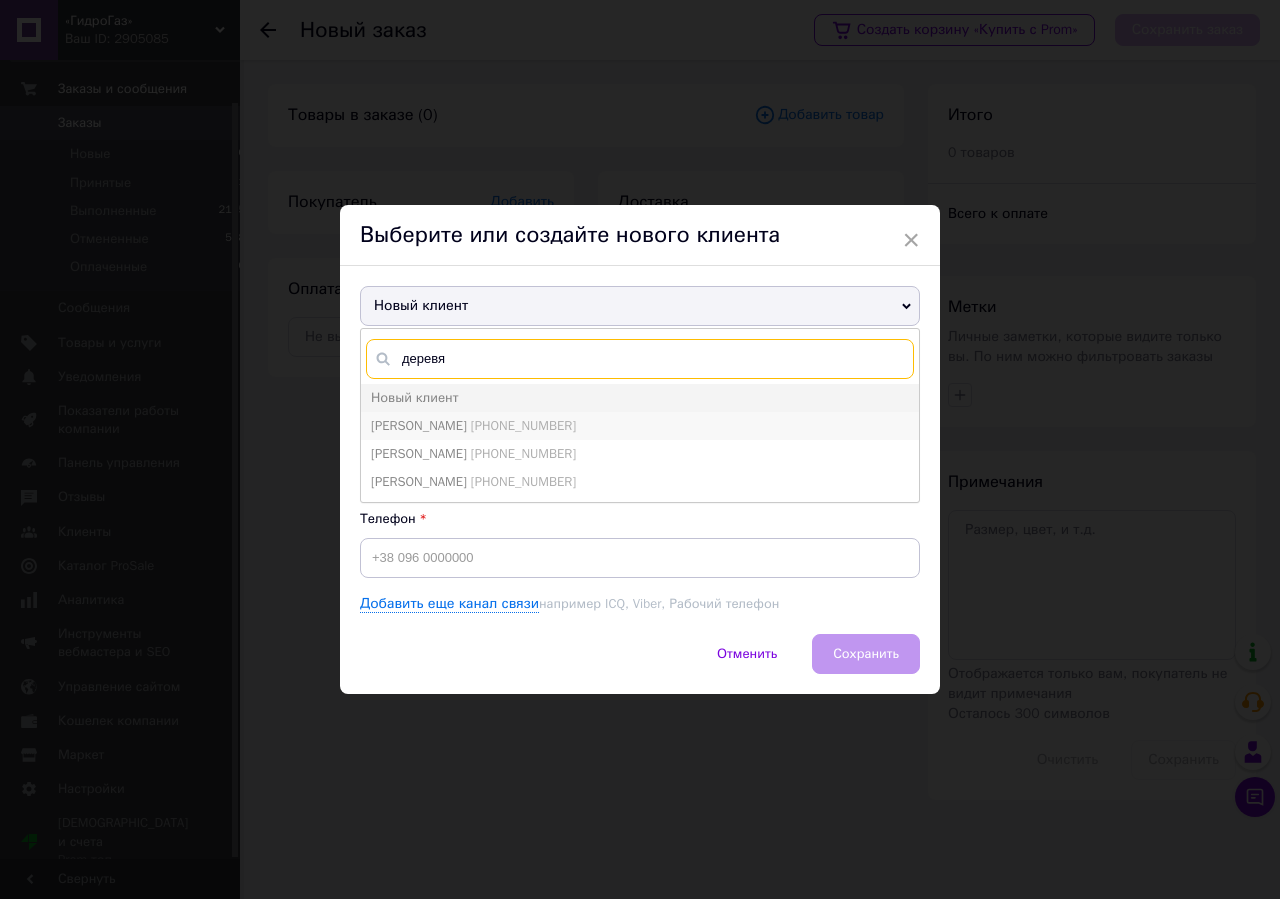 type on "деревя" 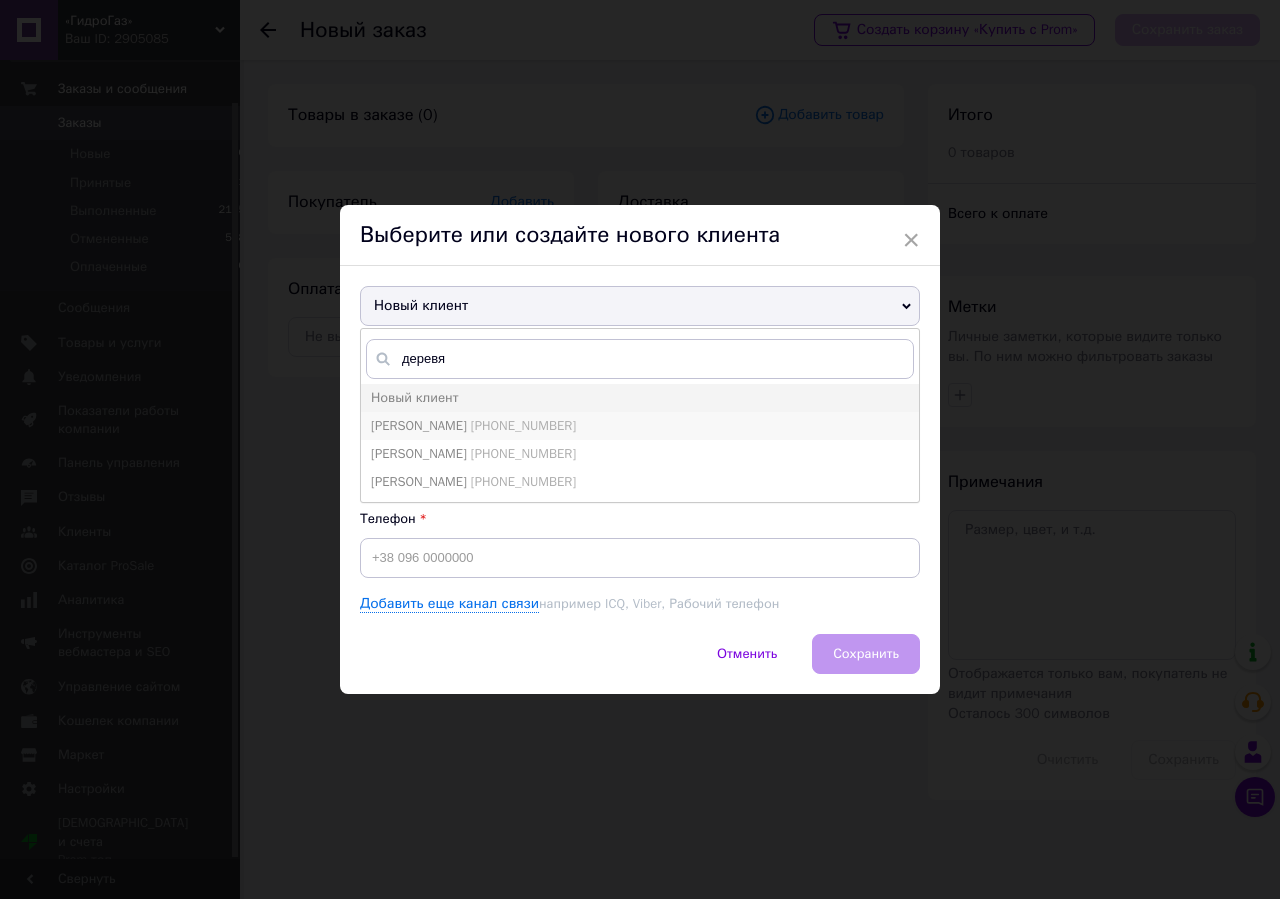 click on "Деревянко Володимир" at bounding box center [419, 425] 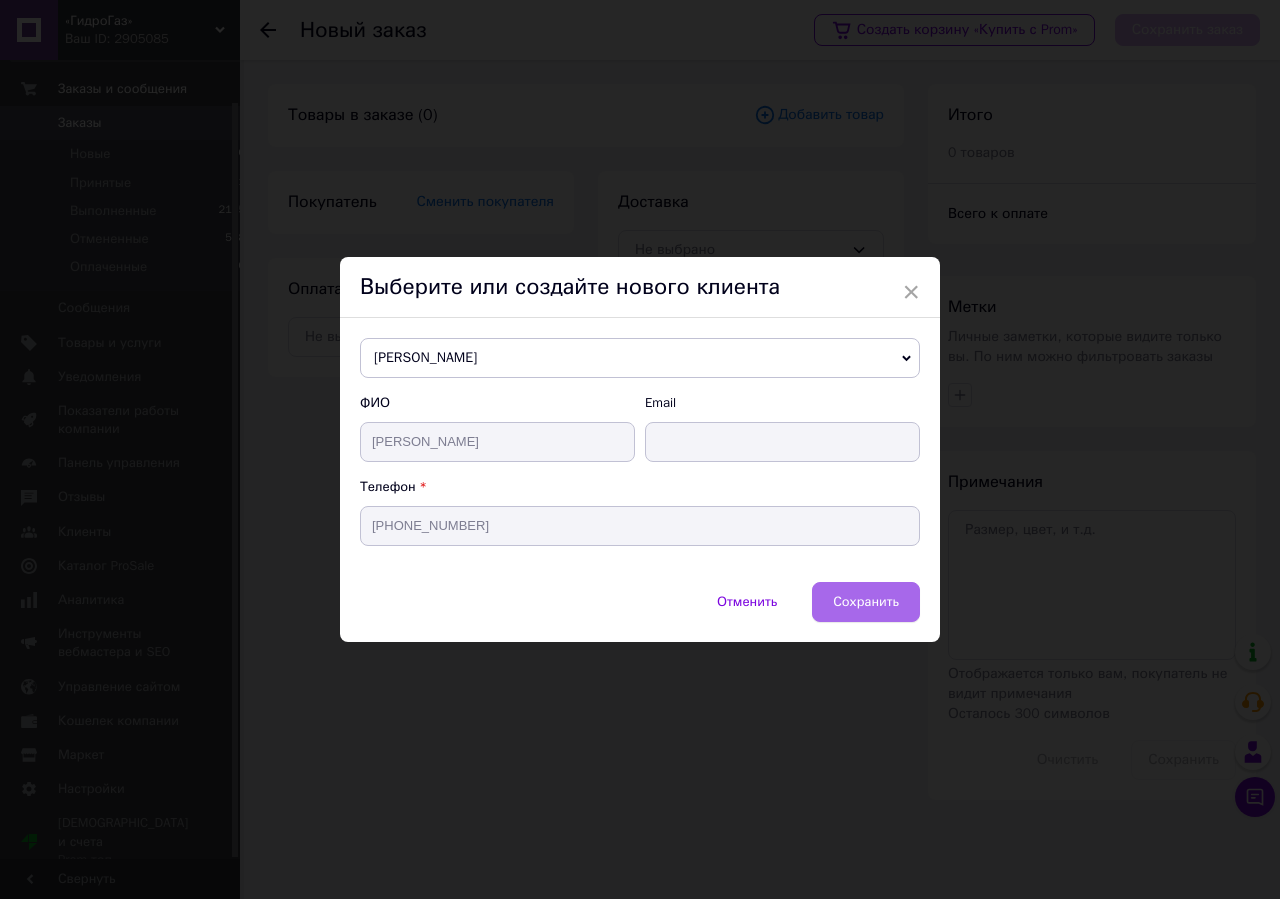 click on "Сохранить" at bounding box center [866, 601] 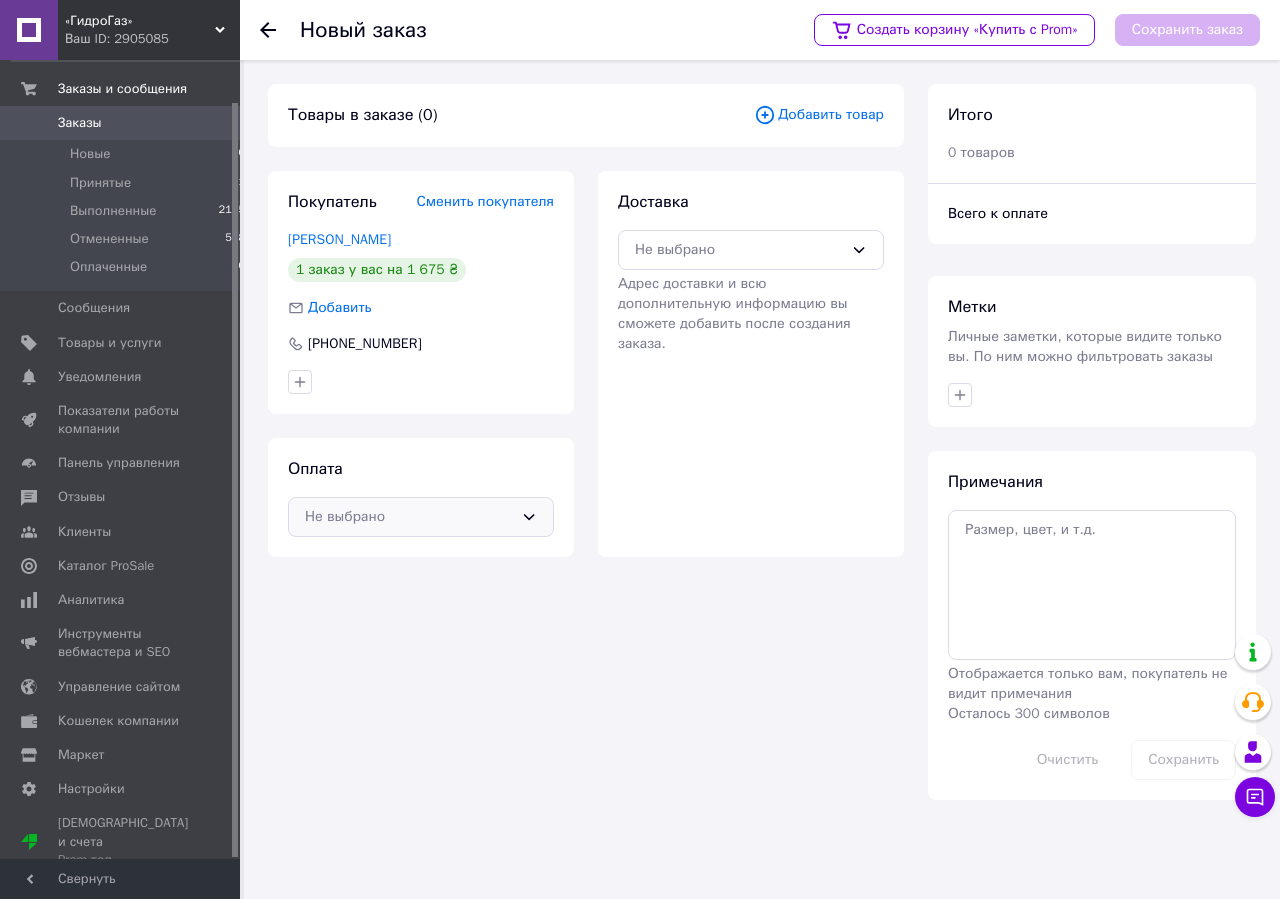 click on "Не выбрано" at bounding box center [421, 517] 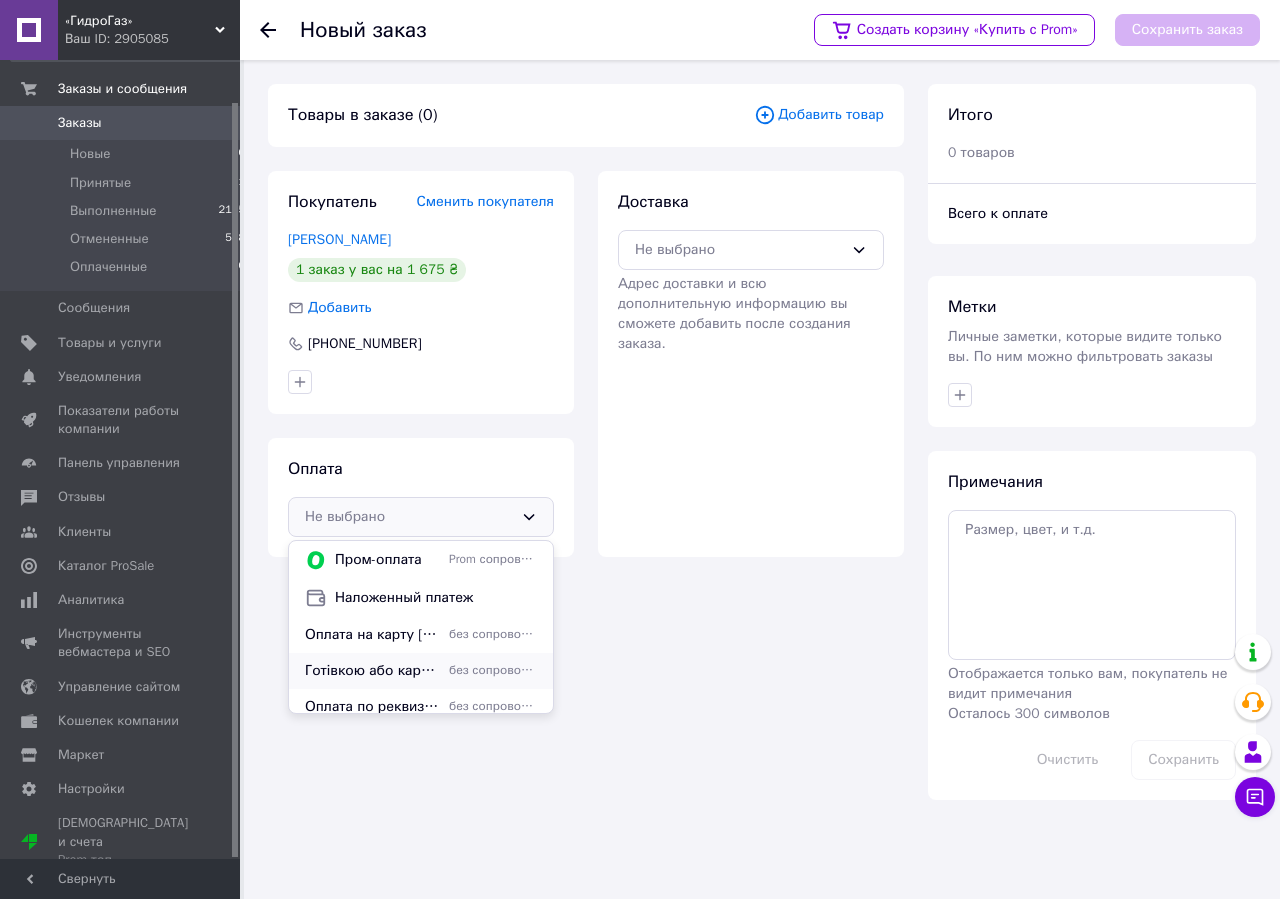 scroll, scrollTop: 12, scrollLeft: 0, axis: vertical 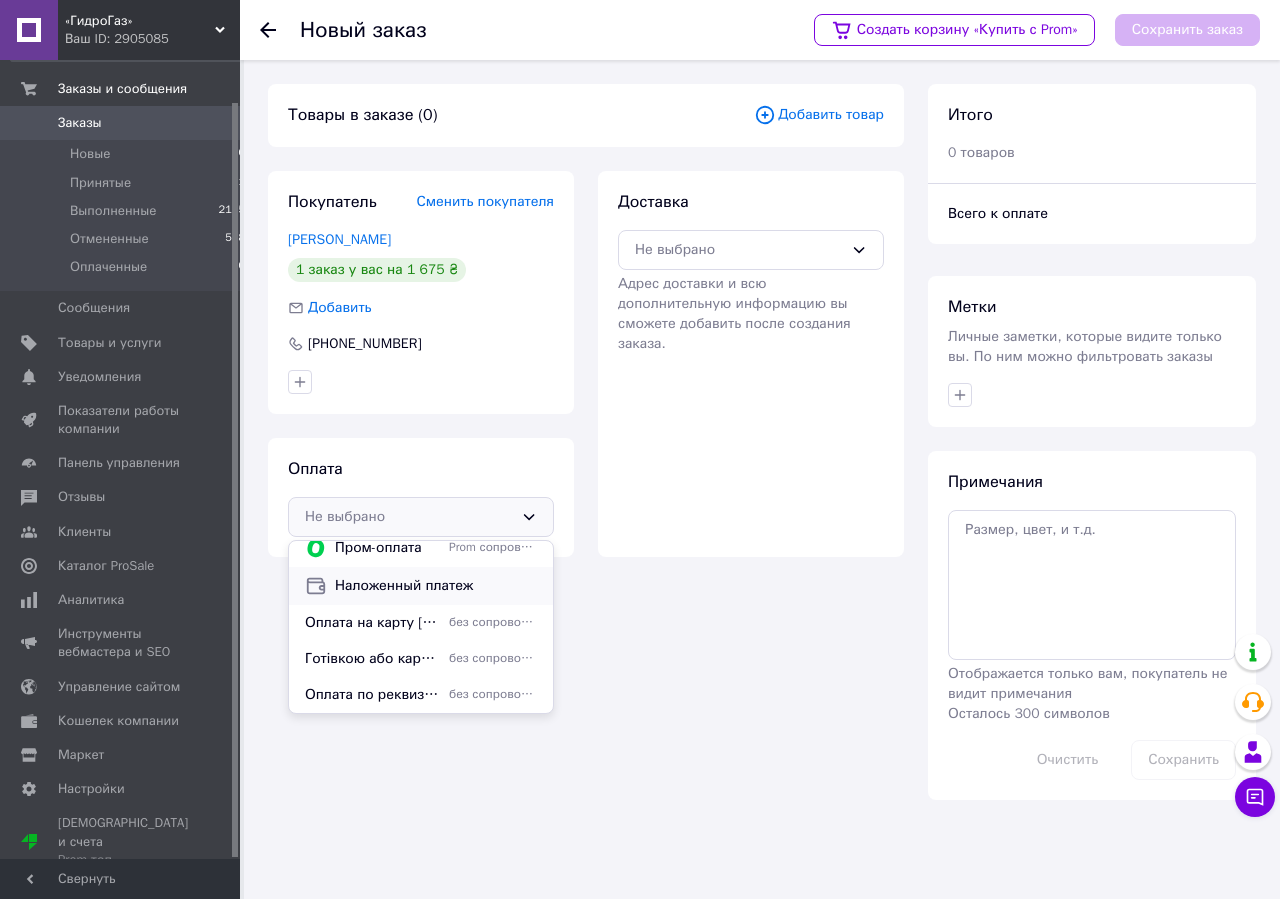 click on "Наложенный платеж" at bounding box center [436, 586] 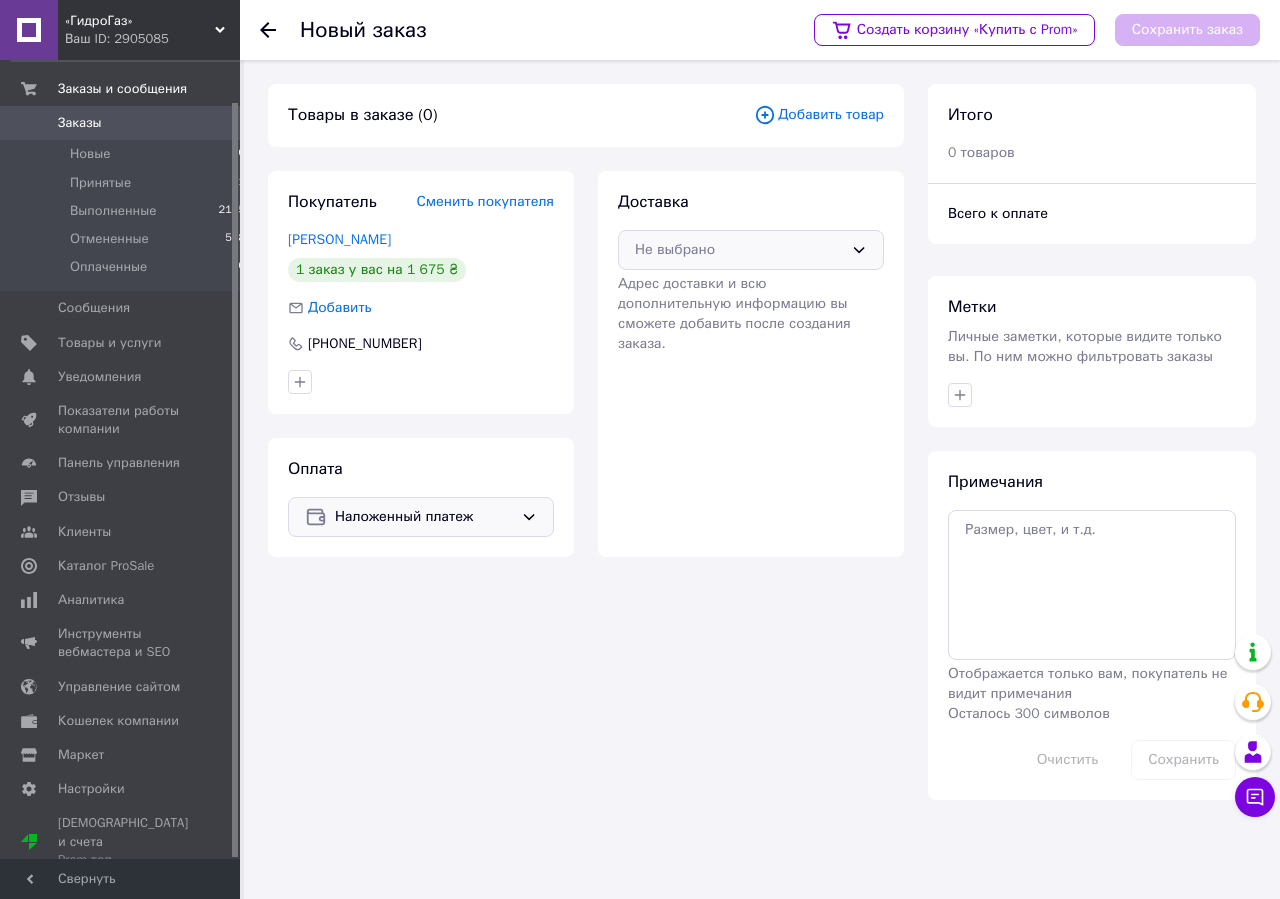 click on "Не выбрано" at bounding box center (739, 250) 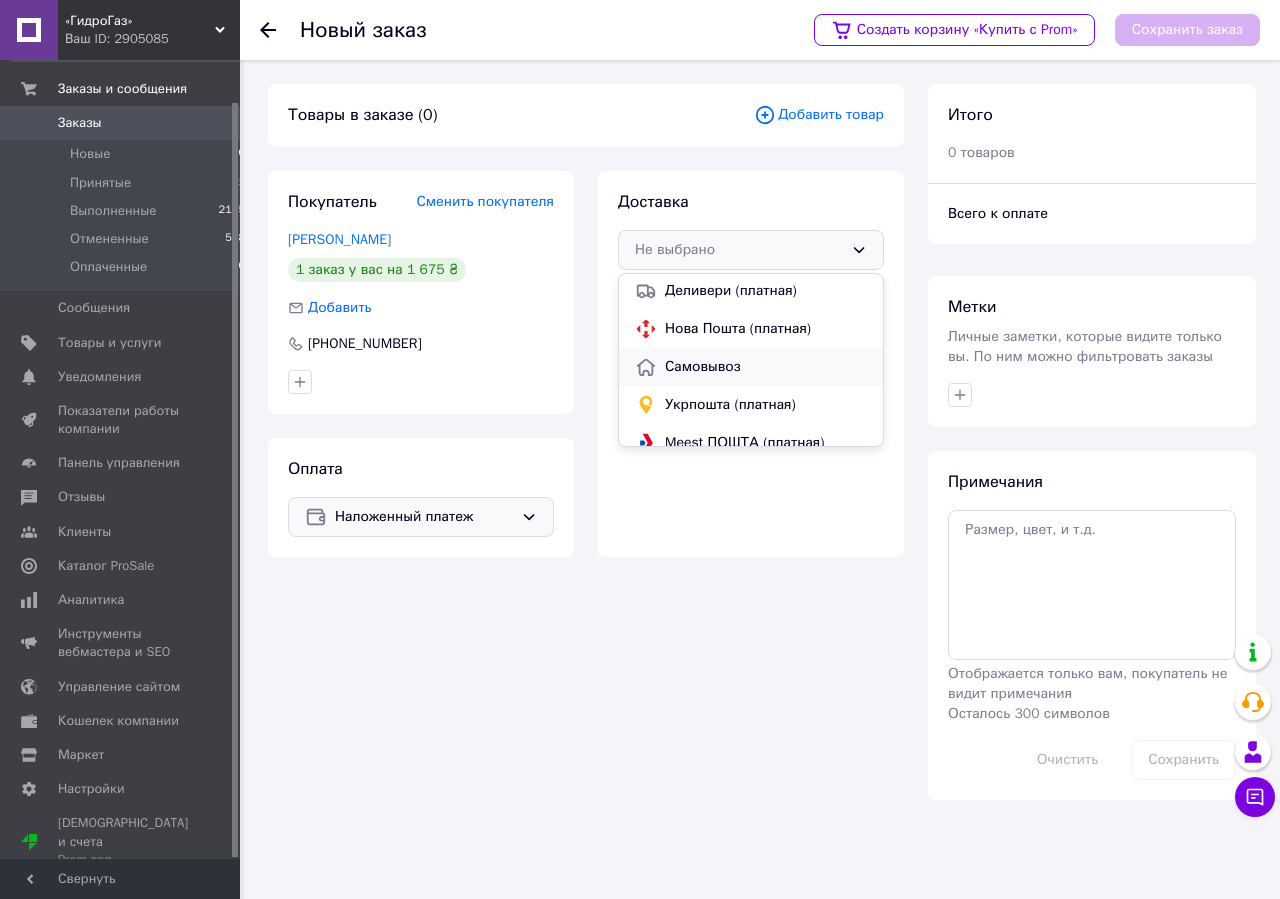 scroll, scrollTop: 56, scrollLeft: 0, axis: vertical 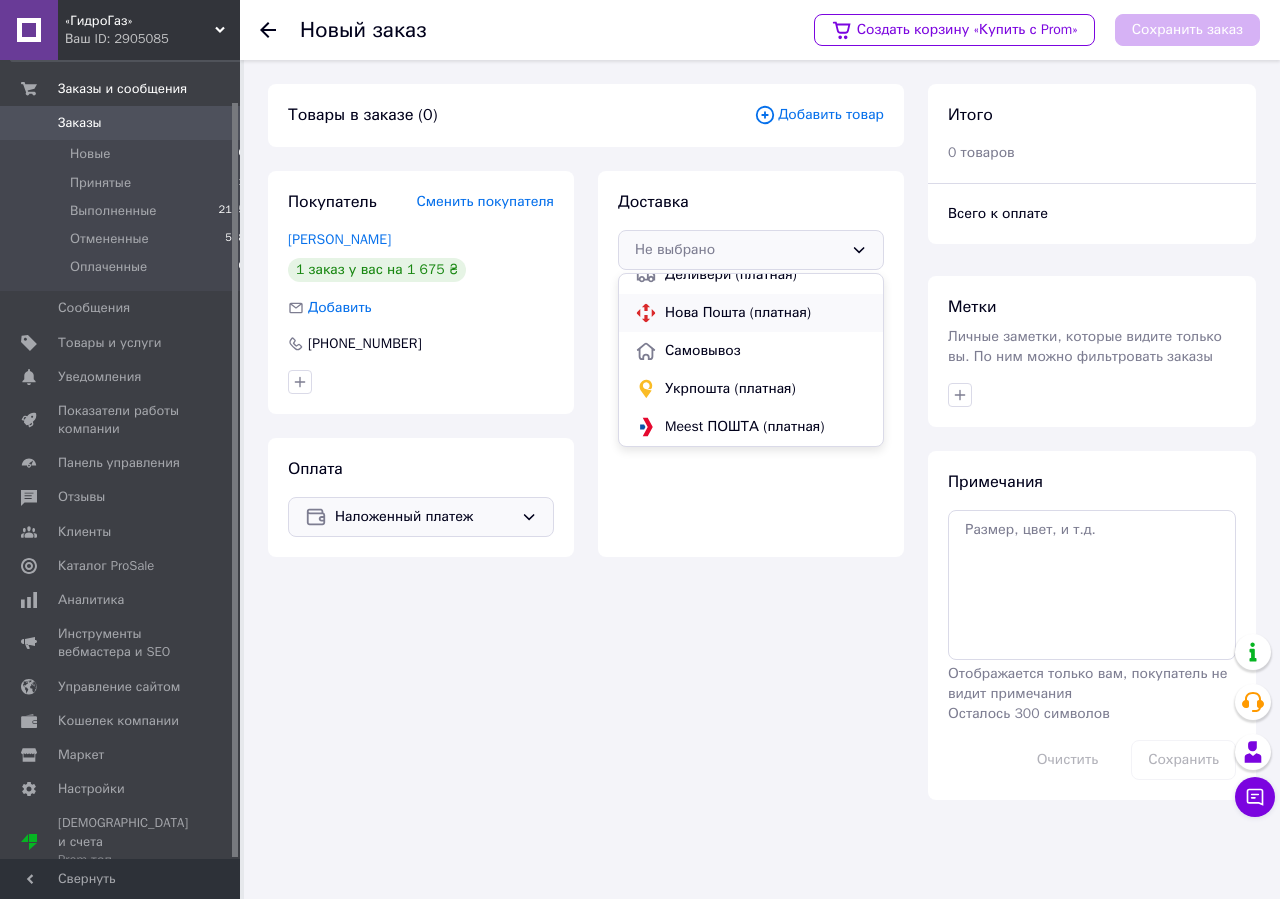 click on "Нова Пошта (платная)" at bounding box center (766, 313) 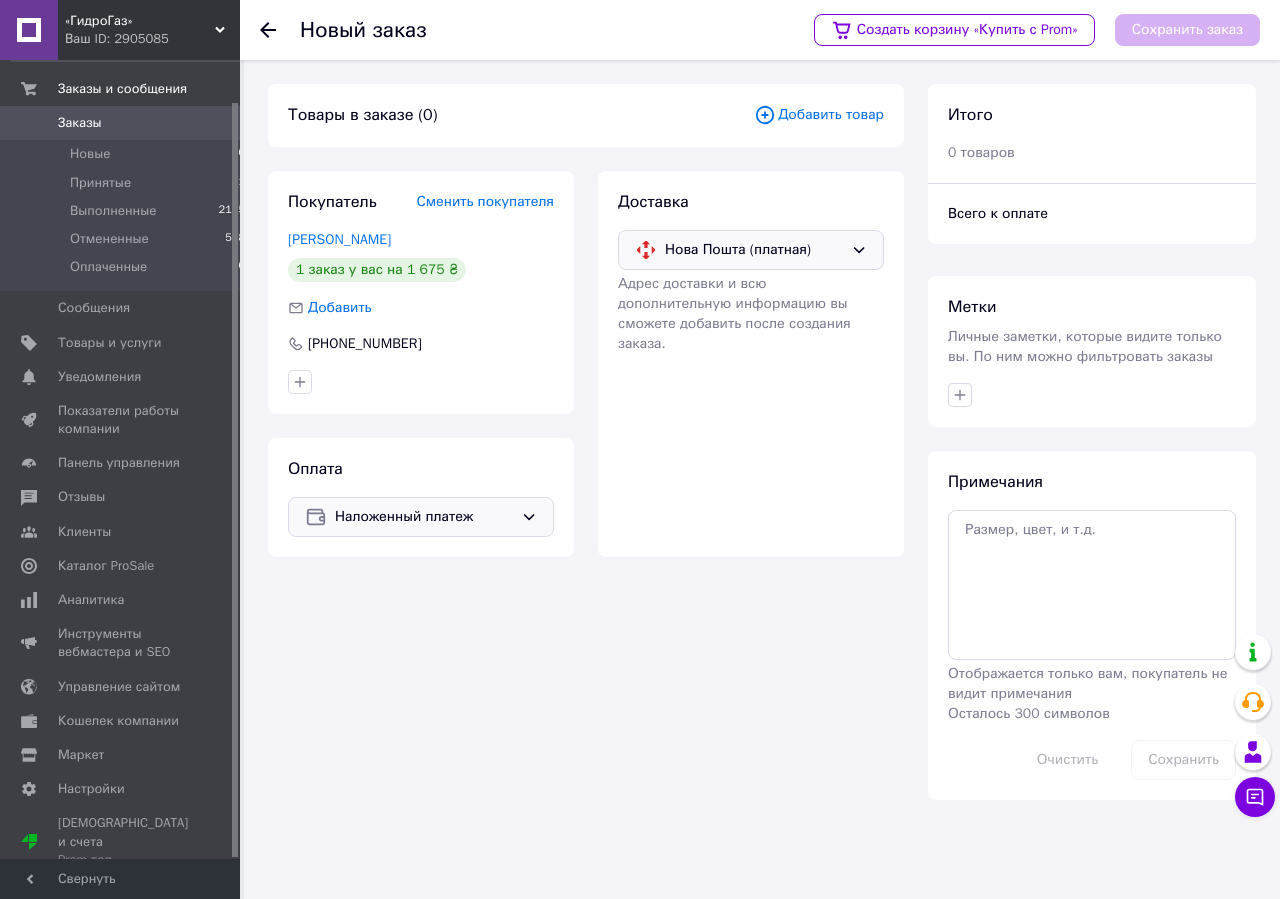 click on "Добавить товар" at bounding box center [819, 115] 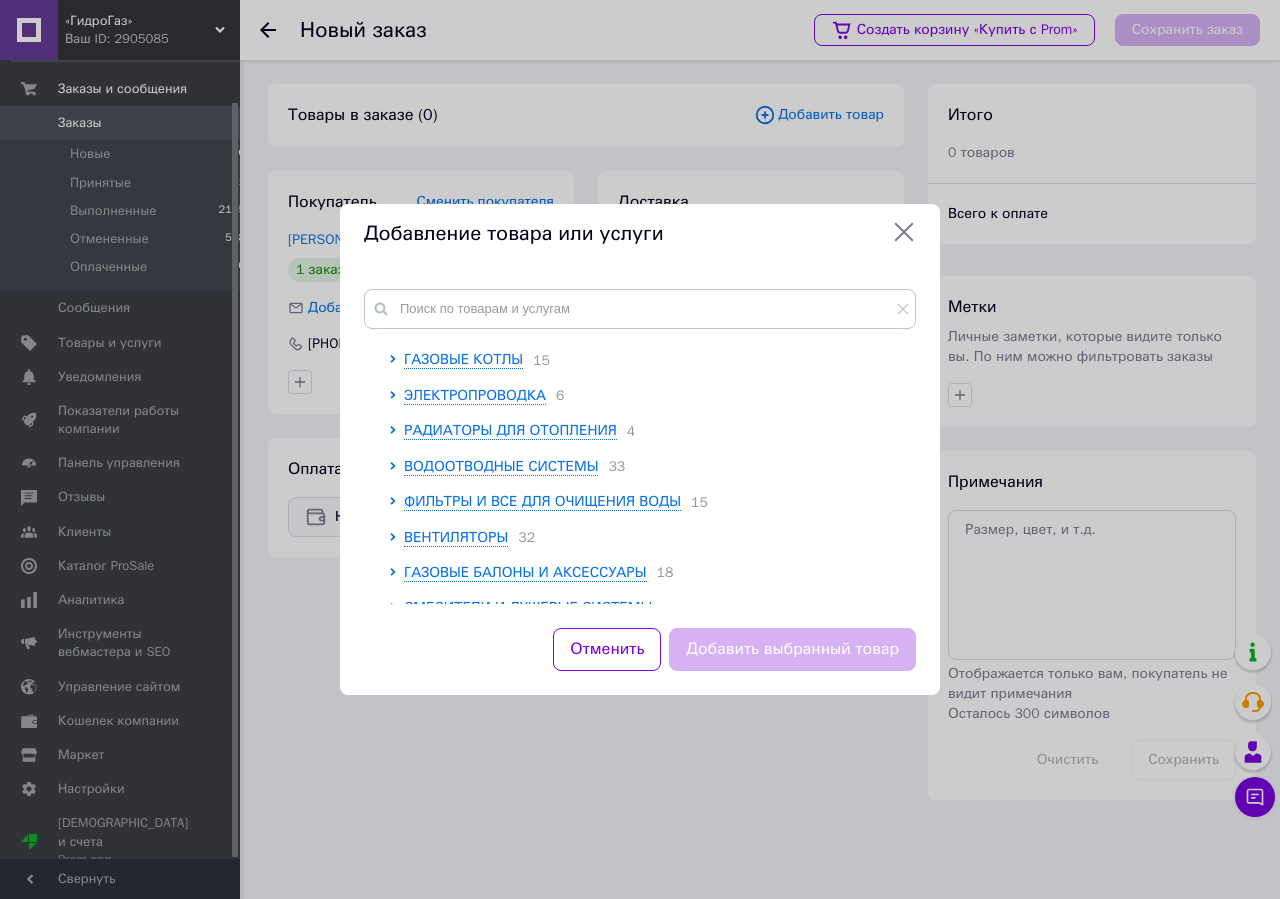scroll, scrollTop: 456, scrollLeft: 0, axis: vertical 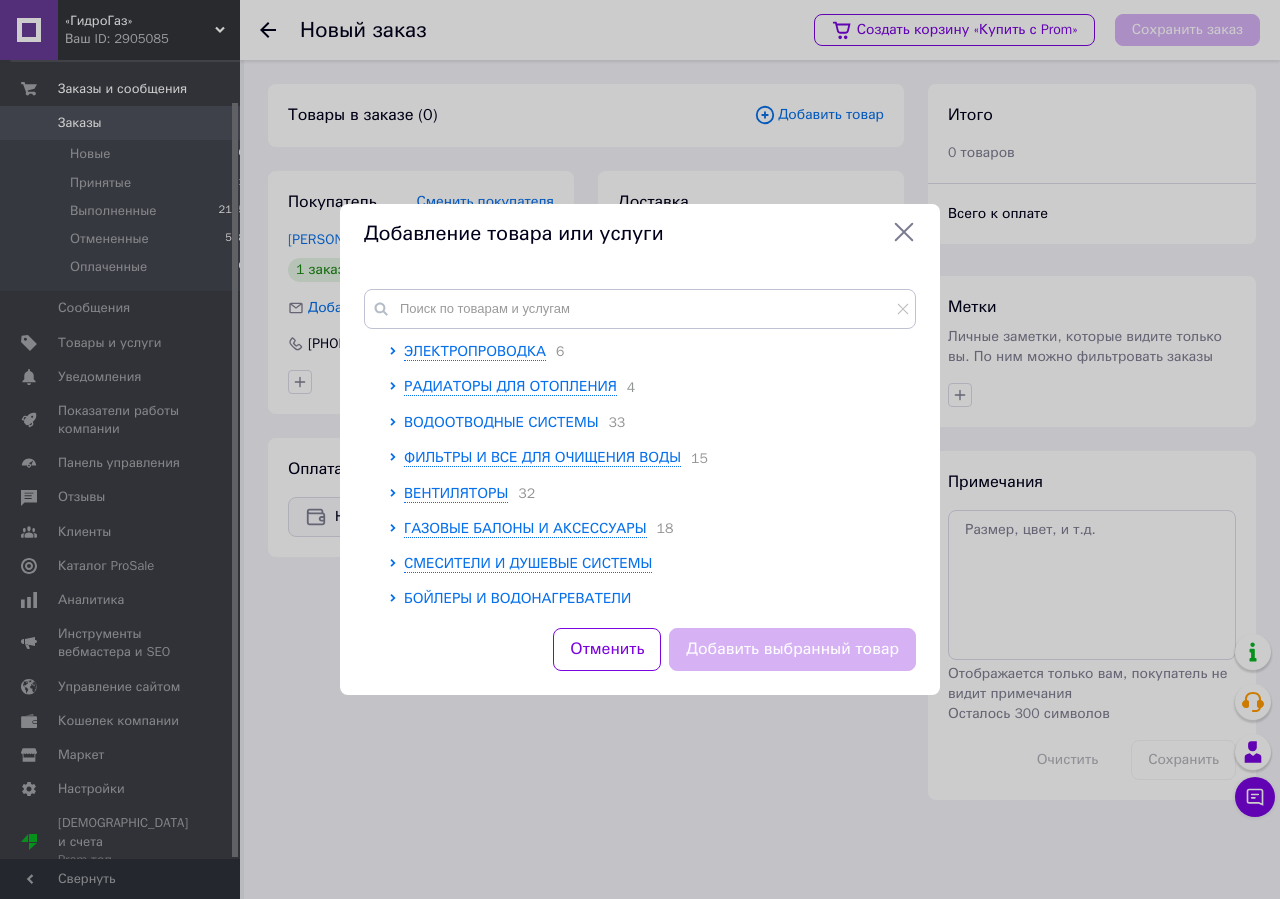 click 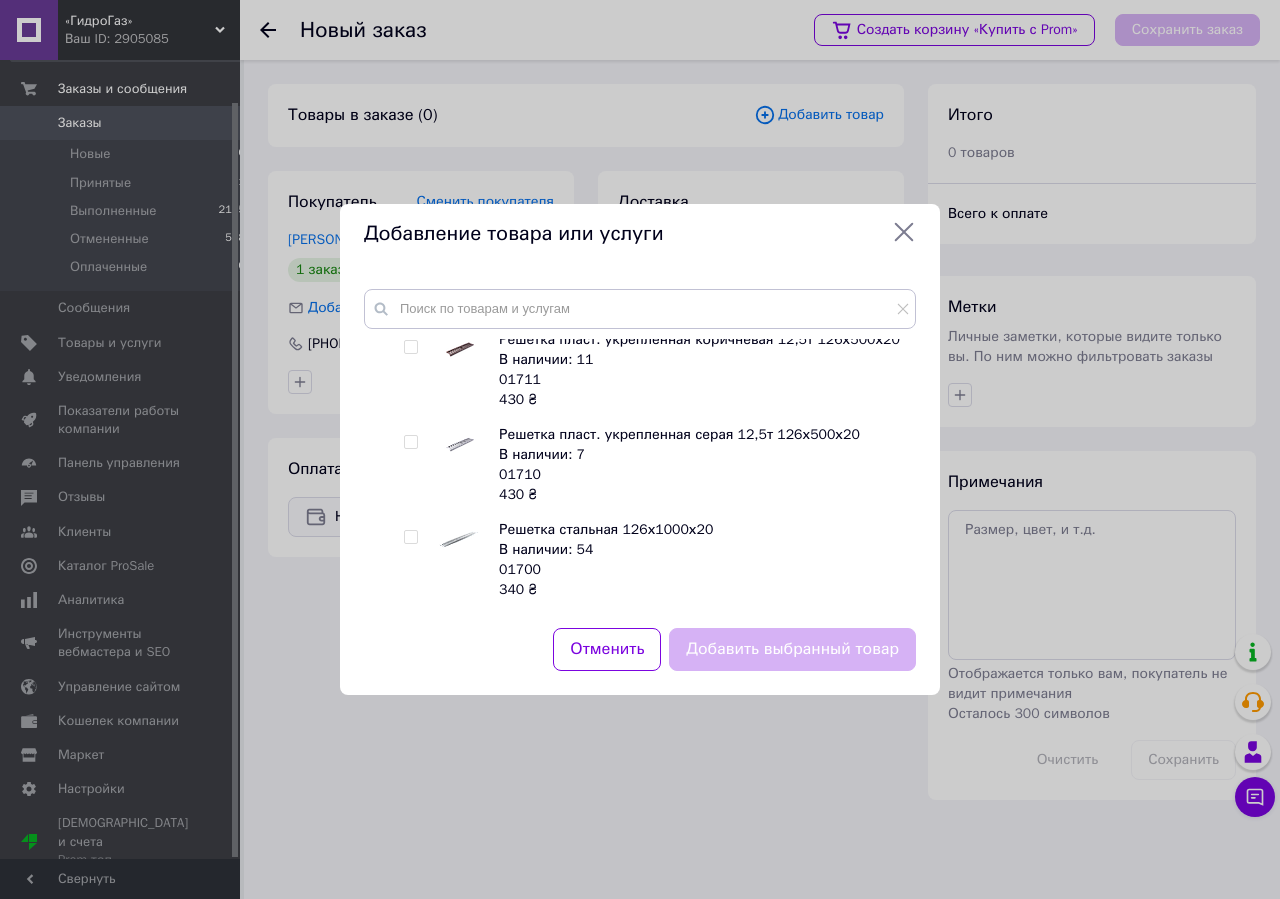scroll, scrollTop: 1083, scrollLeft: 0, axis: vertical 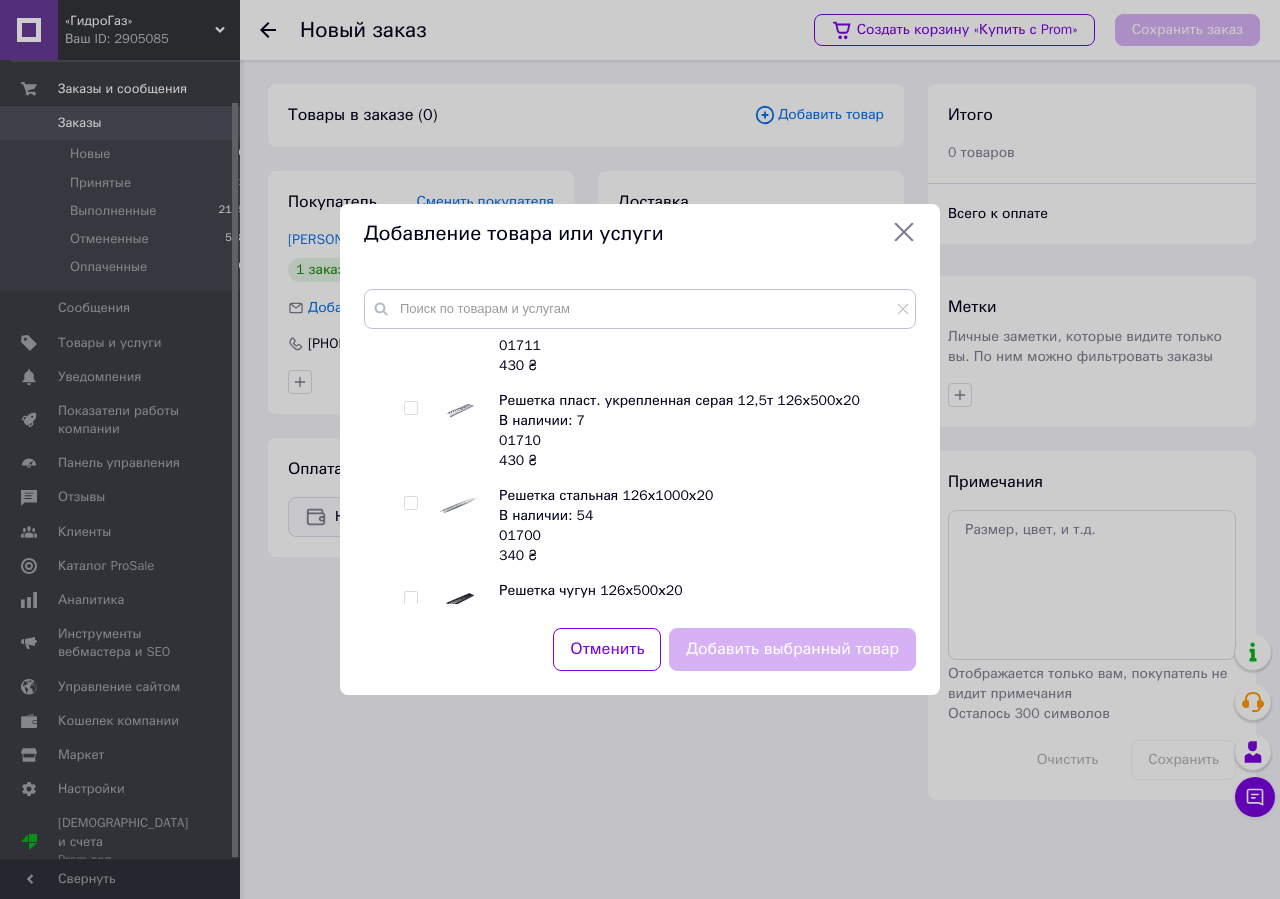 click at bounding box center (410, 408) 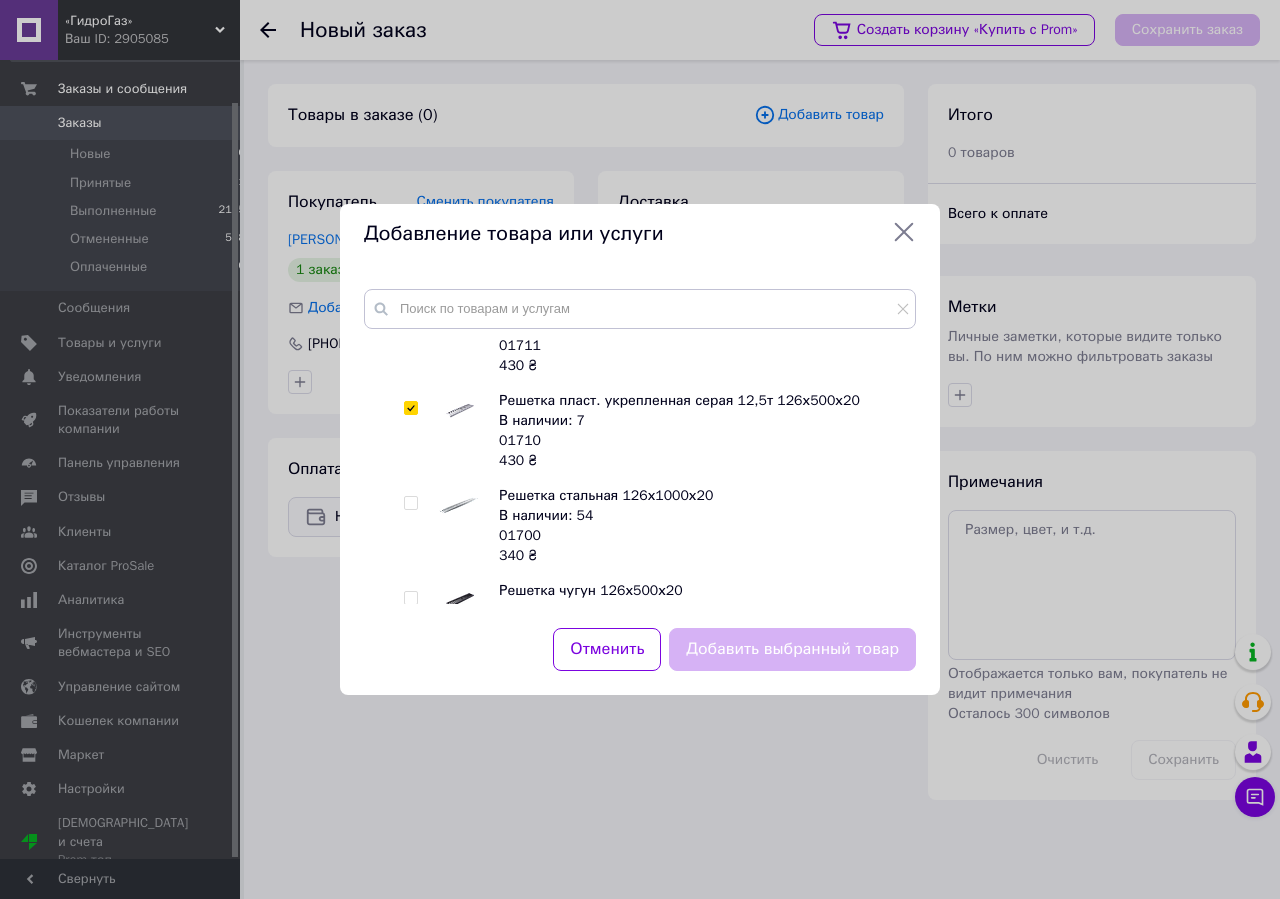 checkbox on "true" 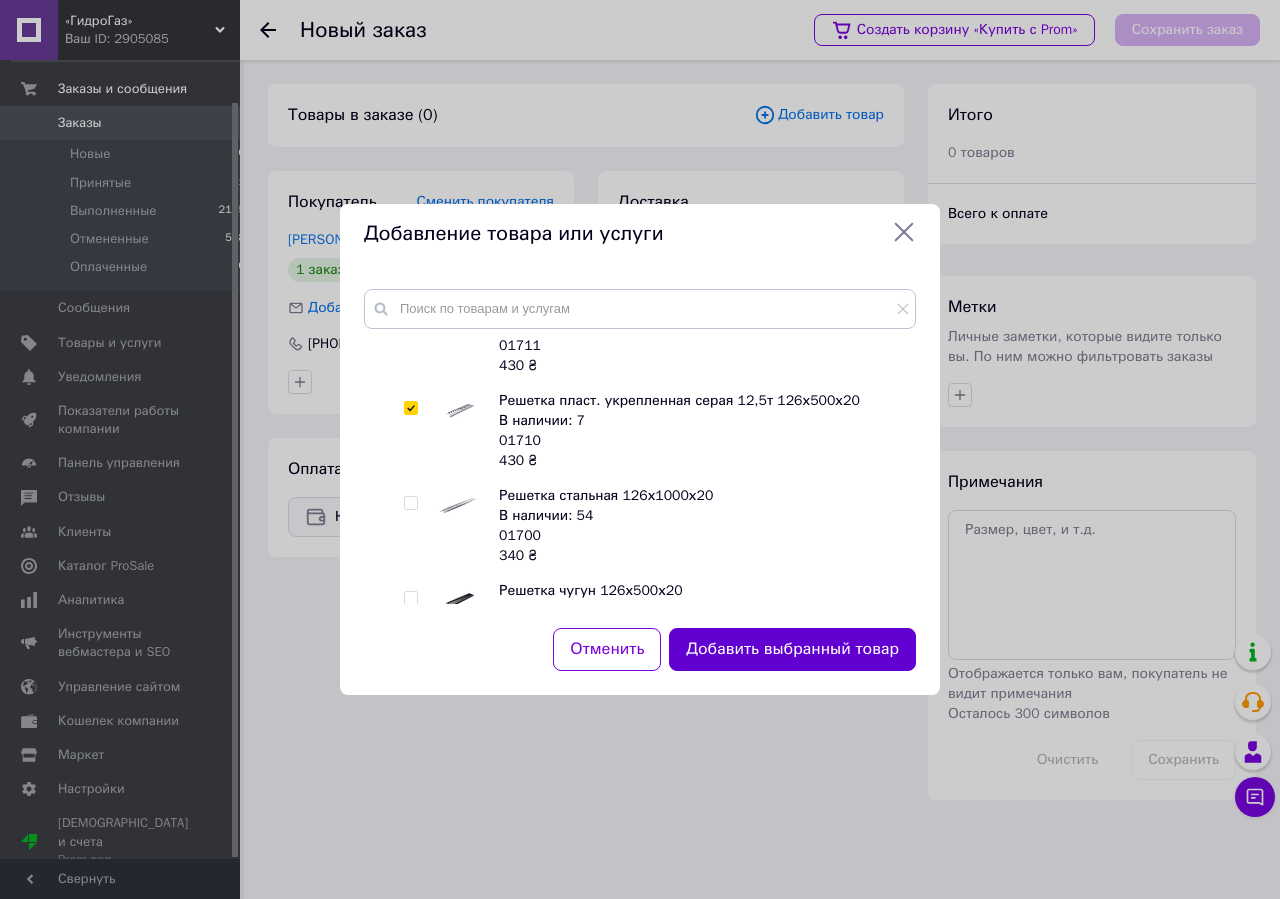 click on "Добавить выбранный товар" at bounding box center (792, 649) 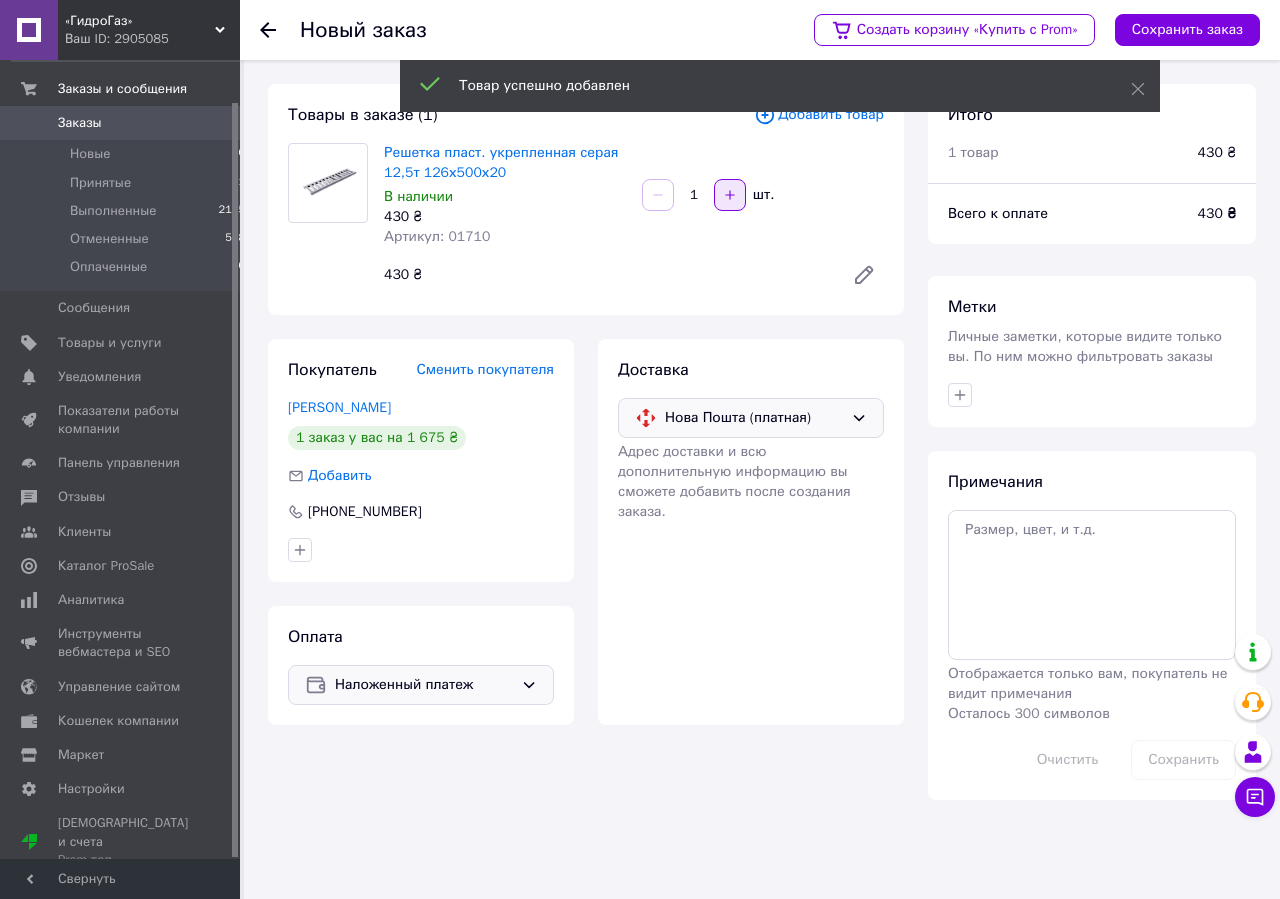 click 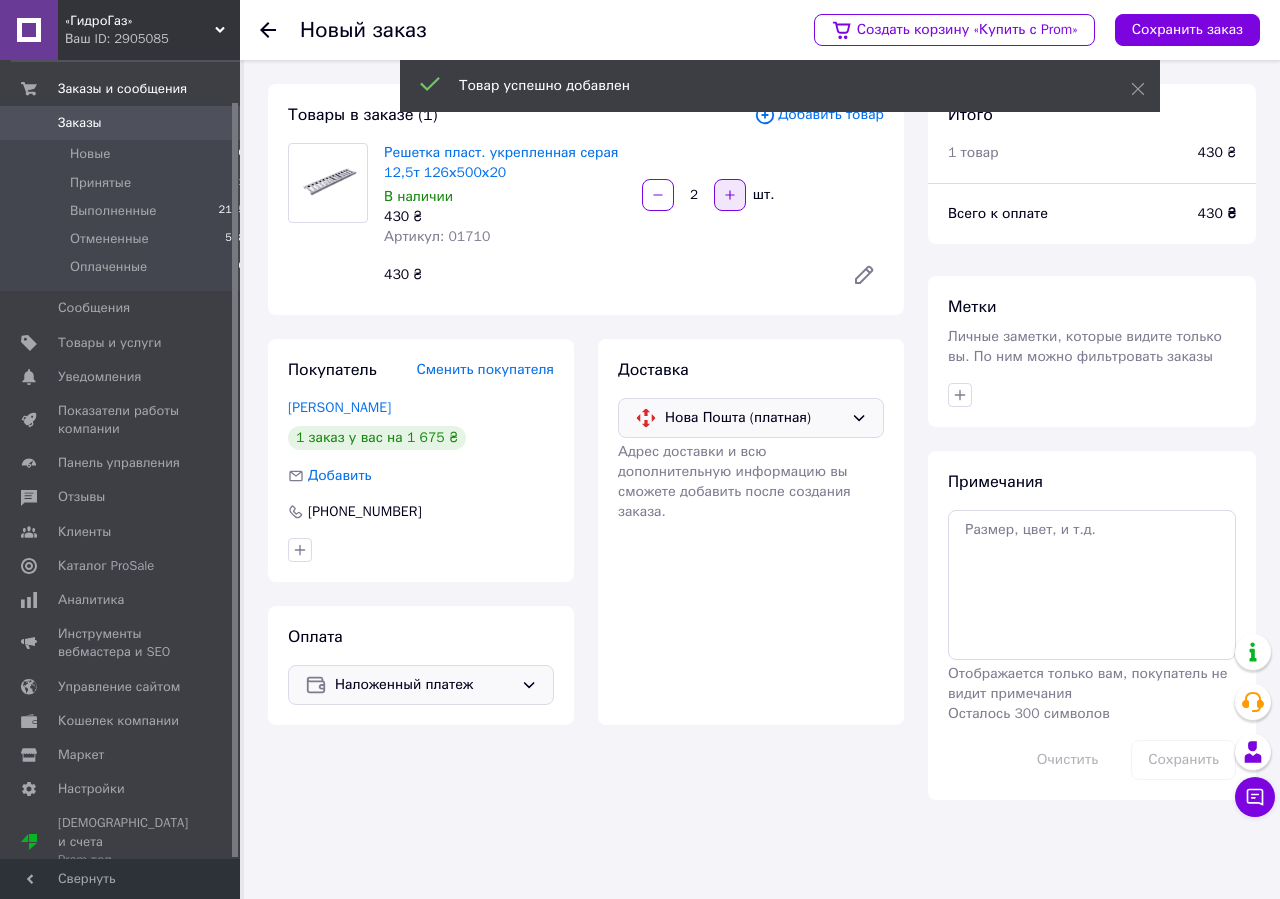 click 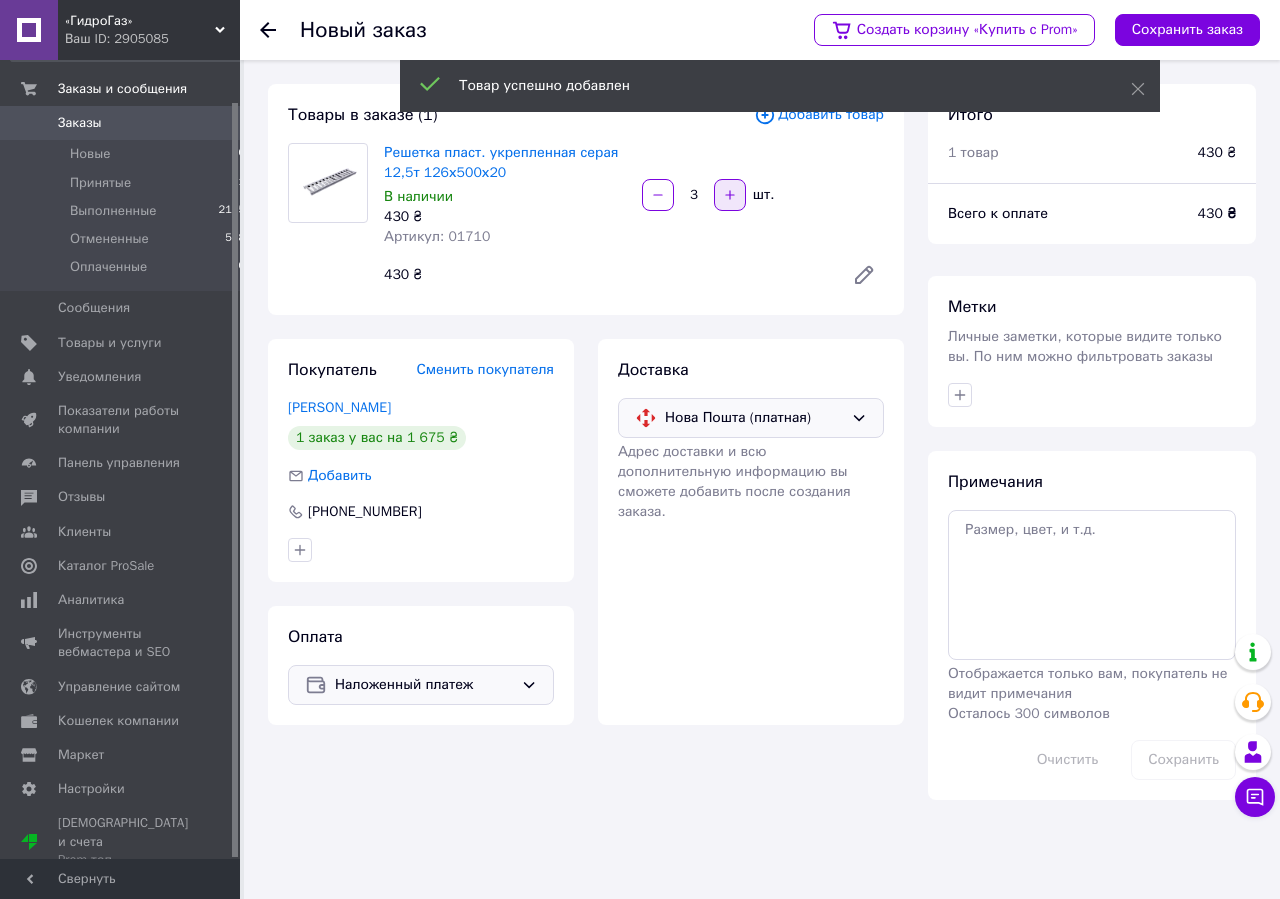 click 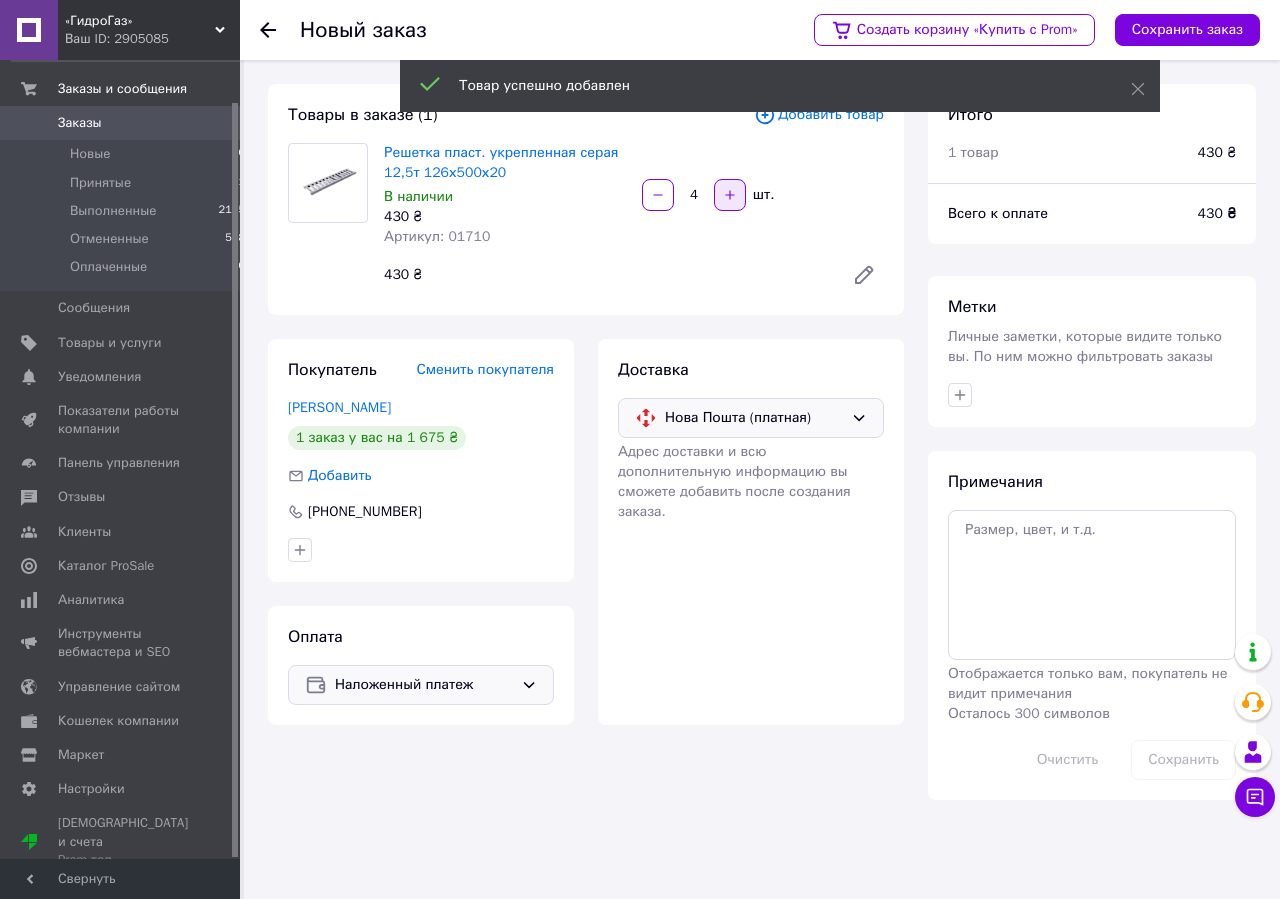 click 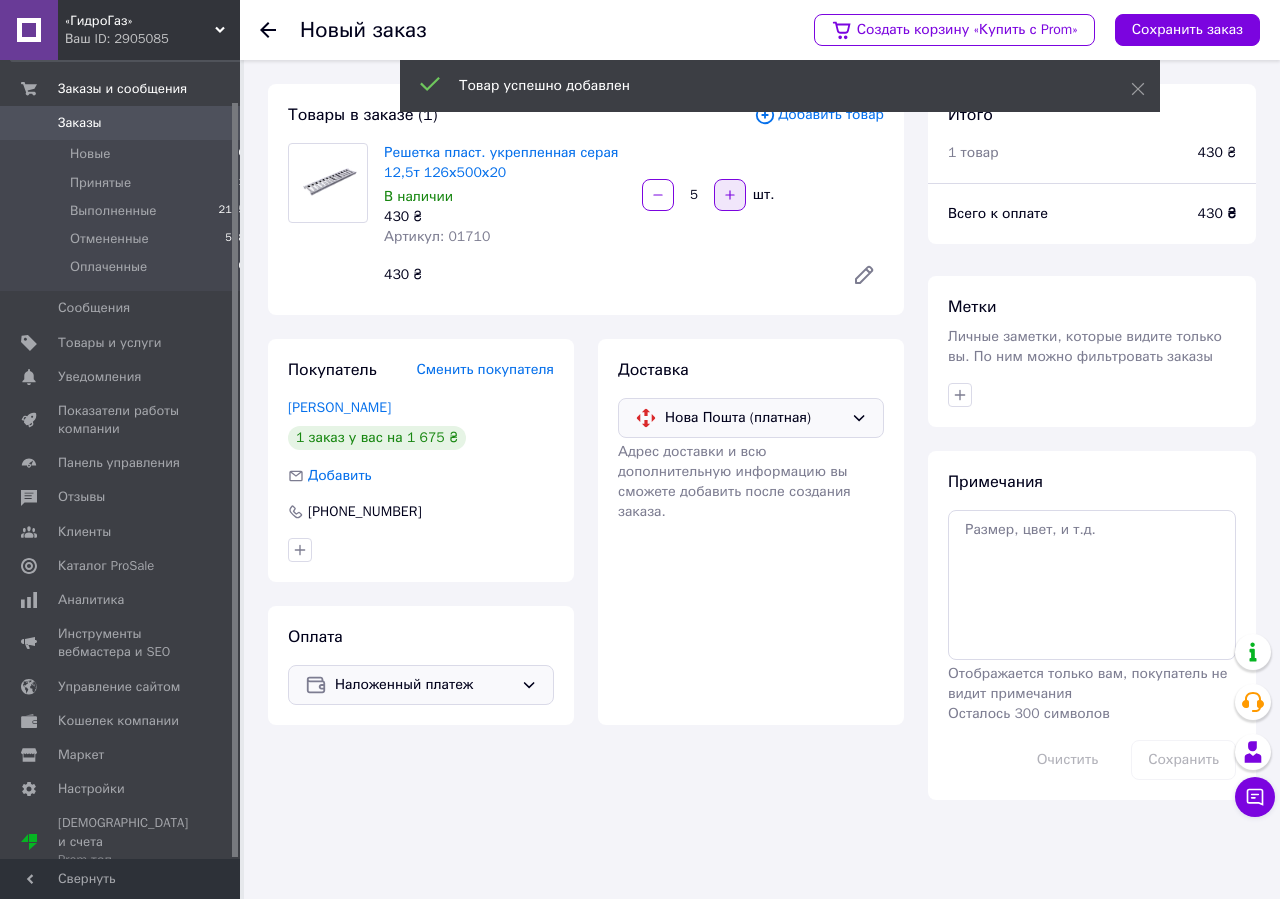 click 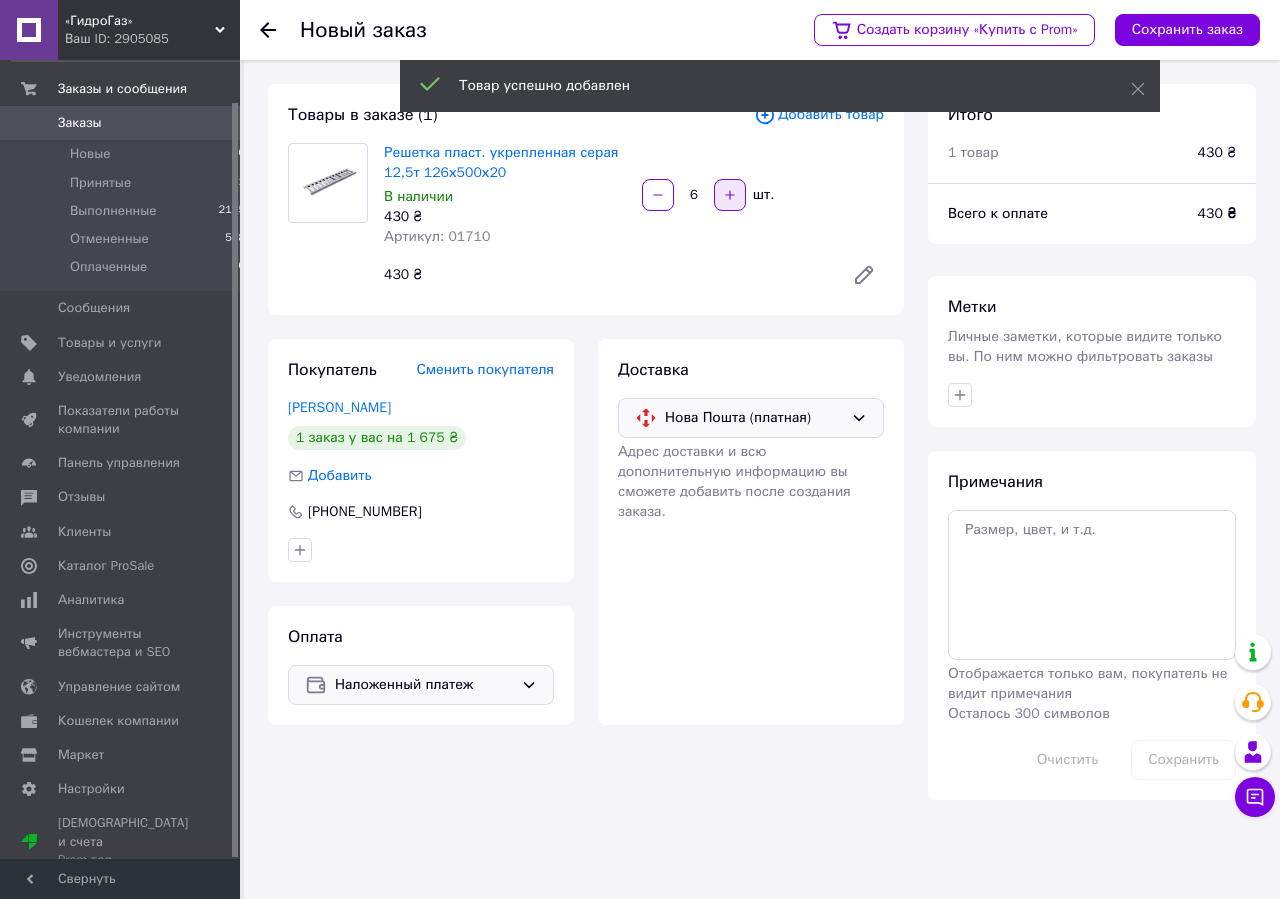 click 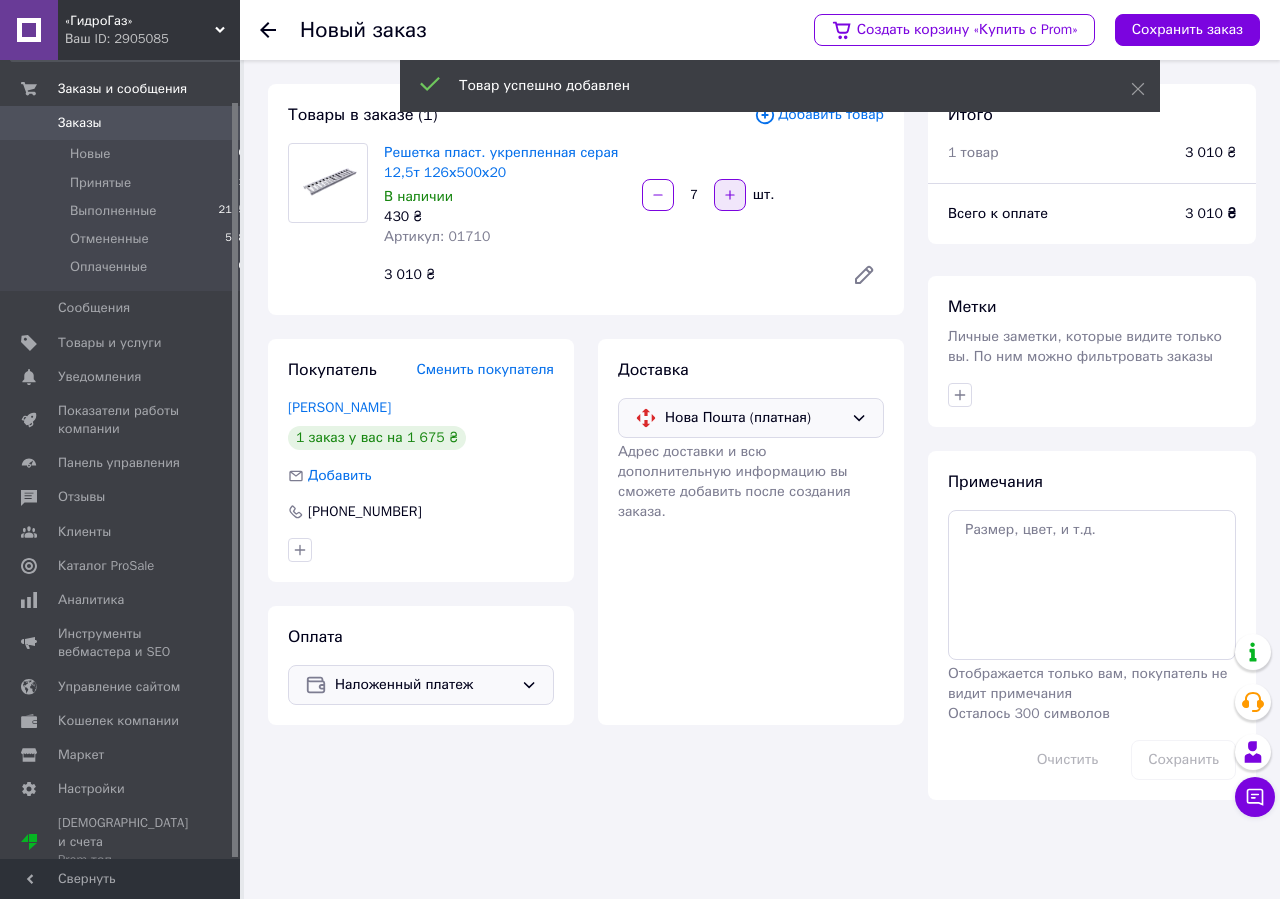 click 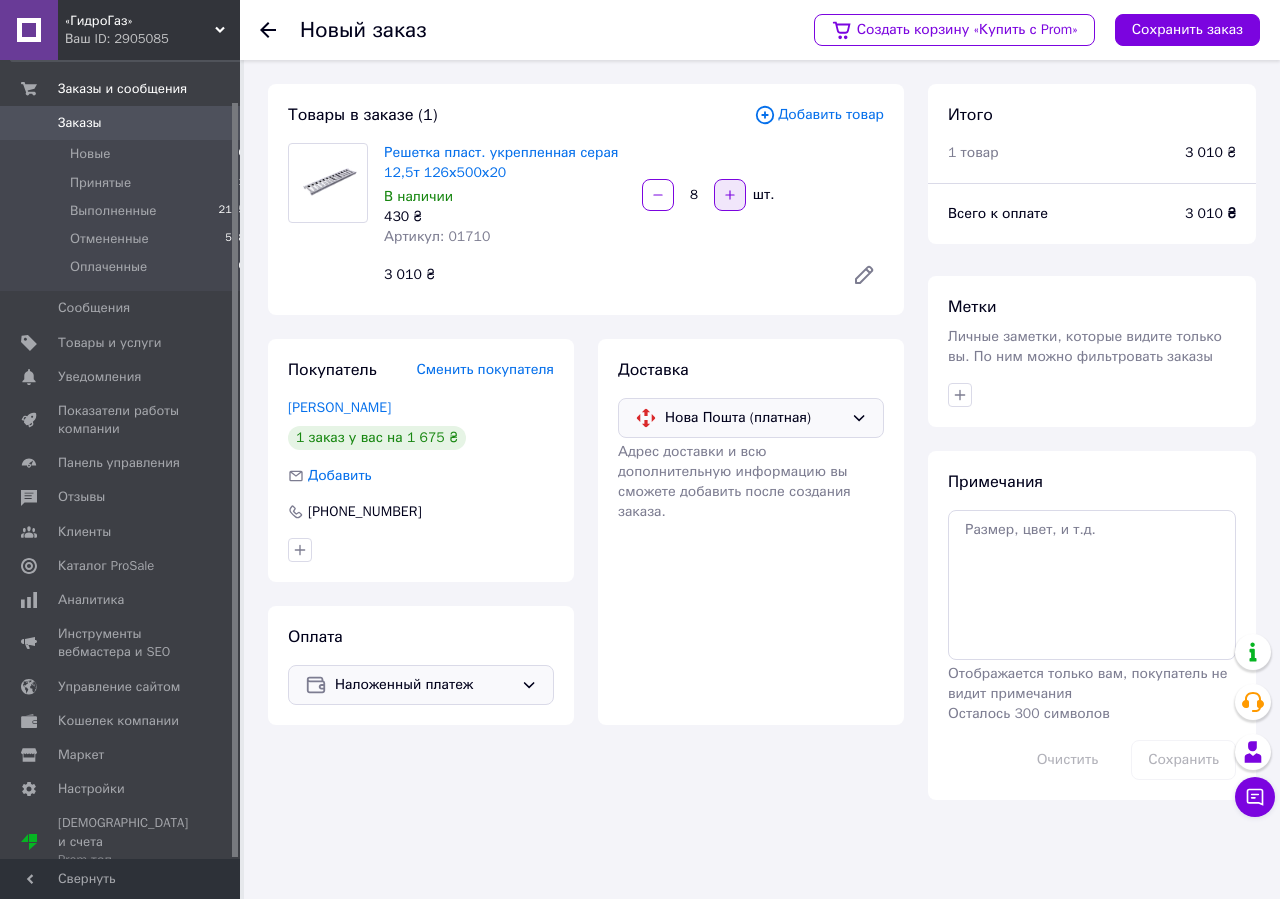click 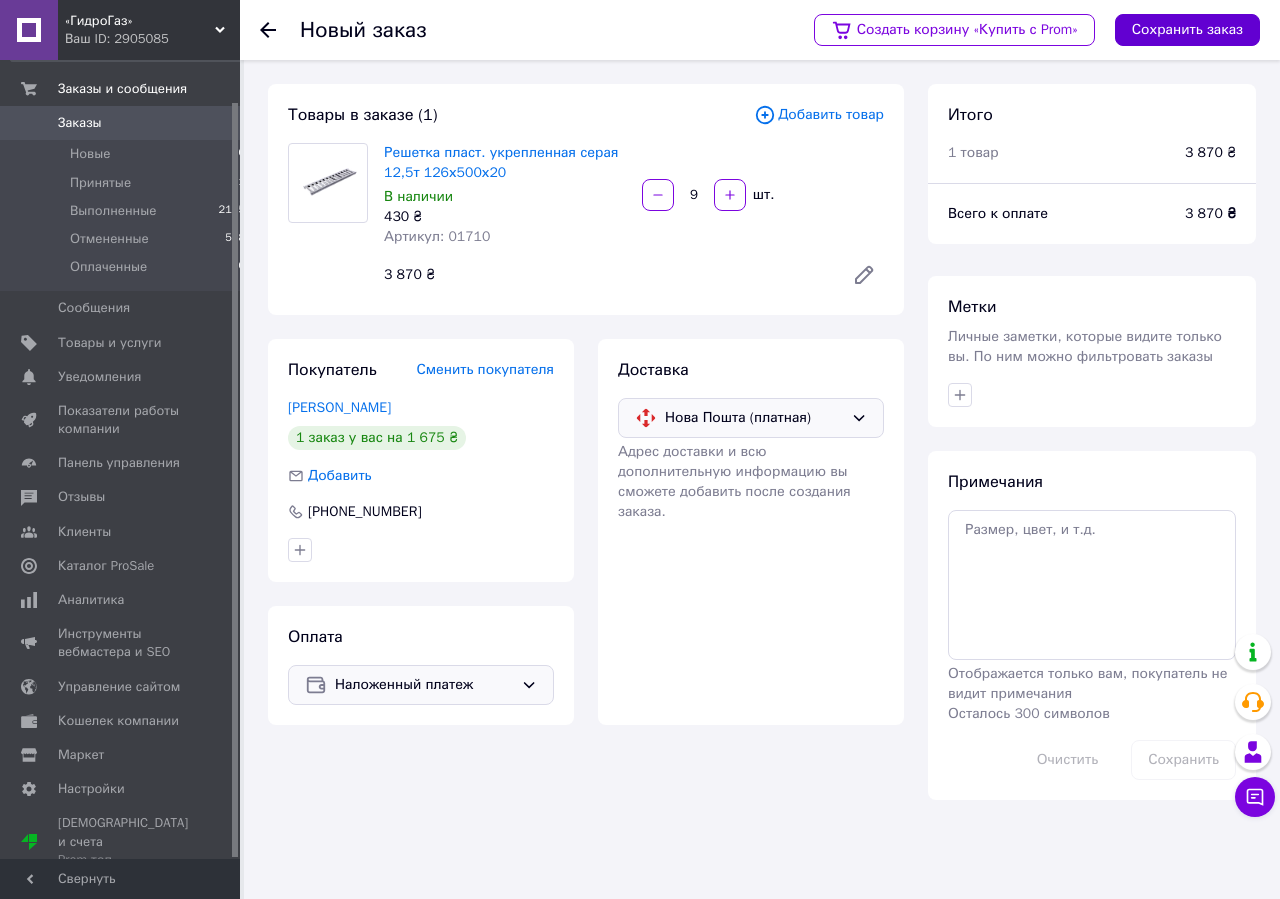 click on "Сохранить заказ" at bounding box center [1187, 30] 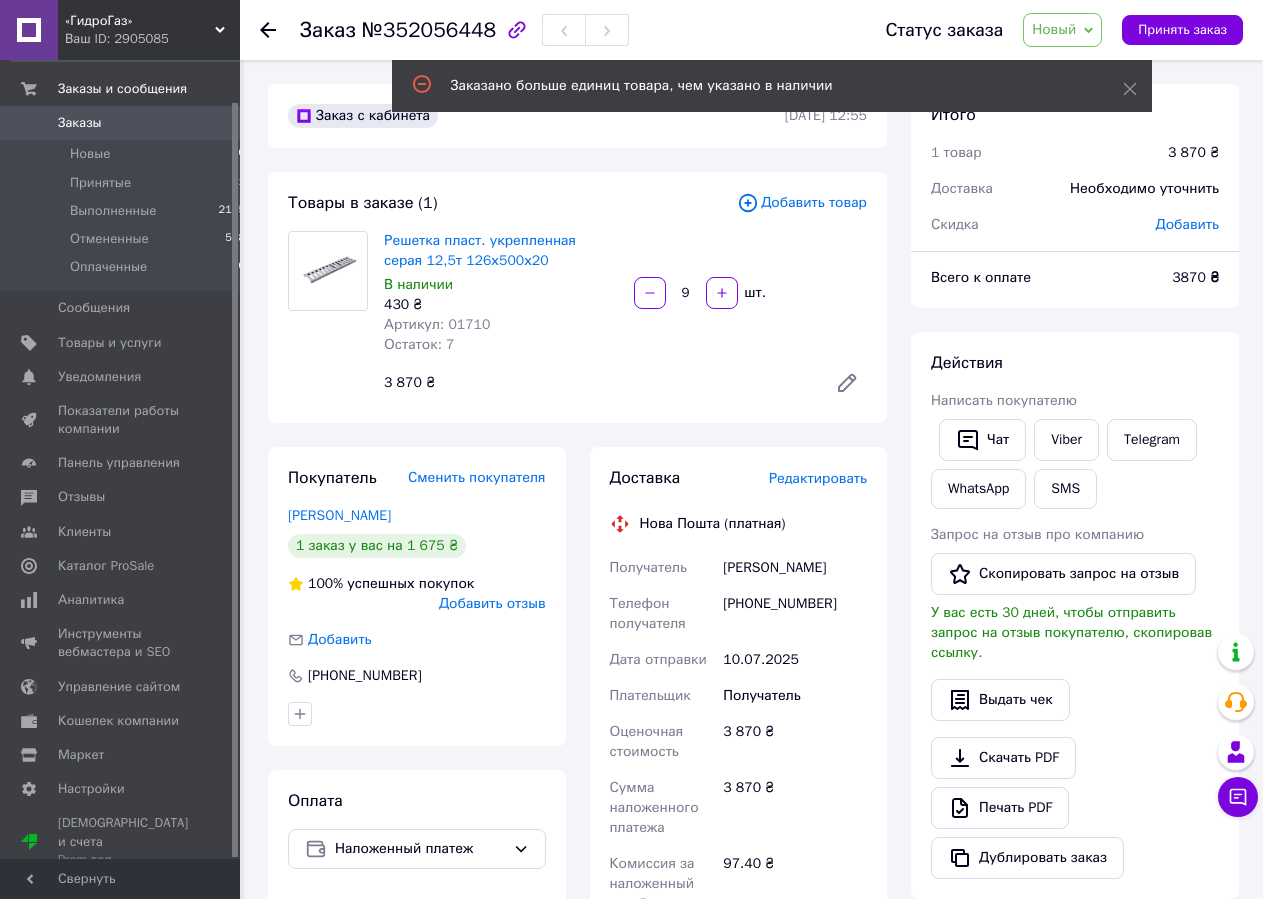 click on "Редактировать" at bounding box center (818, 478) 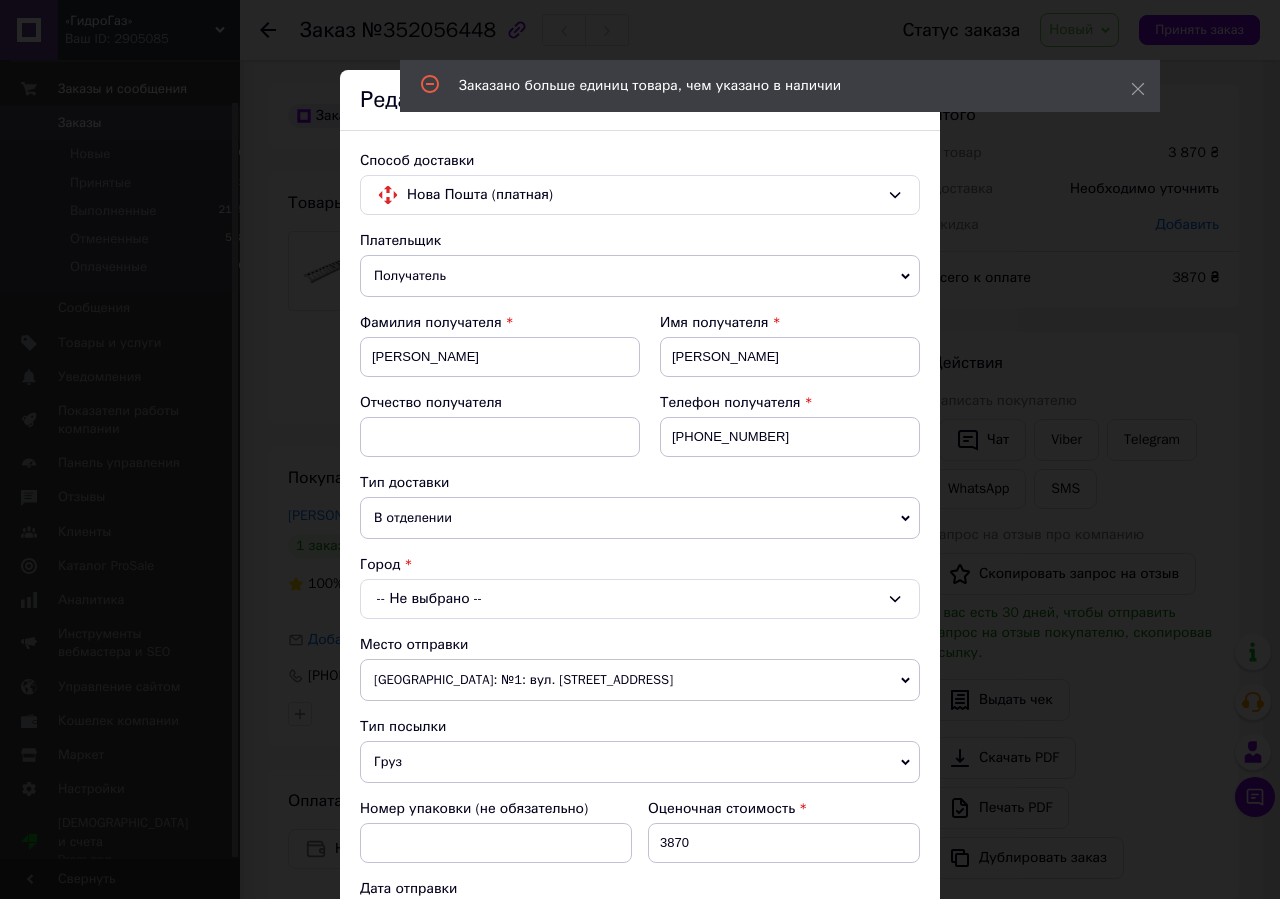 click on "-- Не выбрано --" at bounding box center [640, 599] 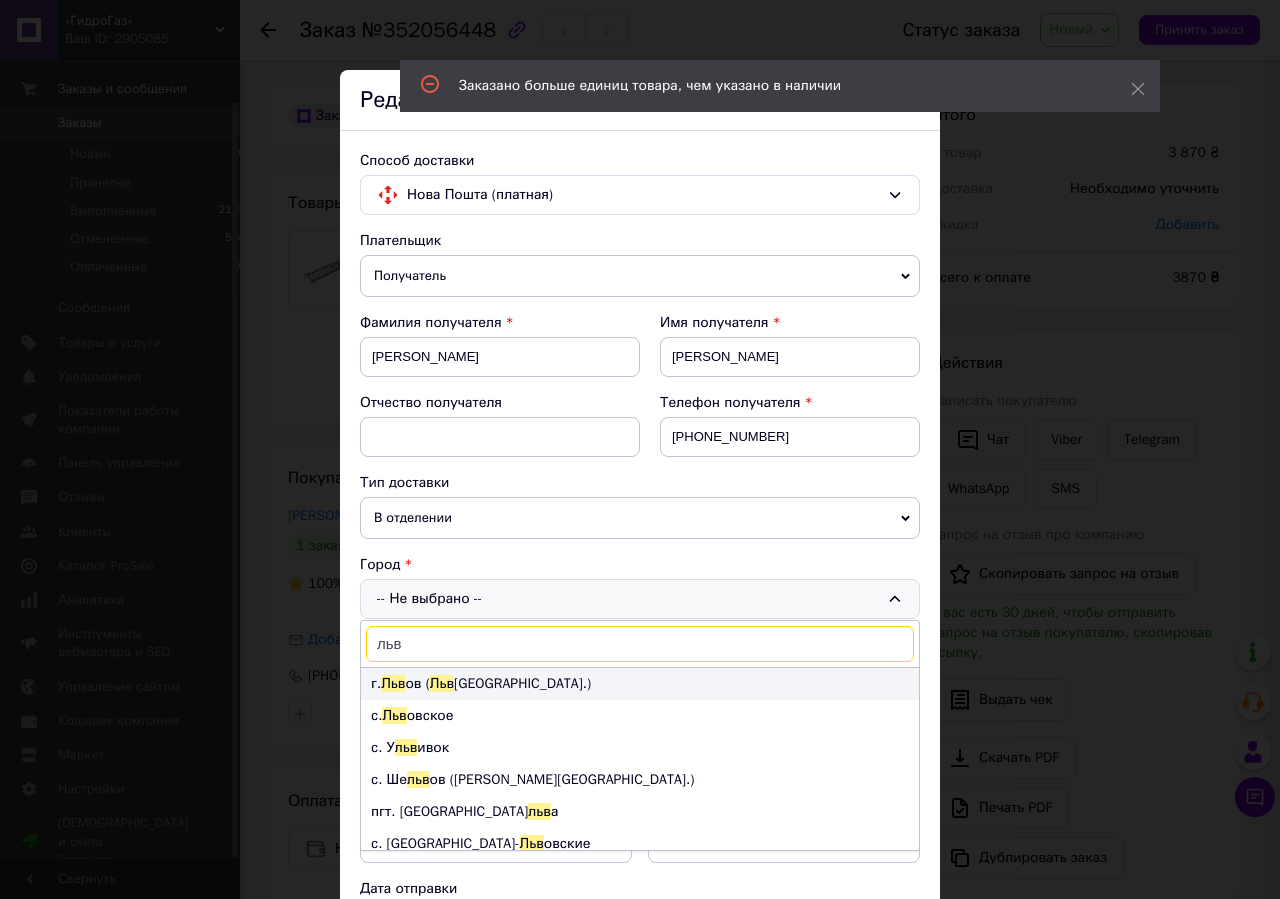 type on "льв" 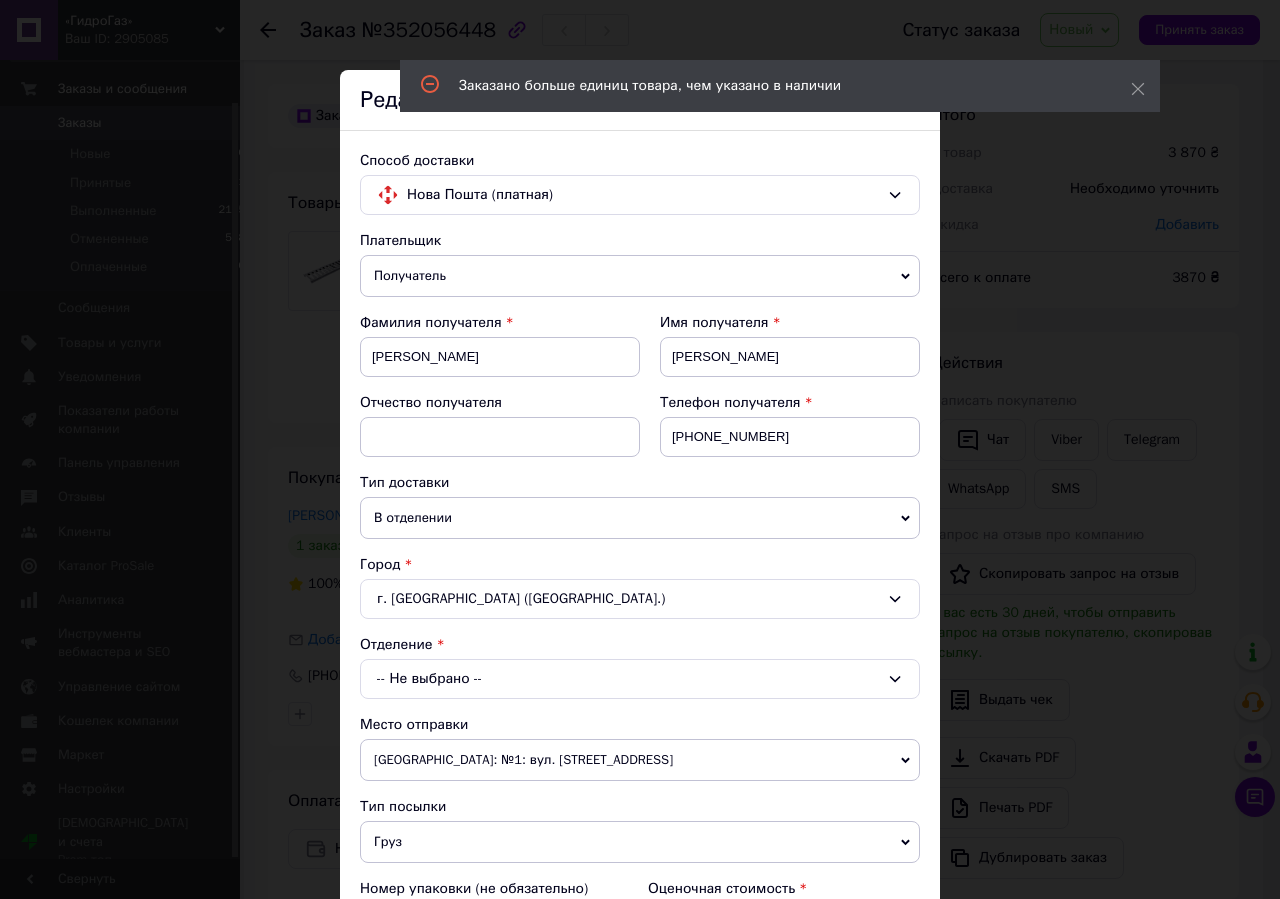 click on "-- Не выбрано --" at bounding box center (640, 679) 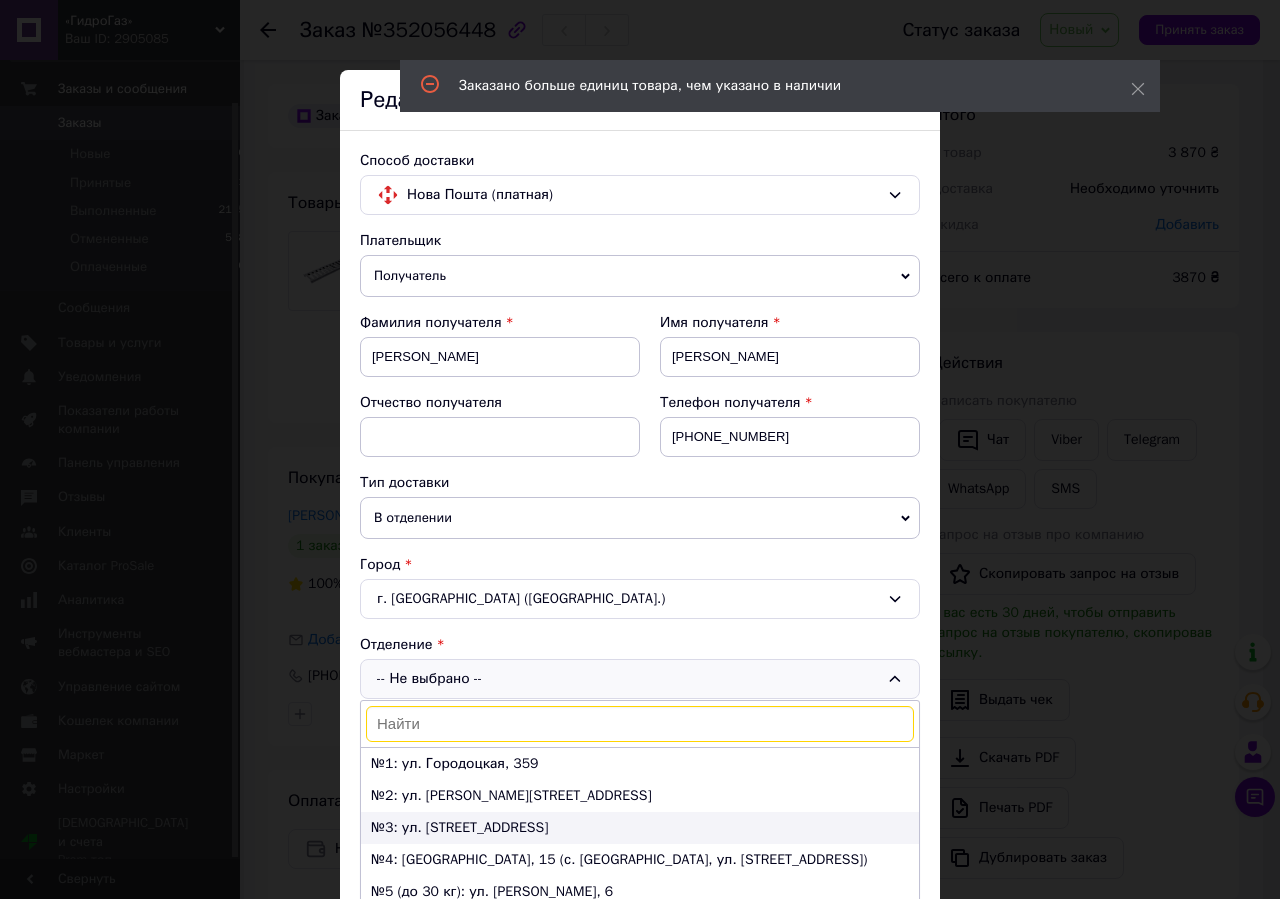 click on "№3: ул. Угорская, 22" at bounding box center [640, 828] 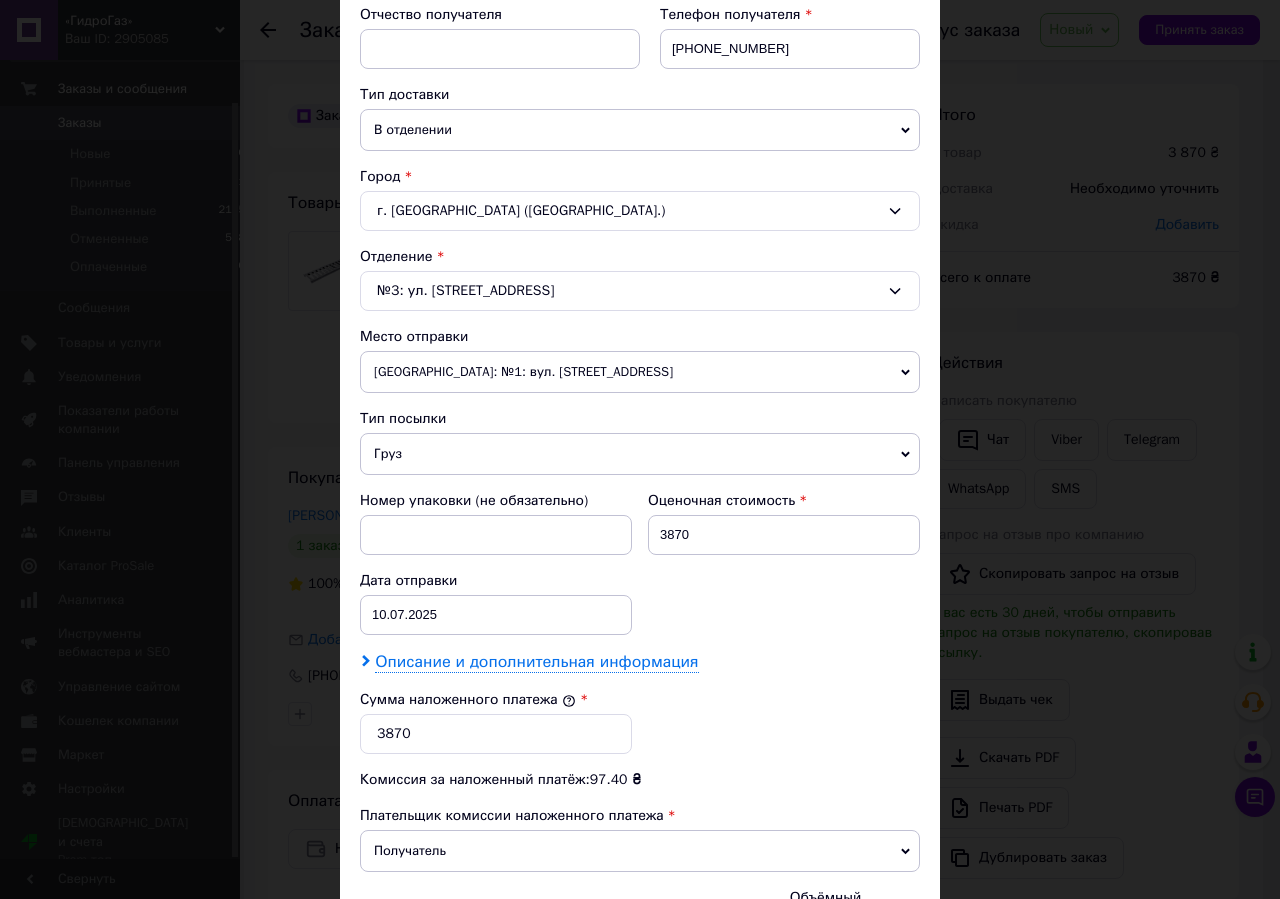 scroll, scrollTop: 456, scrollLeft: 0, axis: vertical 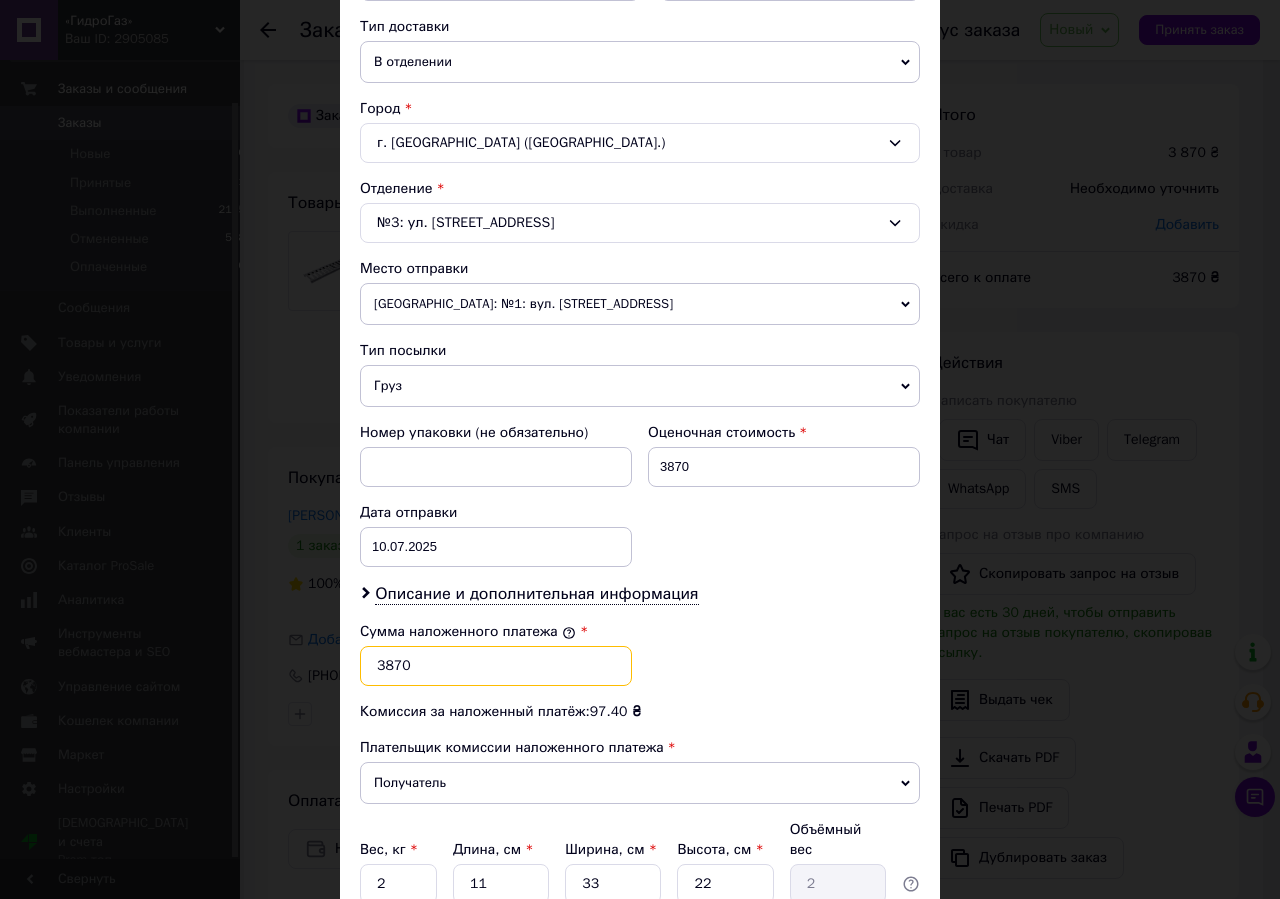 drag, startPoint x: 426, startPoint y: 673, endPoint x: 322, endPoint y: 673, distance: 104 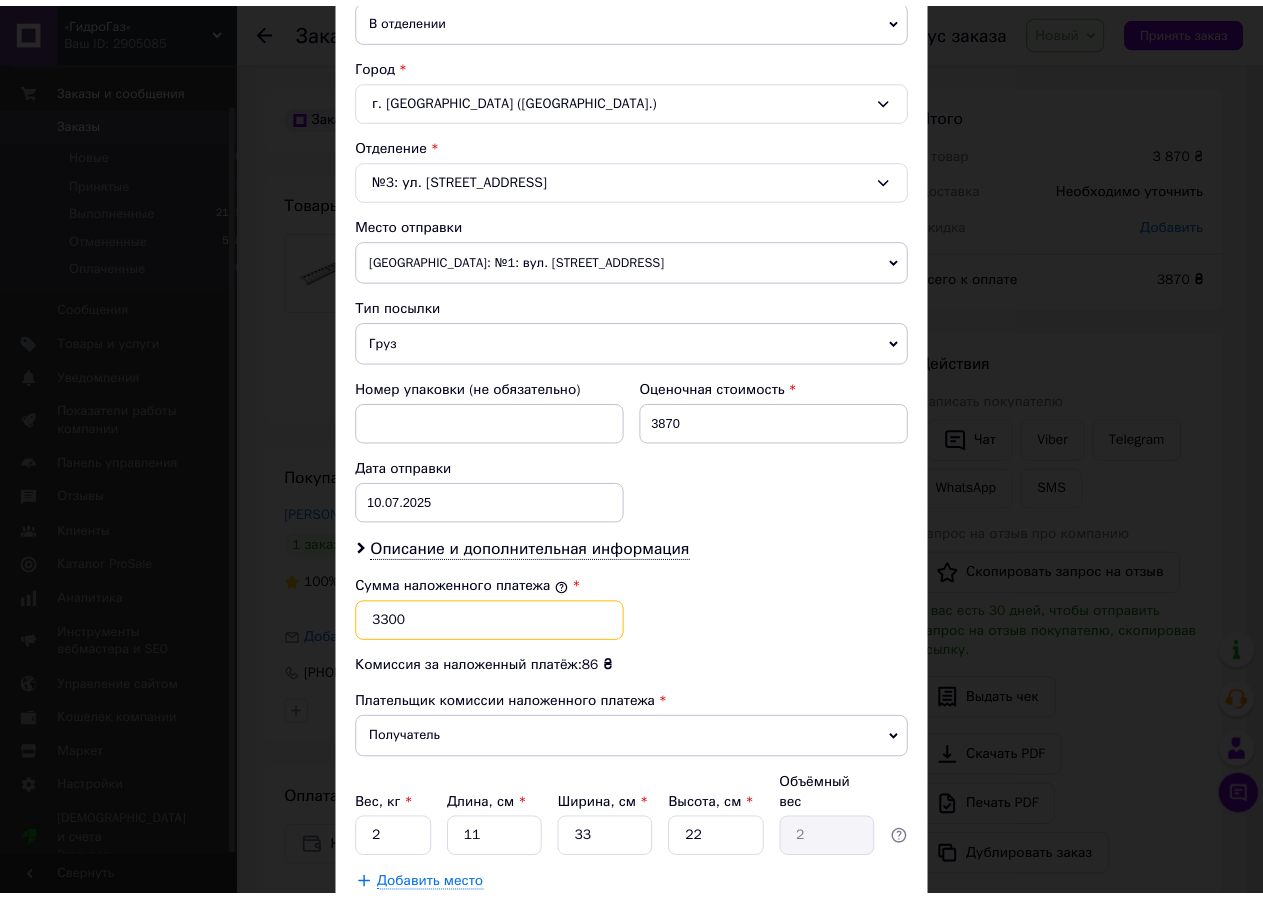 scroll, scrollTop: 570, scrollLeft: 0, axis: vertical 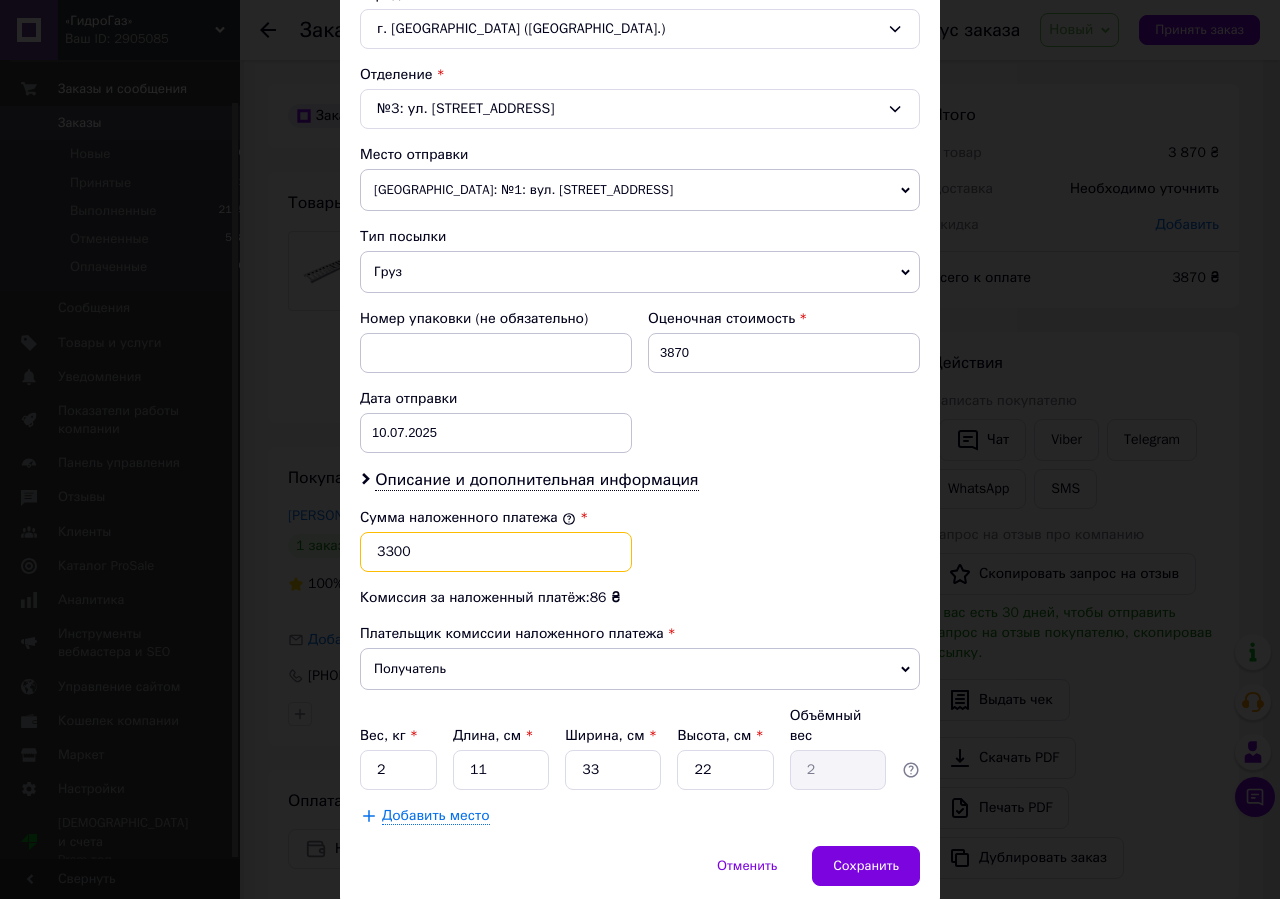 type on "3300" 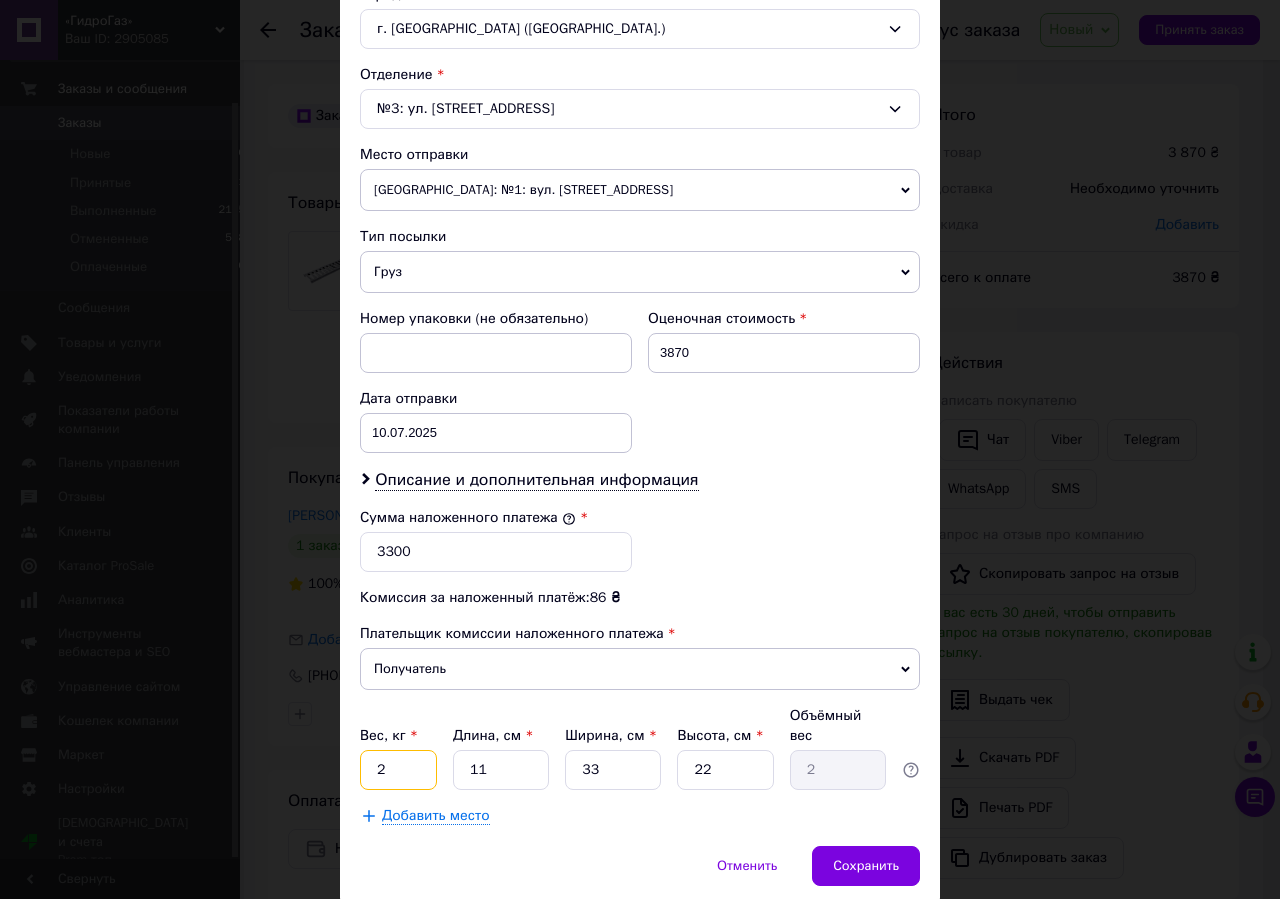 drag, startPoint x: 348, startPoint y: 745, endPoint x: 336, endPoint y: 743, distance: 12.165525 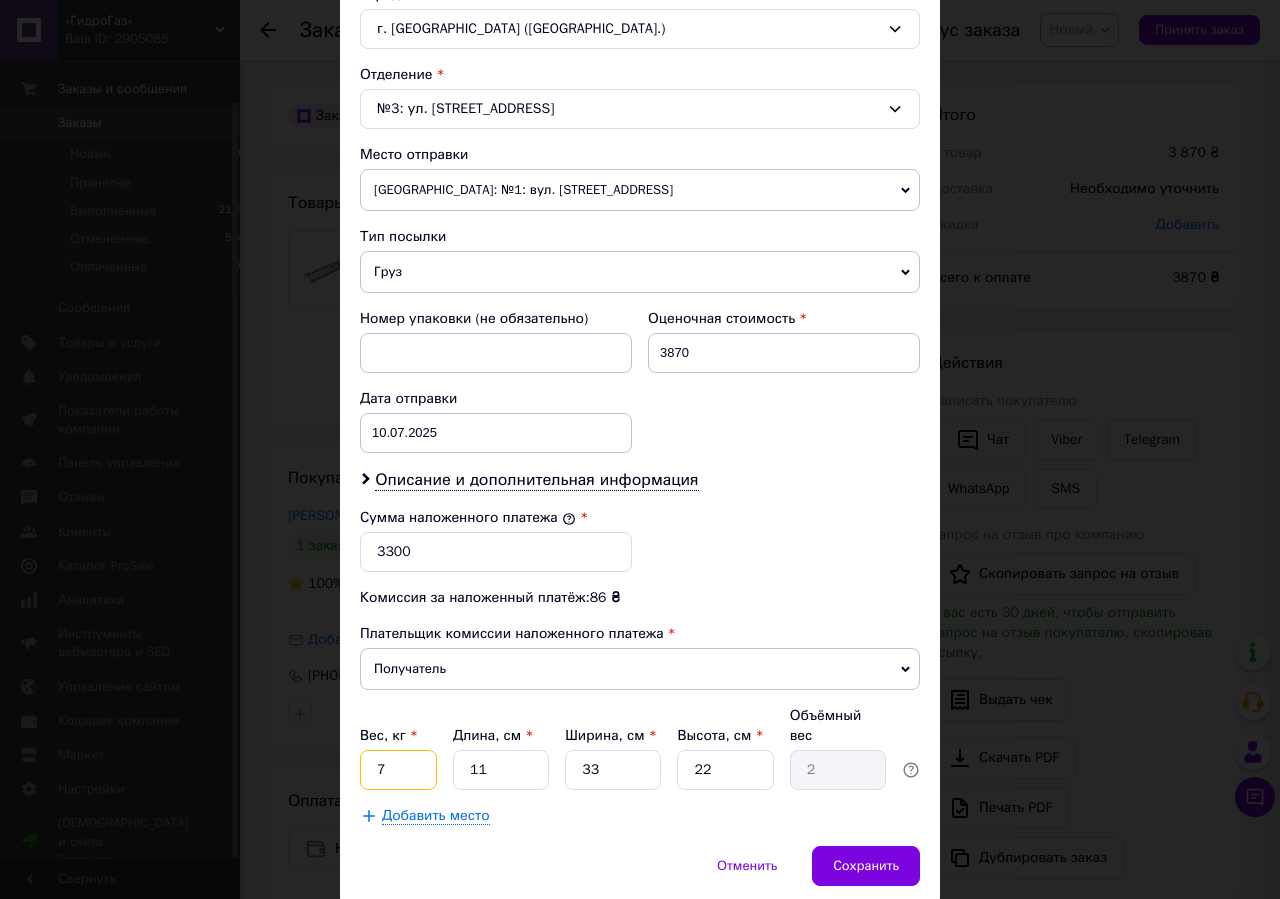 type on "7" 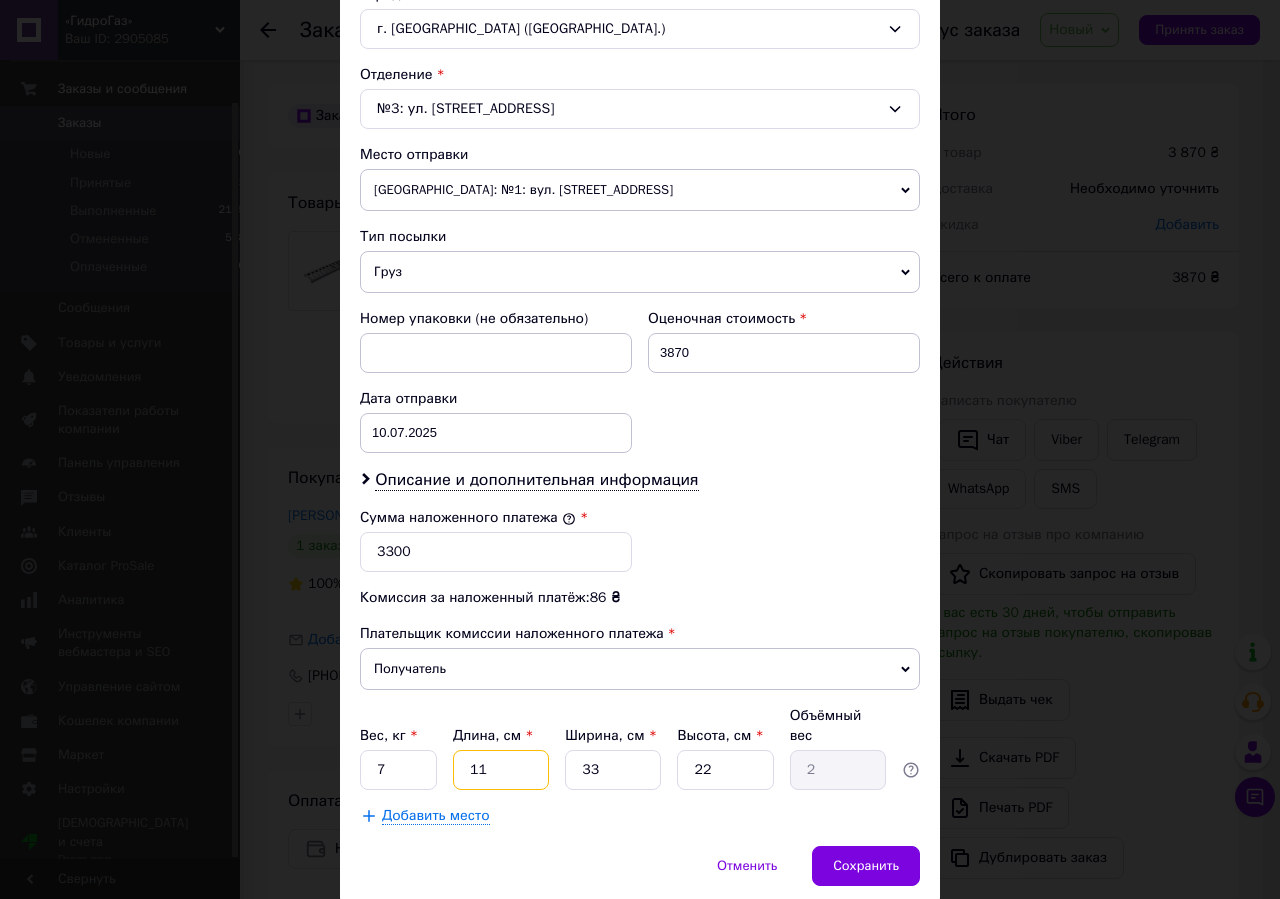 drag, startPoint x: 490, startPoint y: 739, endPoint x: 441, endPoint y: 748, distance: 49.819675 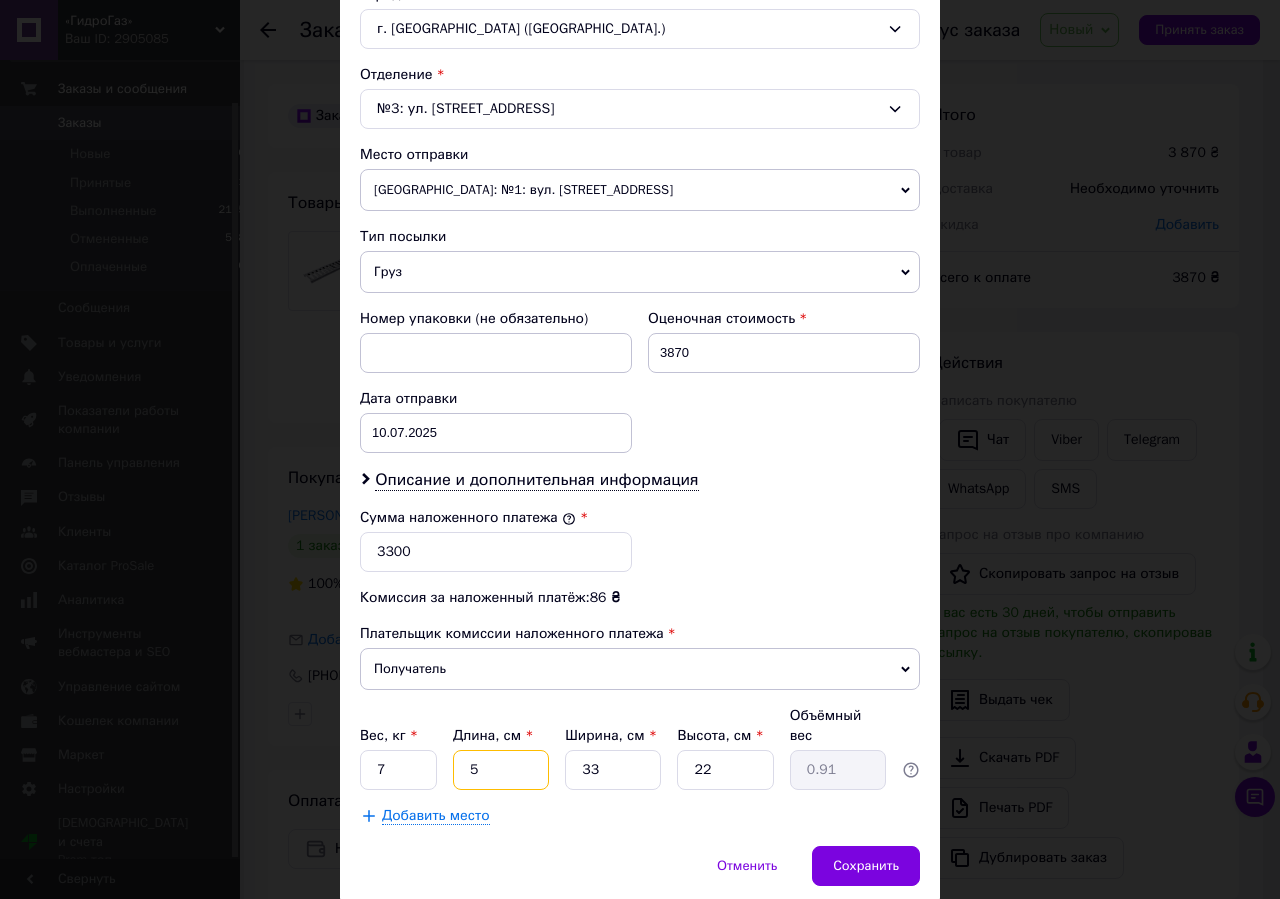 type on "52" 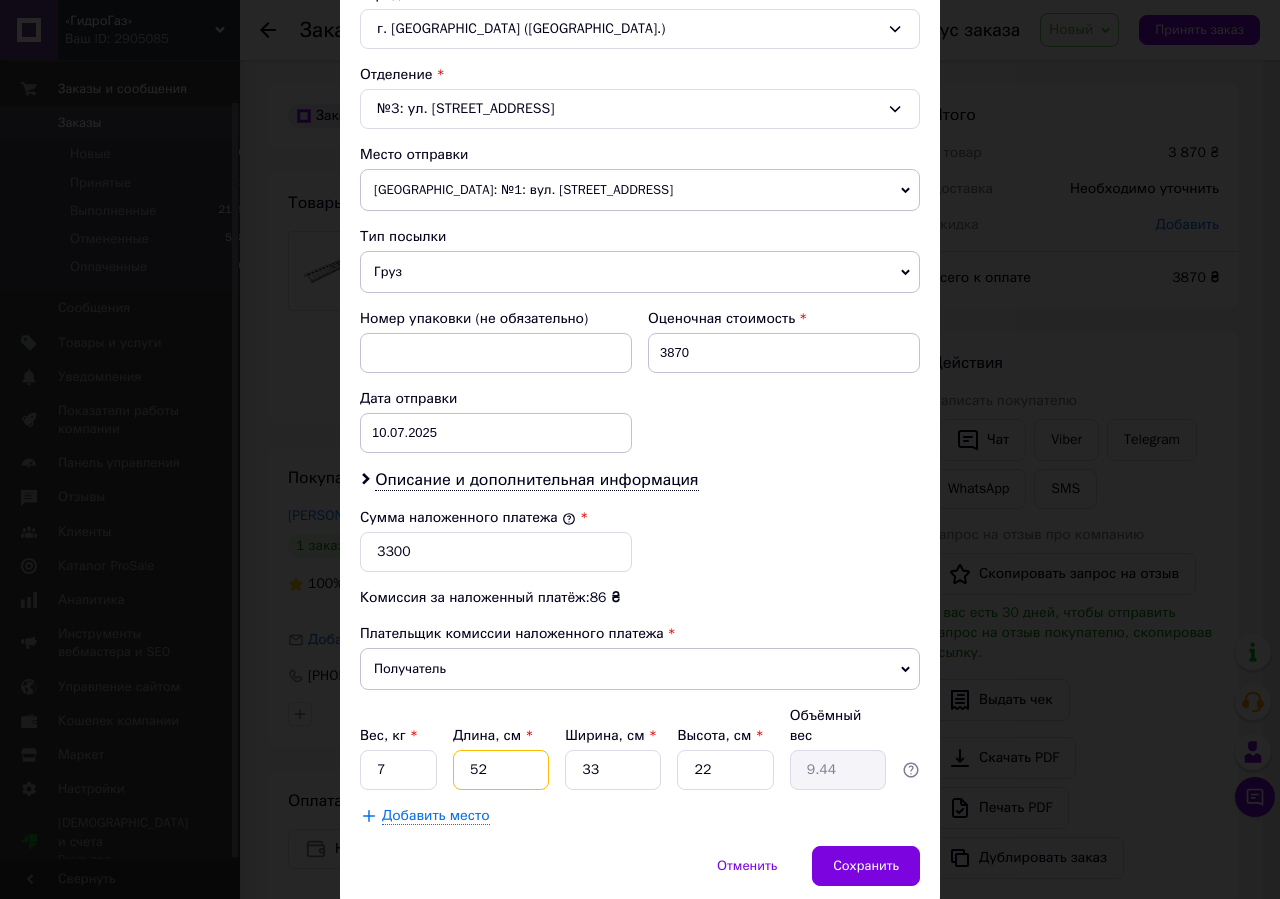 type on "52" 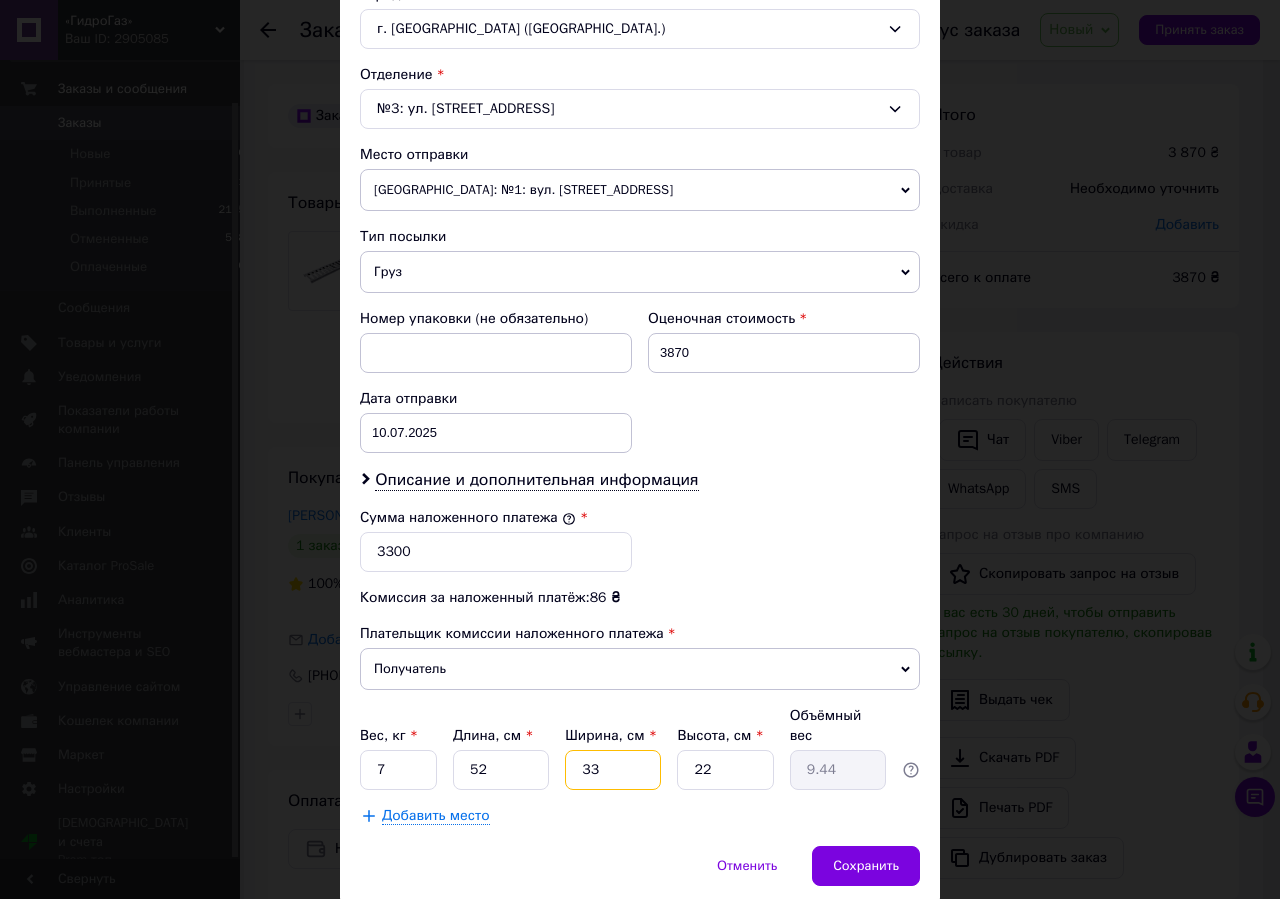 drag, startPoint x: 575, startPoint y: 757, endPoint x: 561, endPoint y: 759, distance: 14.142136 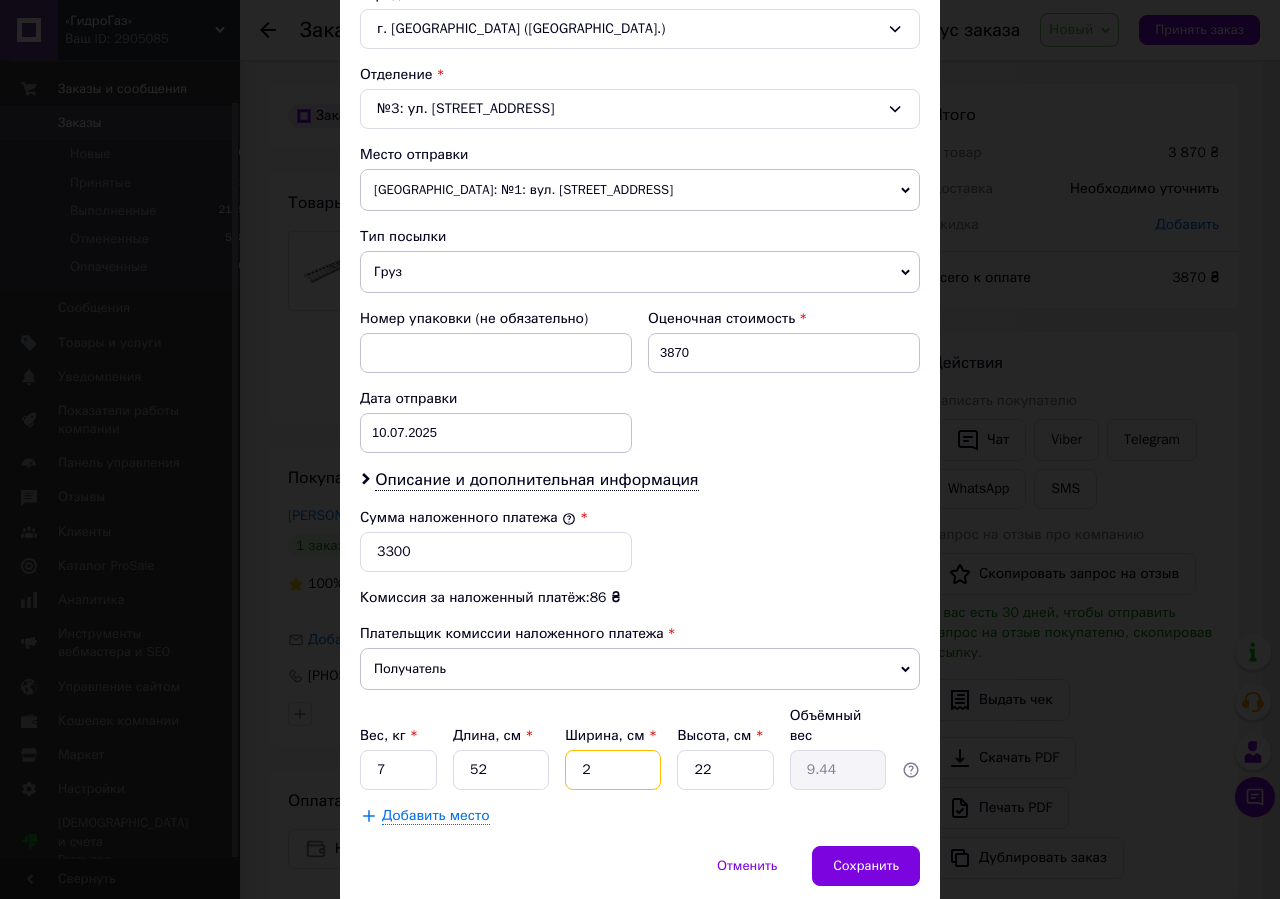 type on "0.57" 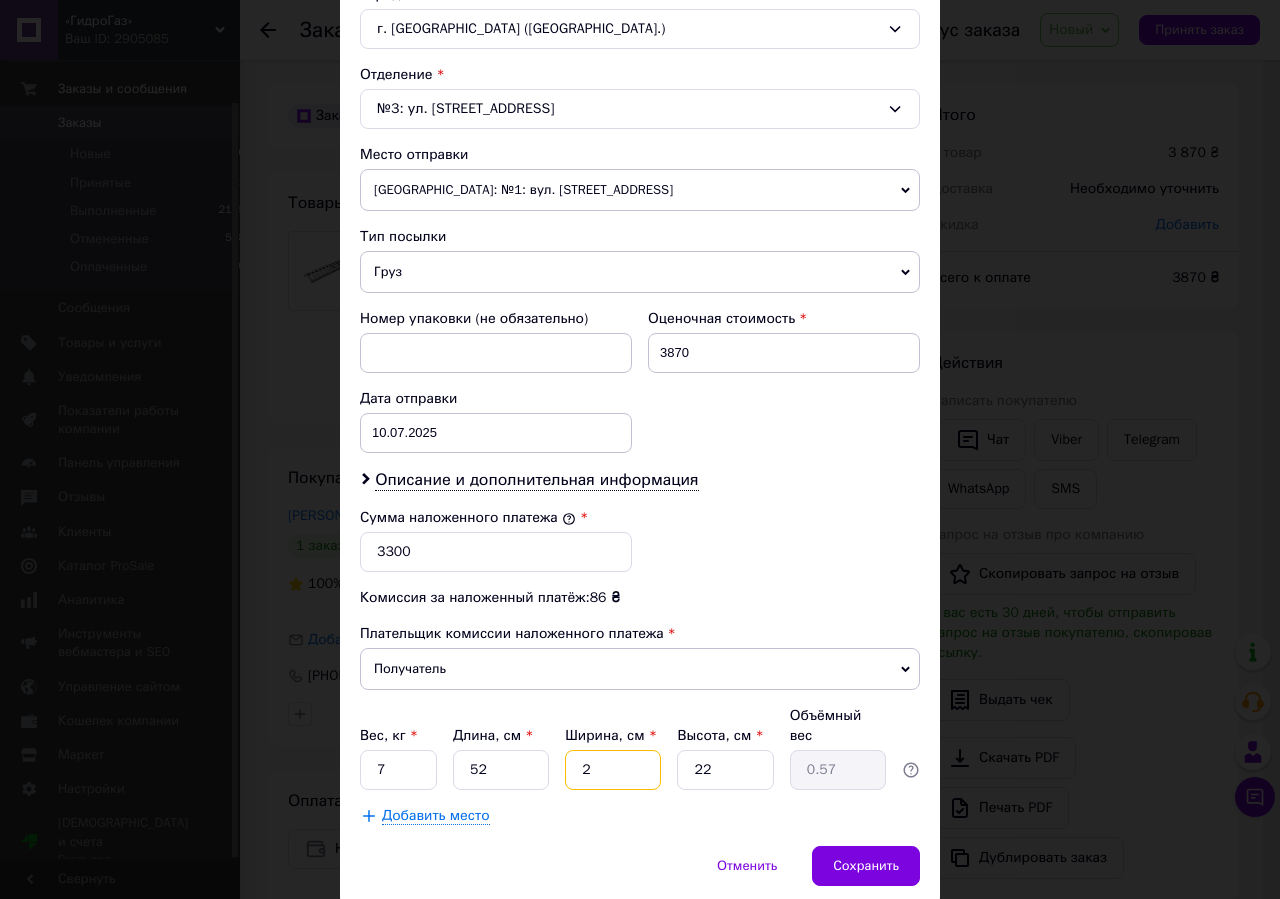 type on "22" 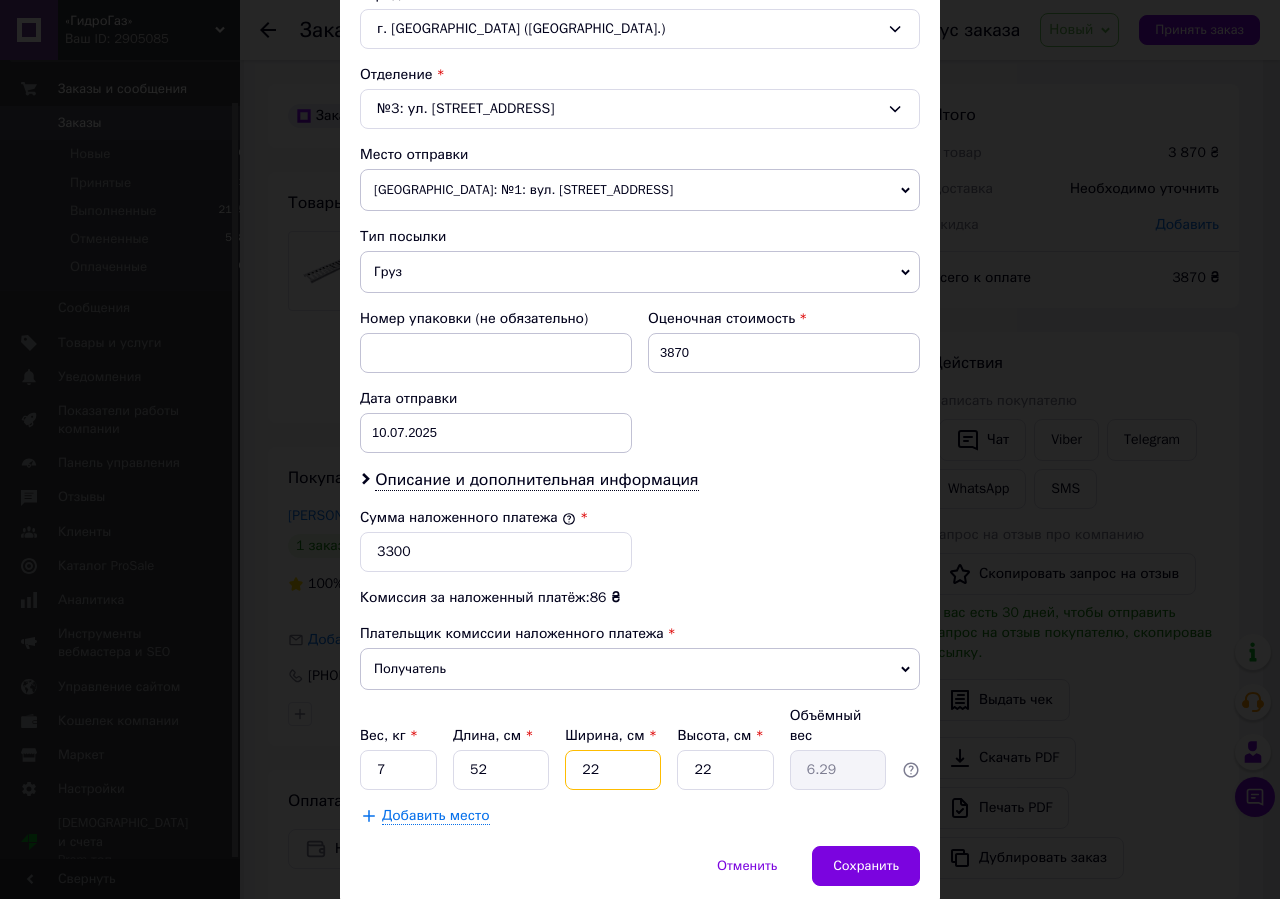 type on "22" 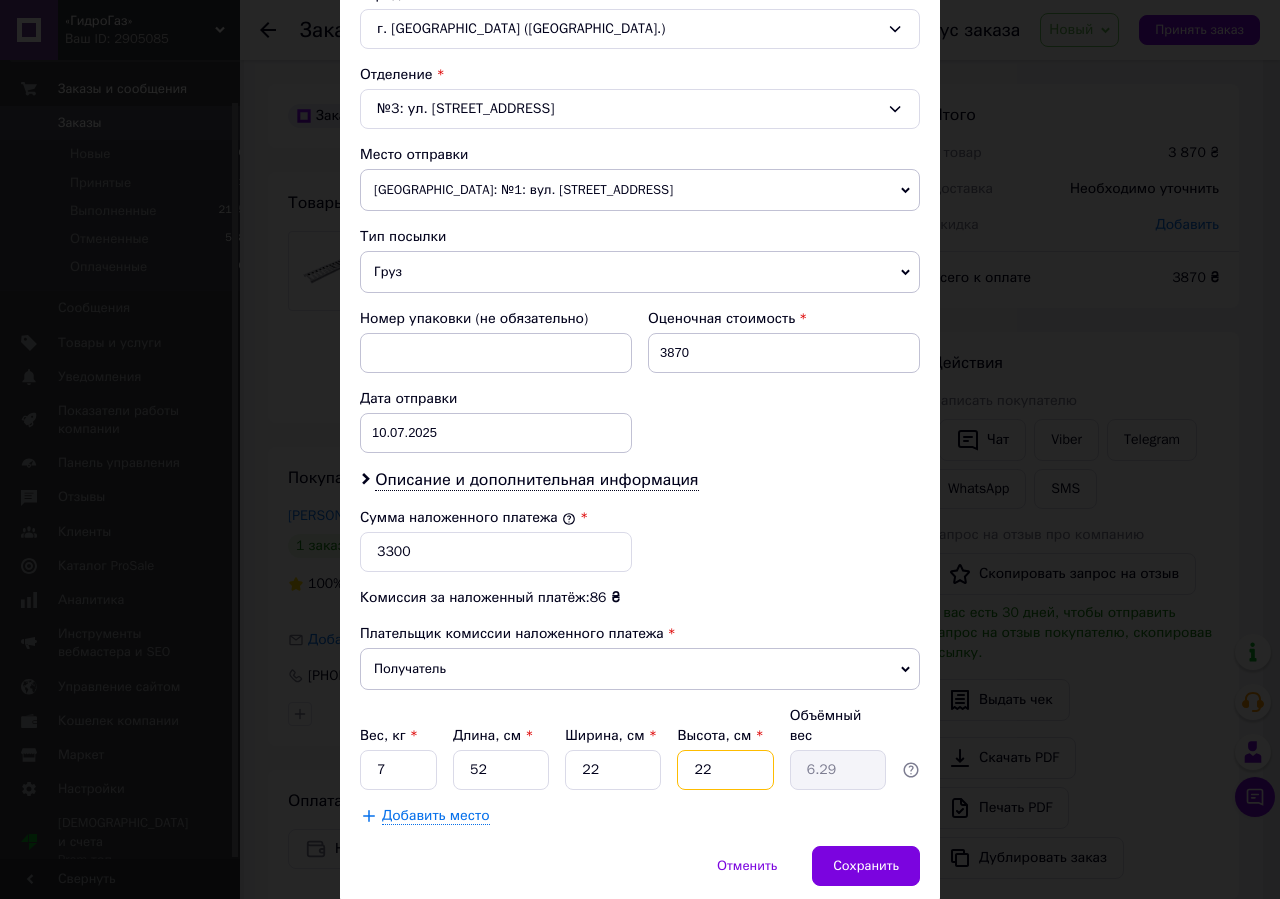 drag, startPoint x: 688, startPoint y: 755, endPoint x: 655, endPoint y: 741, distance: 35.846897 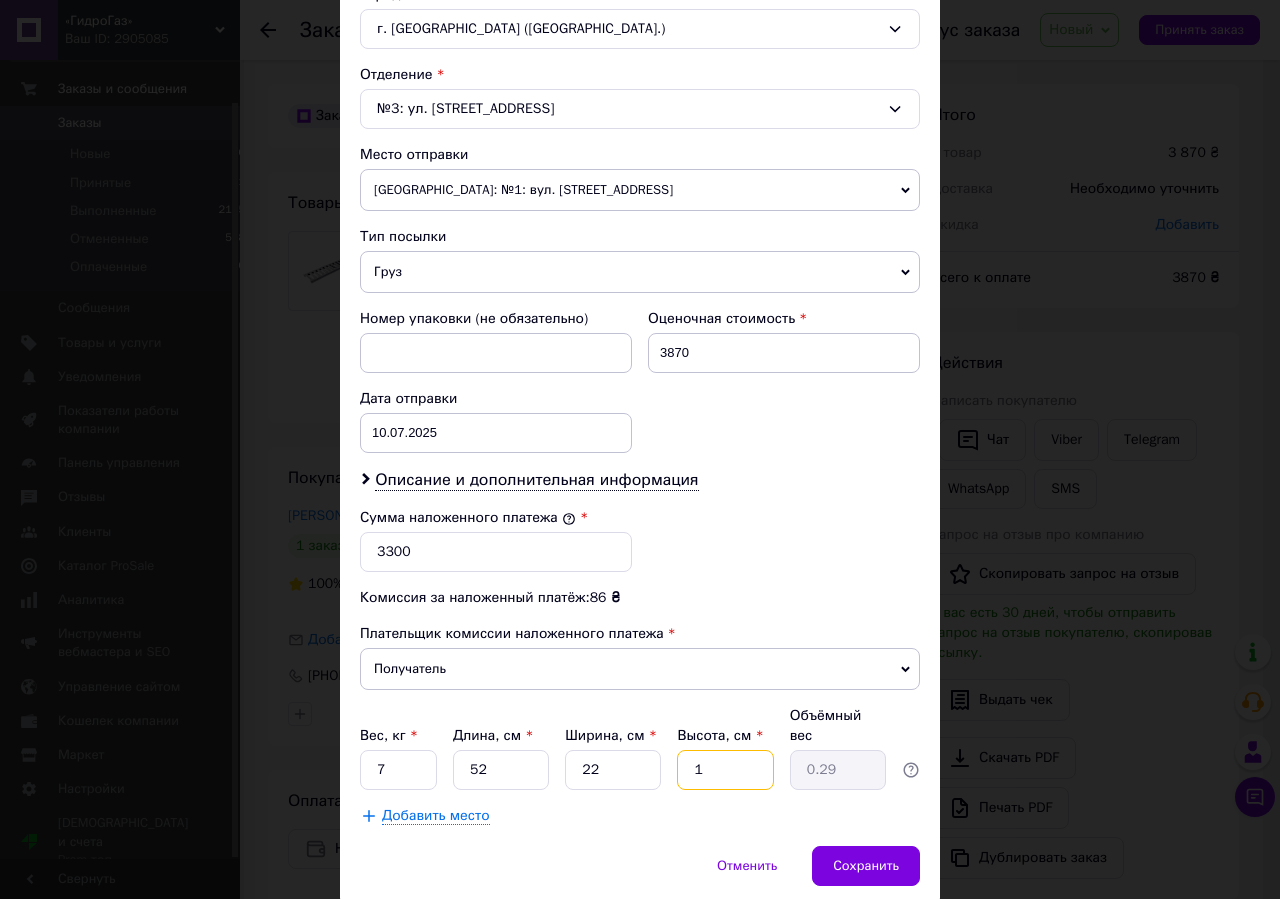 type on "14" 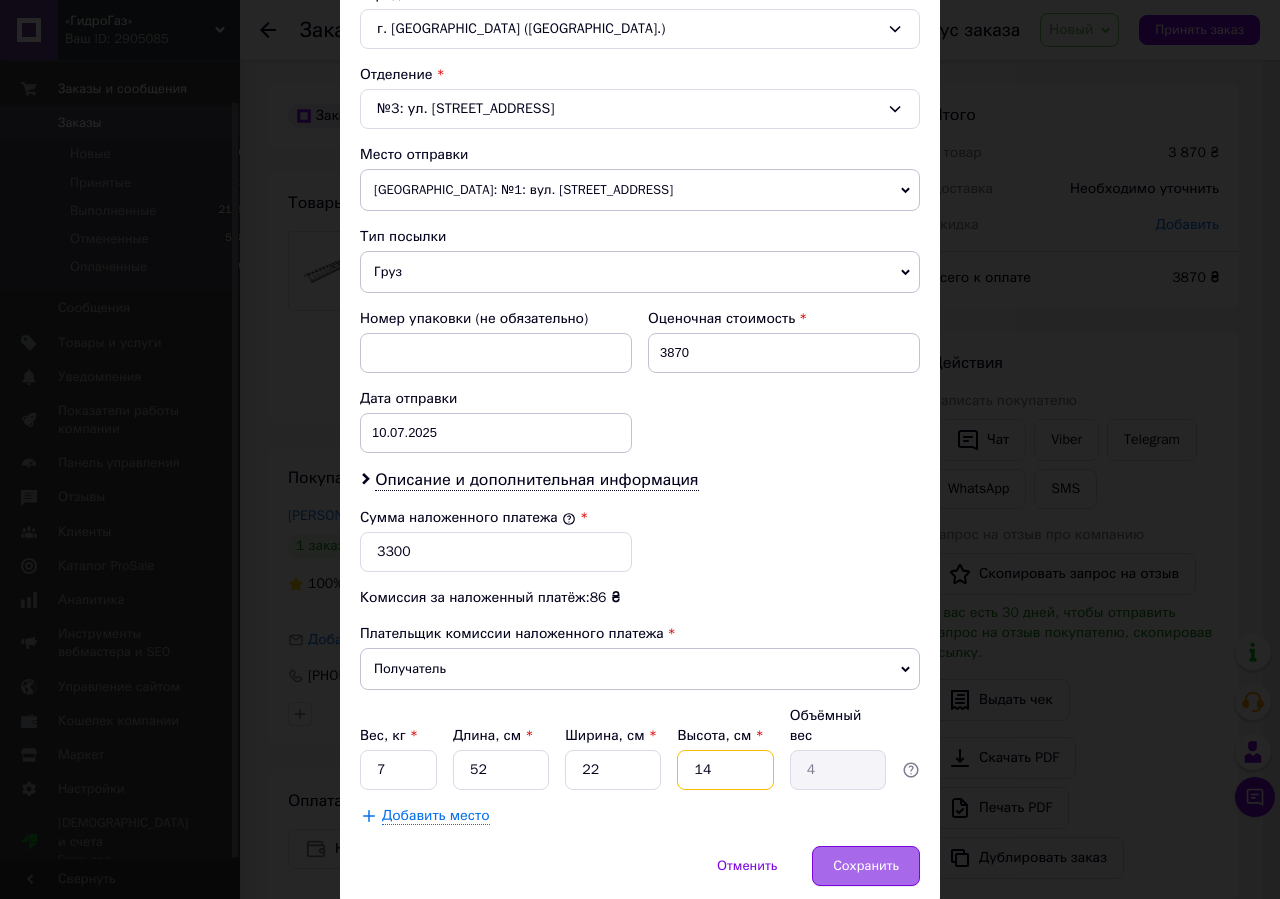 type on "14" 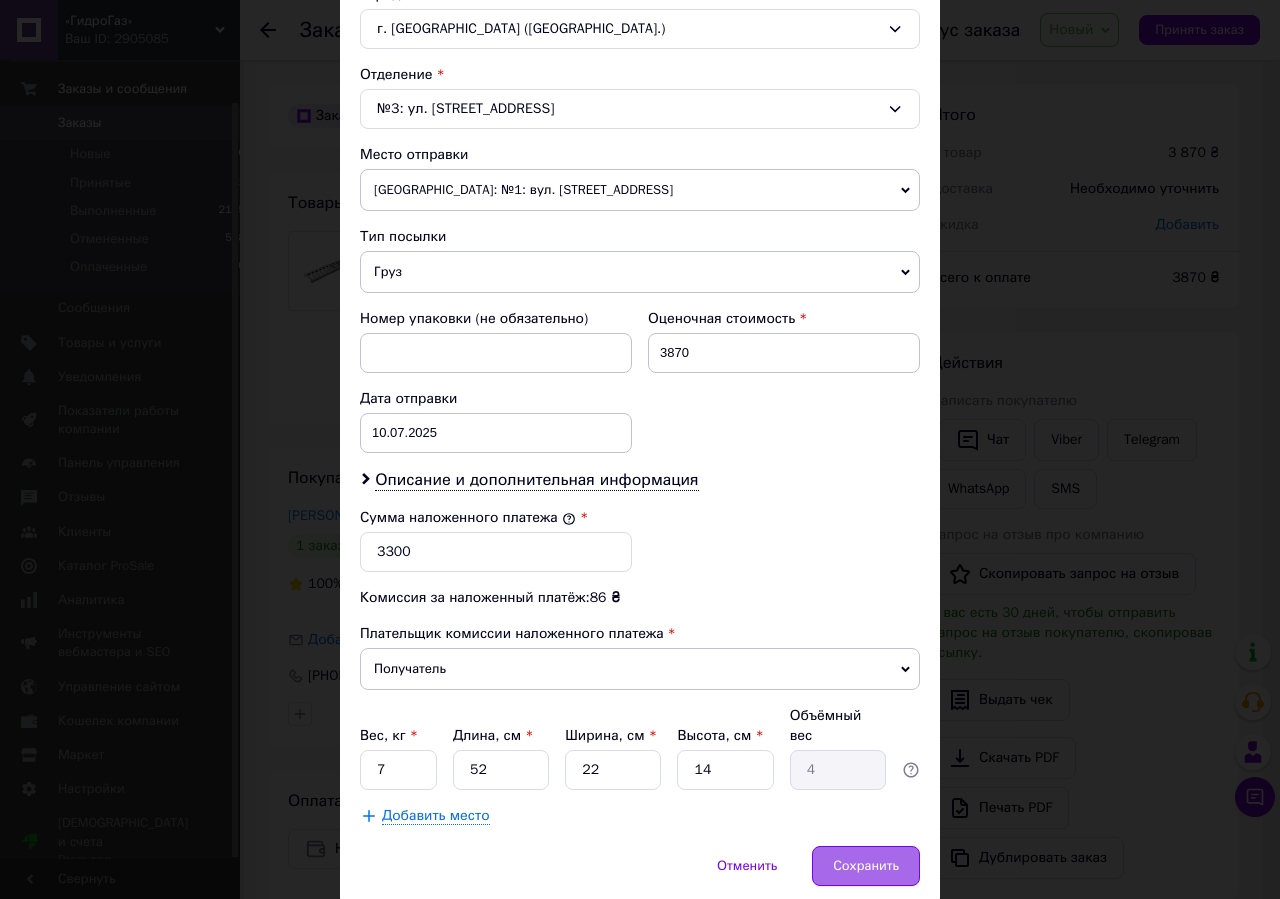 click on "Сохранить" at bounding box center [866, 866] 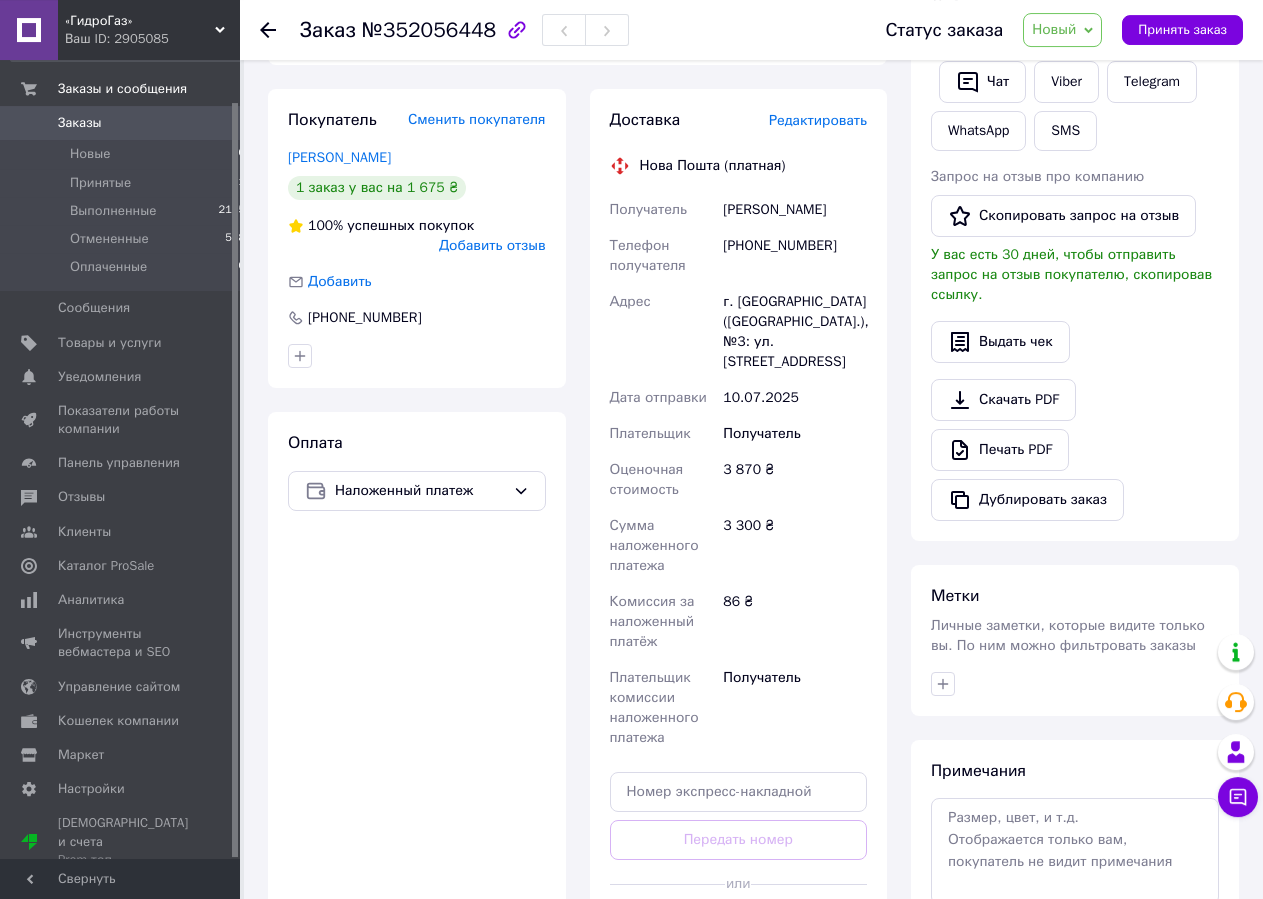 scroll, scrollTop: 510, scrollLeft: 0, axis: vertical 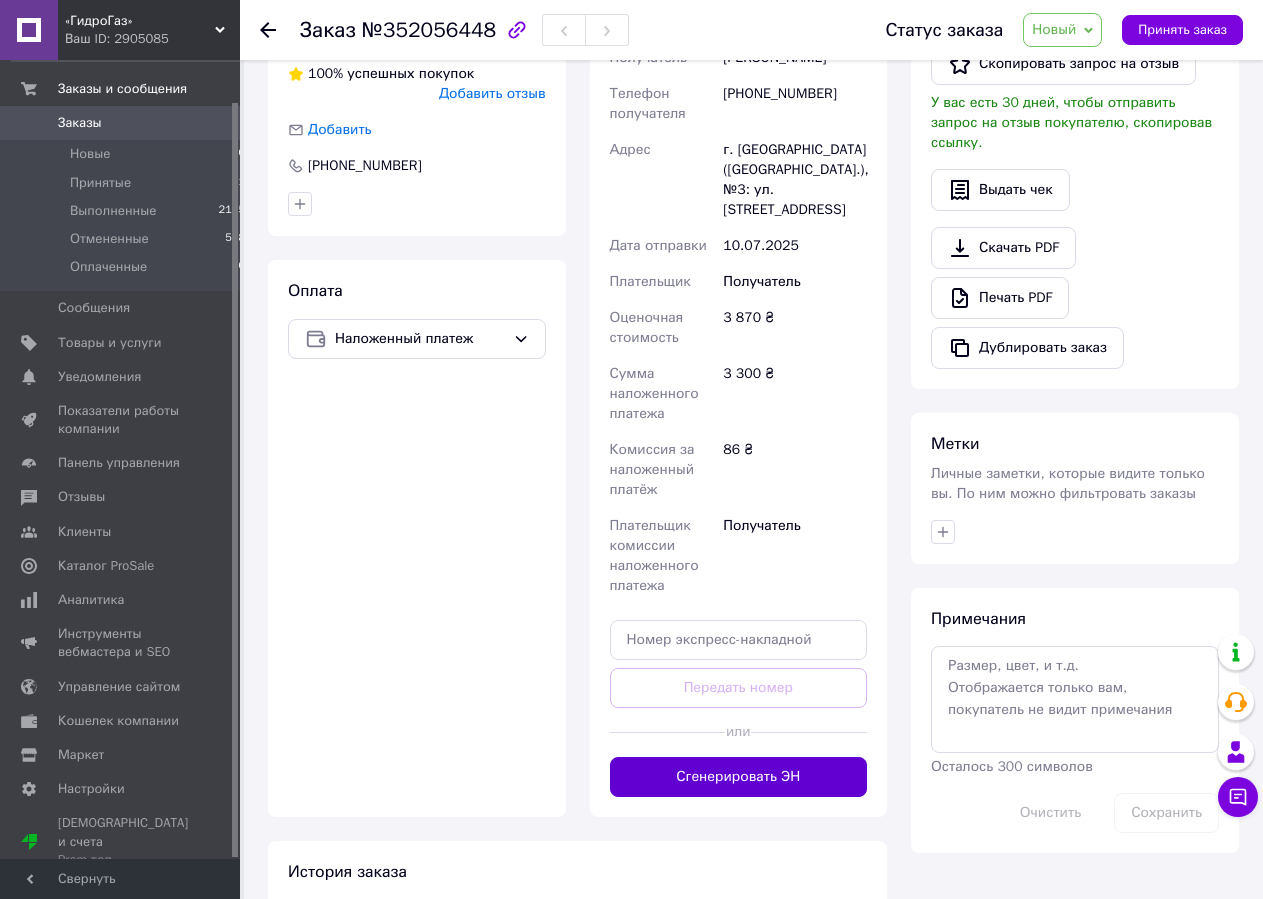 click on "Сгенерировать ЭН" at bounding box center [739, 777] 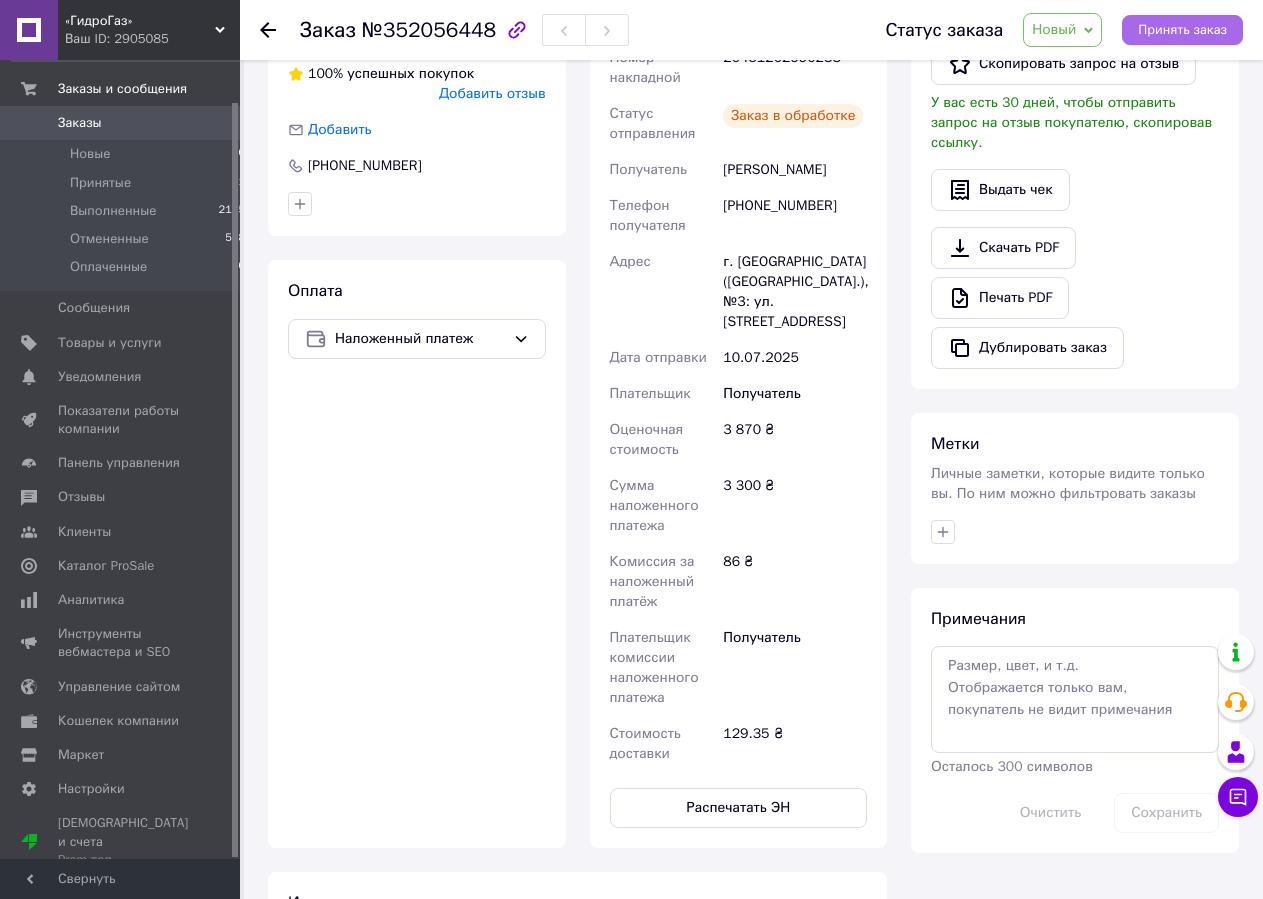 click on "Принять заказ" at bounding box center (1182, 30) 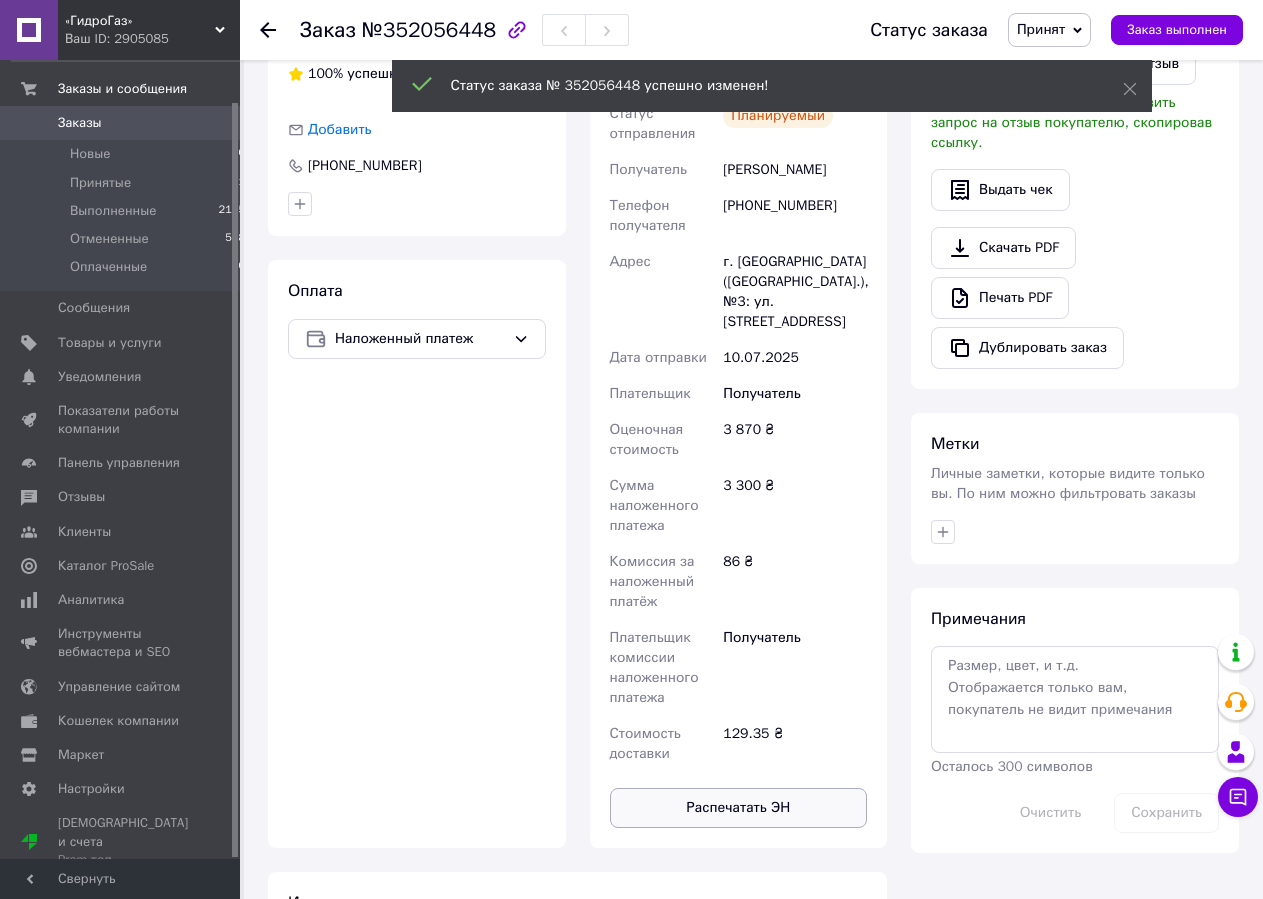 click on "Распечатать ЭН" at bounding box center [739, 808] 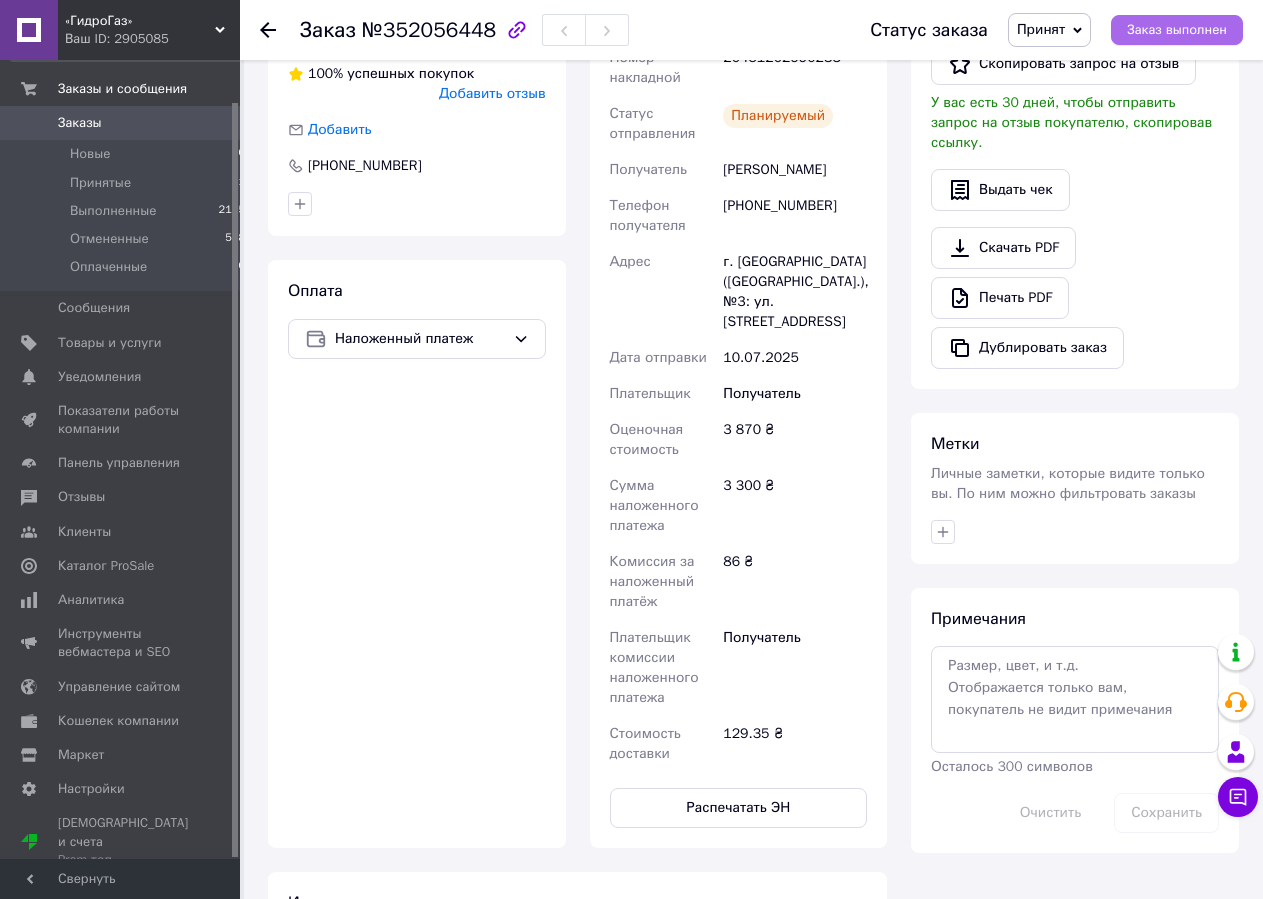 click on "Заказ выполнен" at bounding box center (1177, 30) 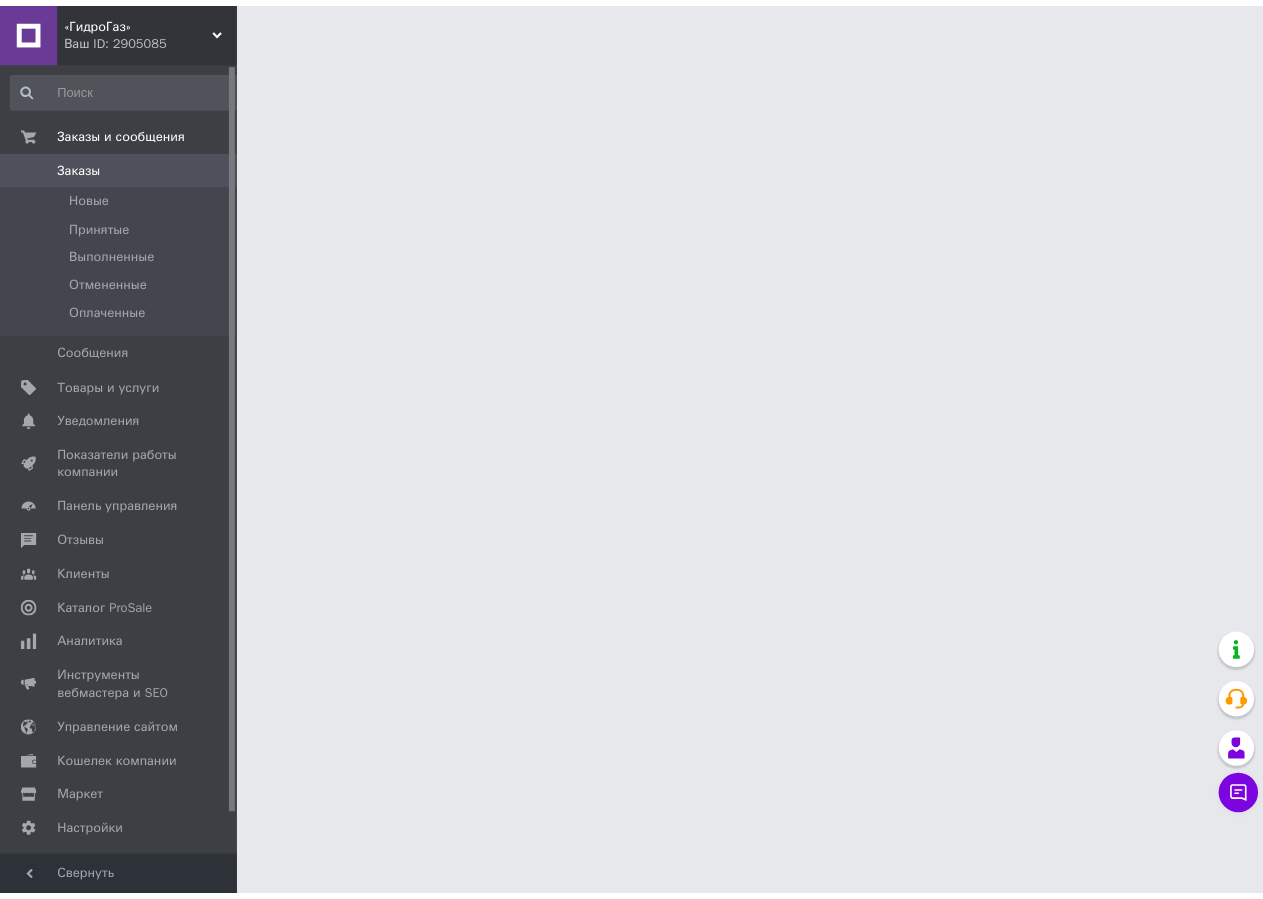 scroll, scrollTop: 0, scrollLeft: 0, axis: both 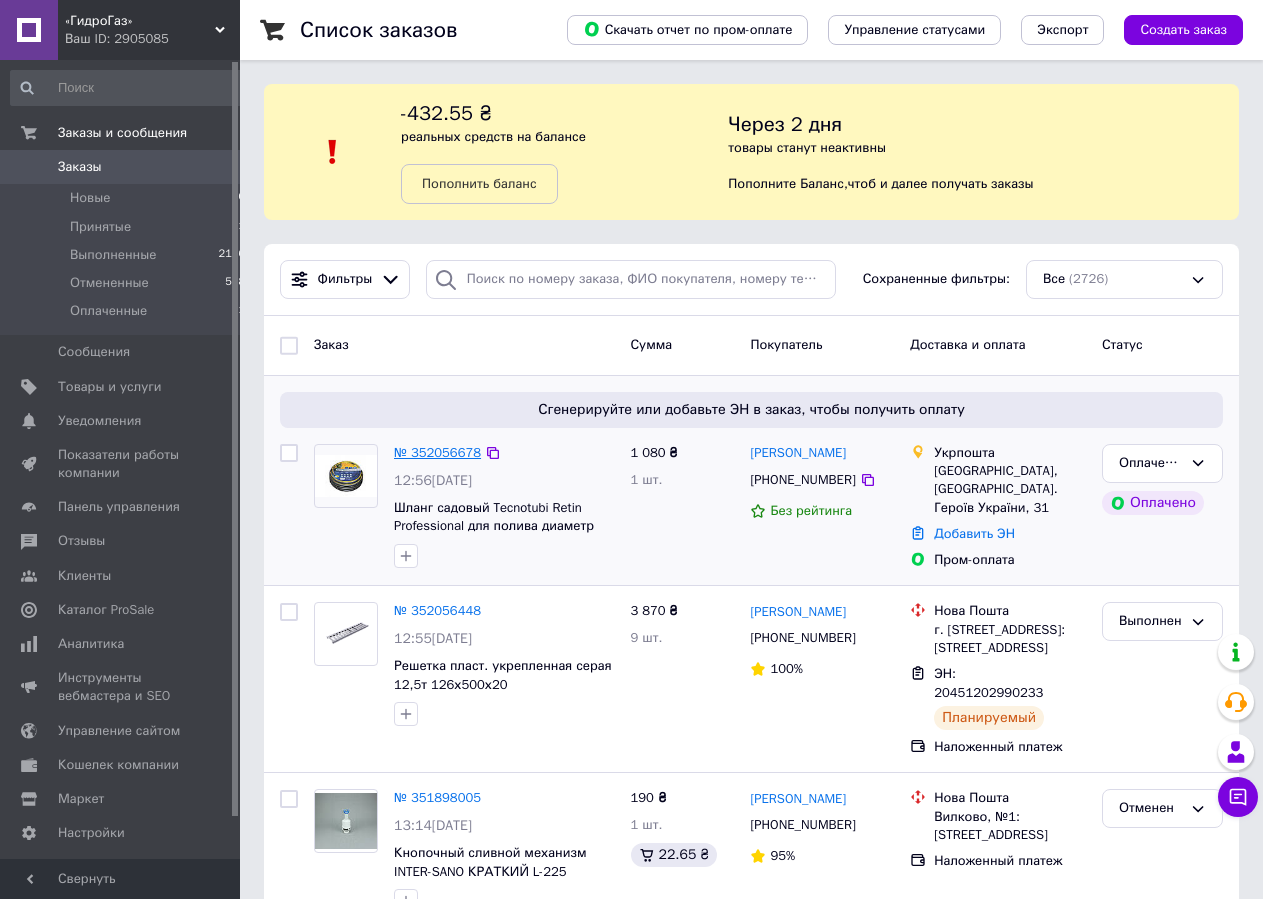 click on "№ 352056678" at bounding box center [437, 452] 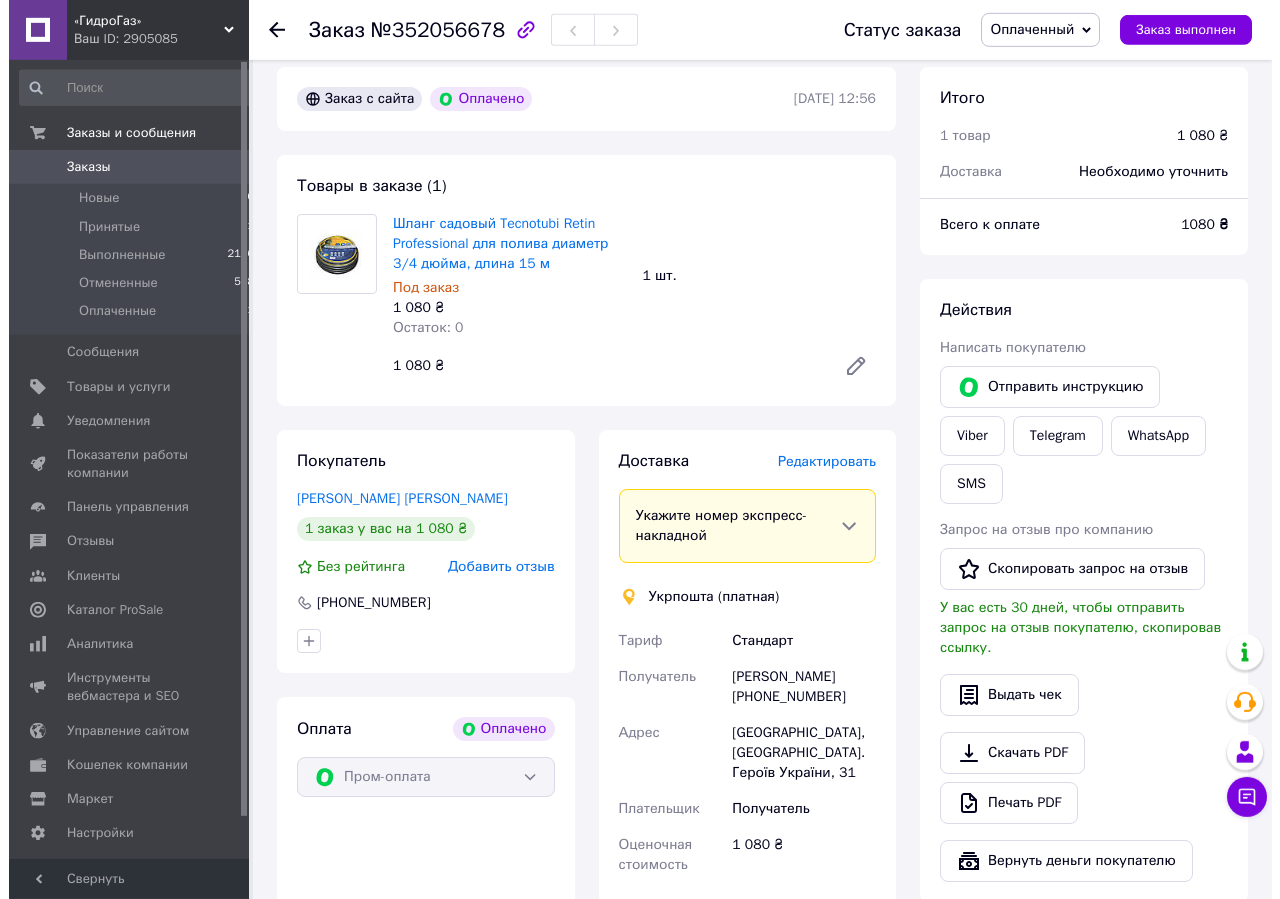 scroll, scrollTop: 204, scrollLeft: 0, axis: vertical 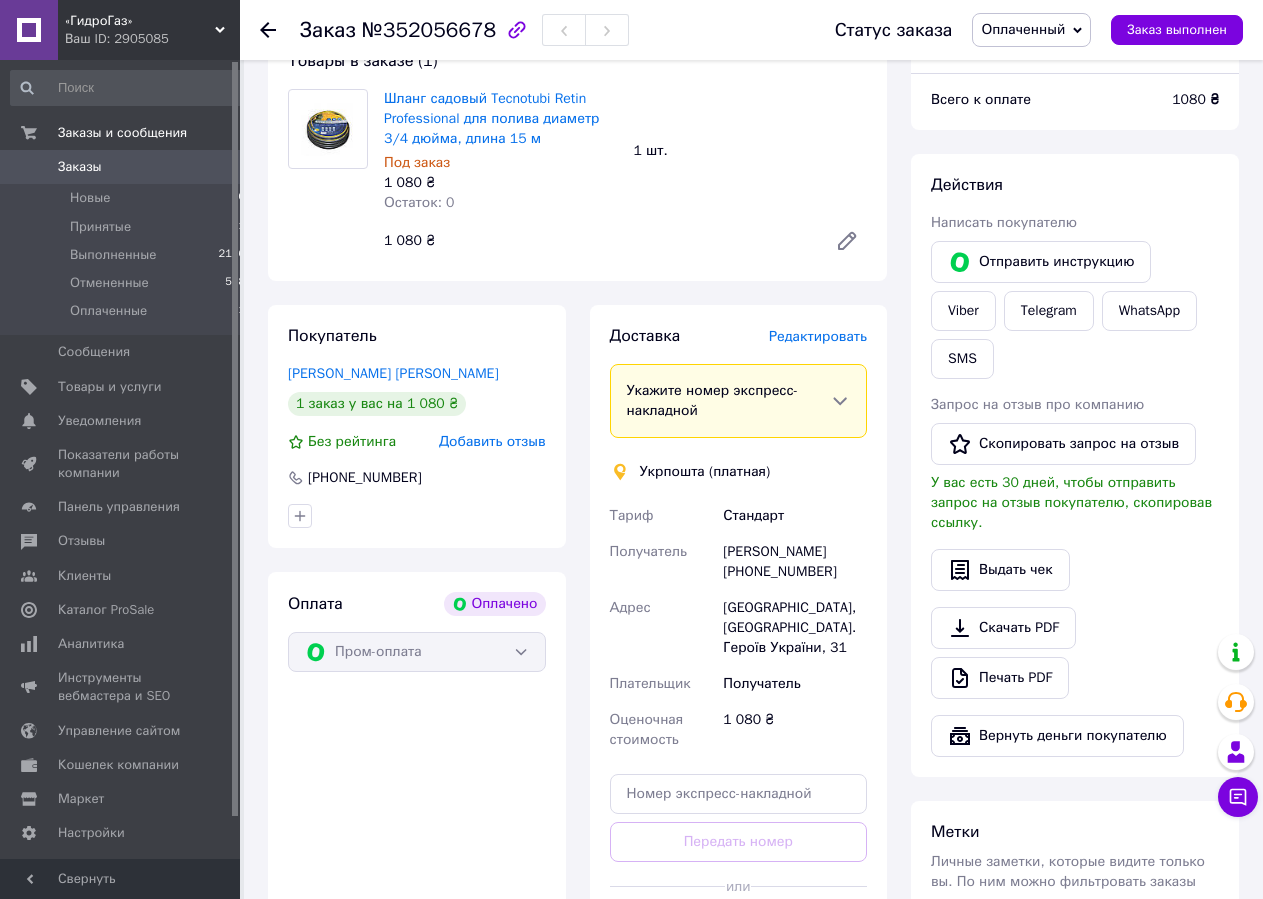 click on "Редактировать" at bounding box center (818, 336) 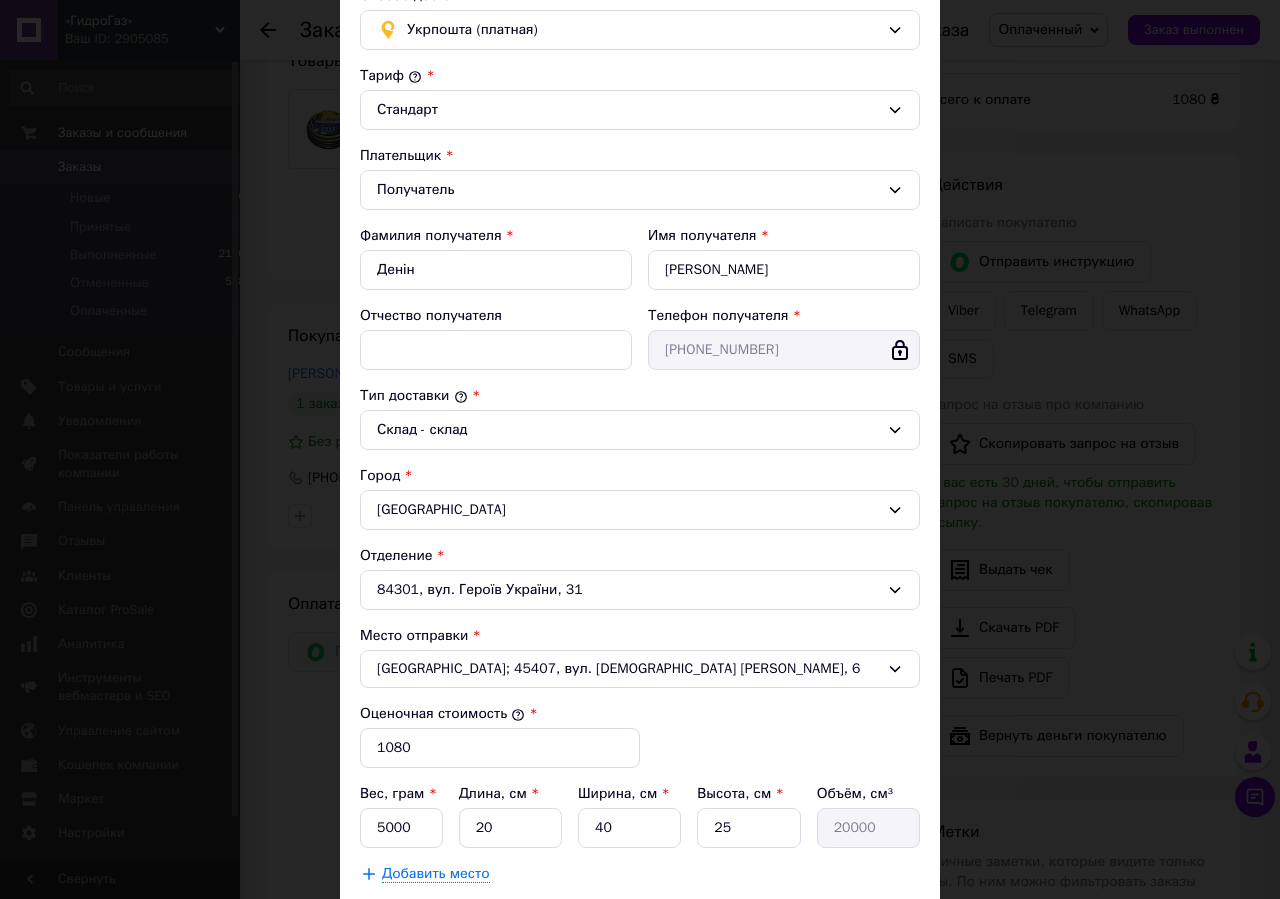 scroll, scrollTop: 228, scrollLeft: 0, axis: vertical 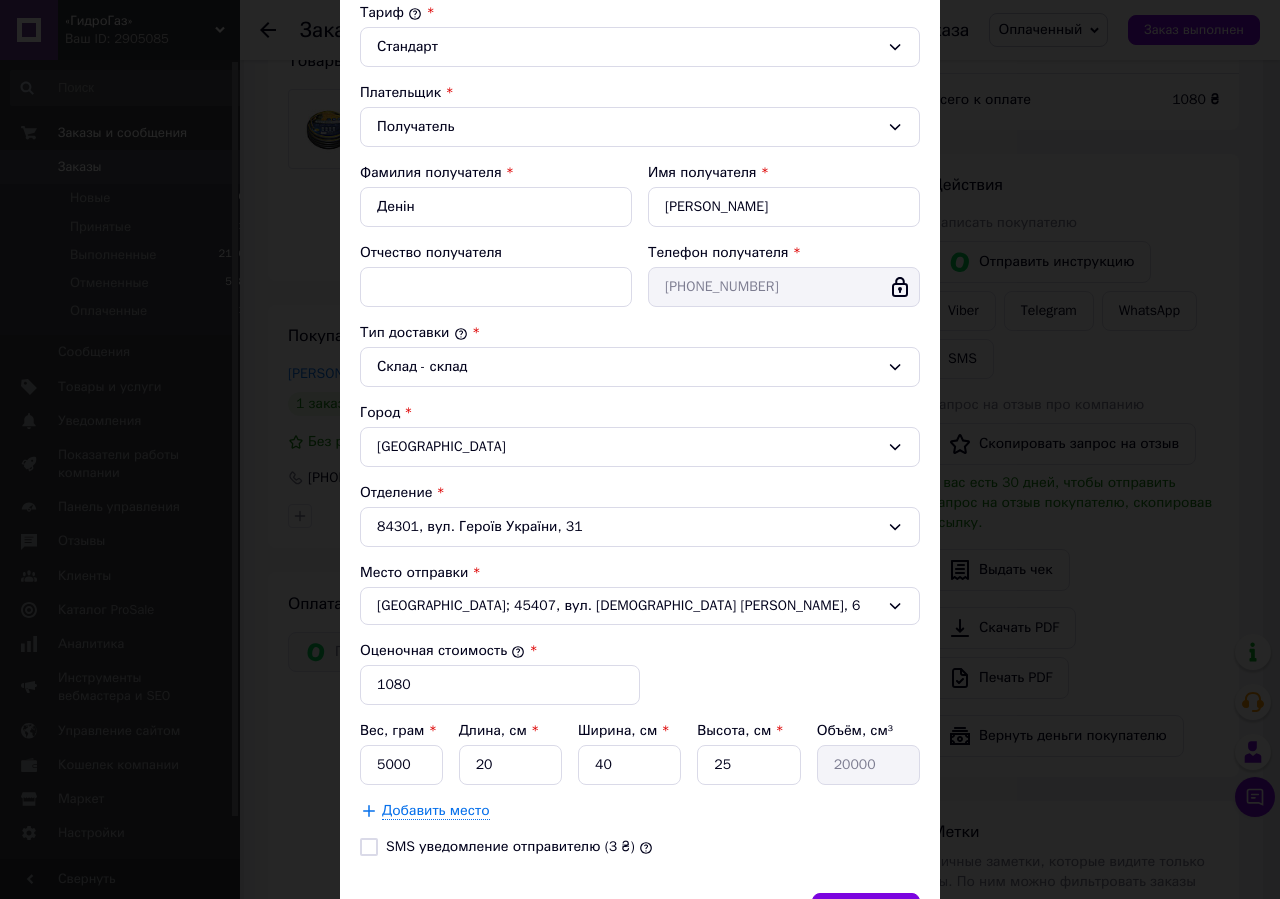 click on "84301, вул. Героїв України, 31" at bounding box center [640, 527] 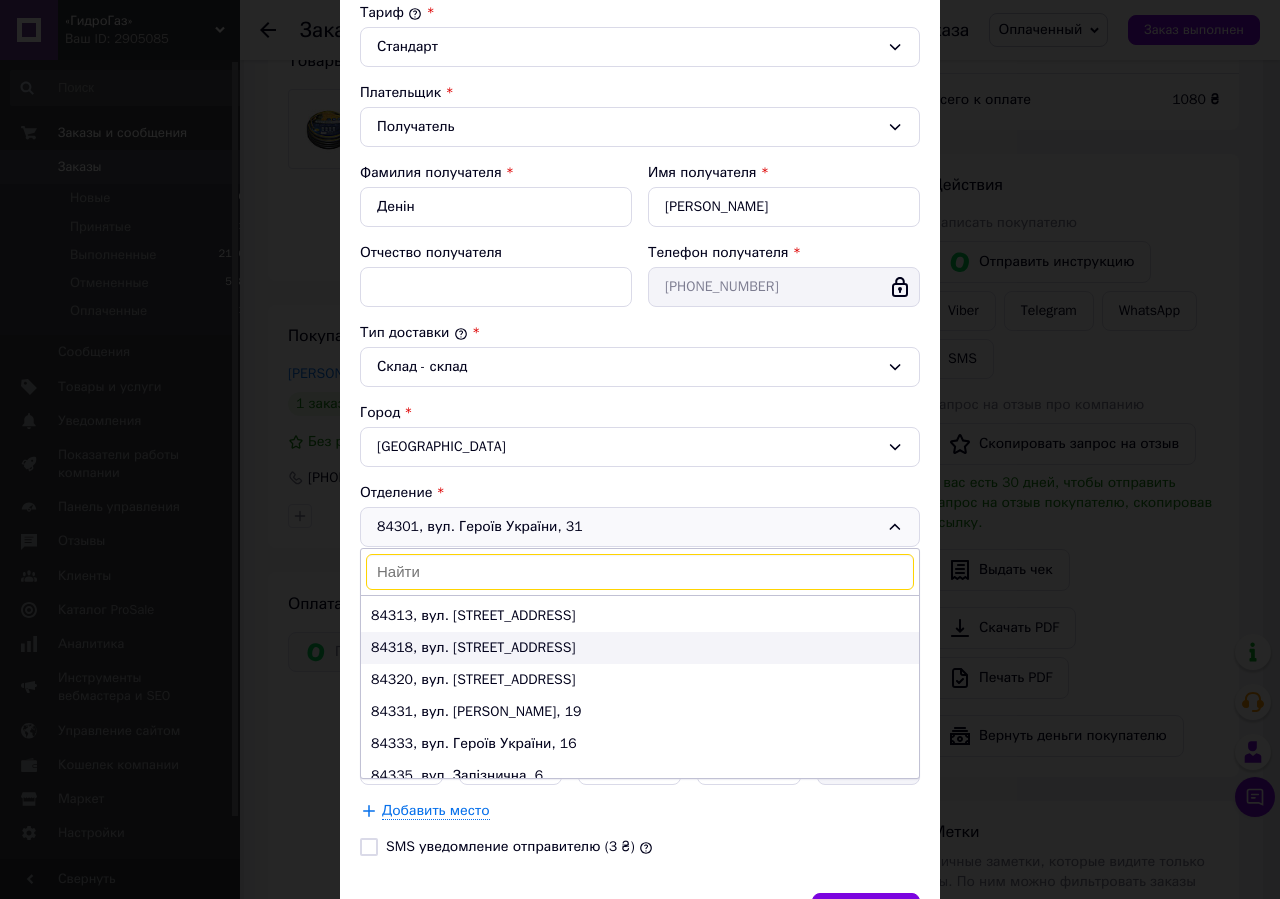 scroll, scrollTop: 202, scrollLeft: 0, axis: vertical 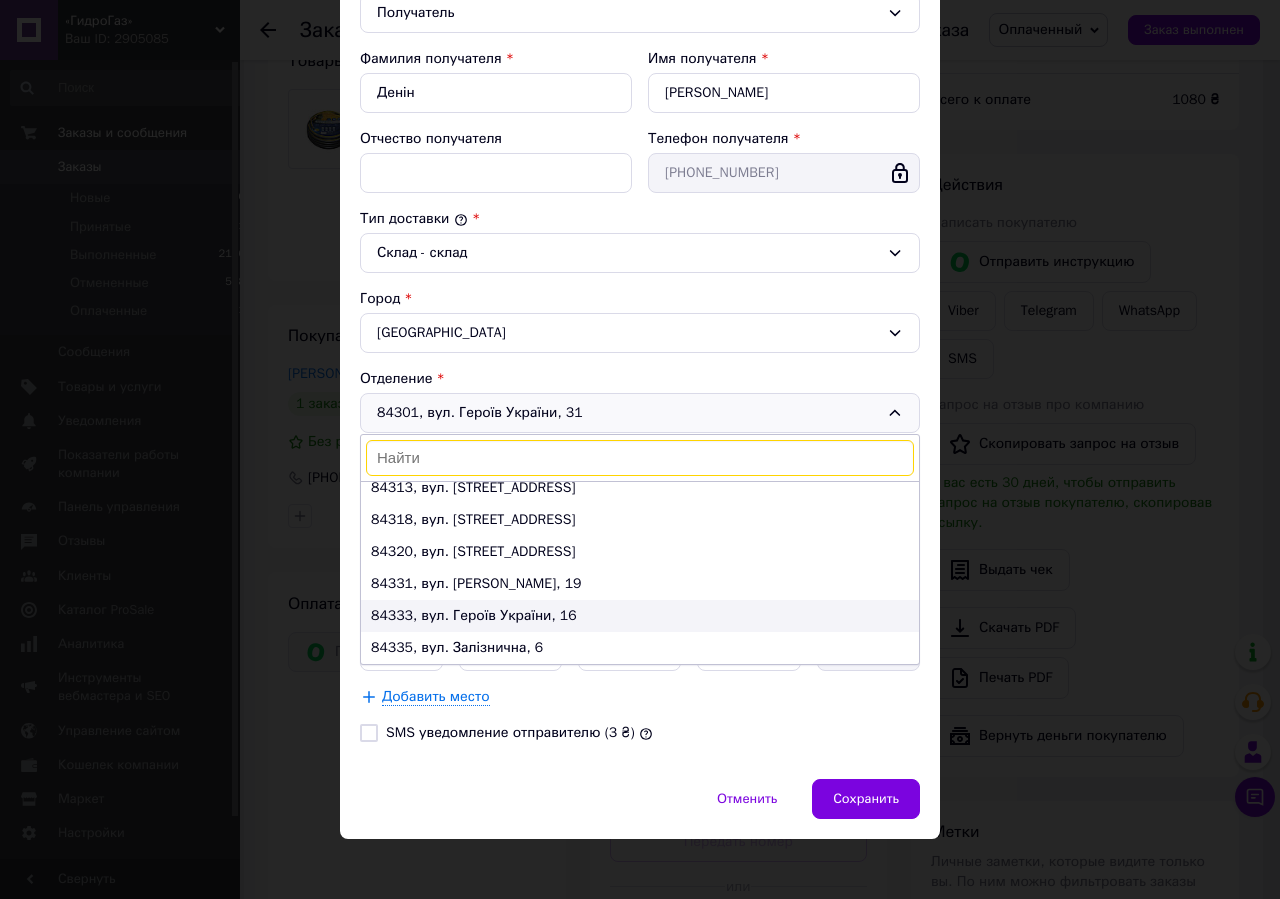 drag, startPoint x: 891, startPoint y: 610, endPoint x: 872, endPoint y: 569, distance: 45.188496 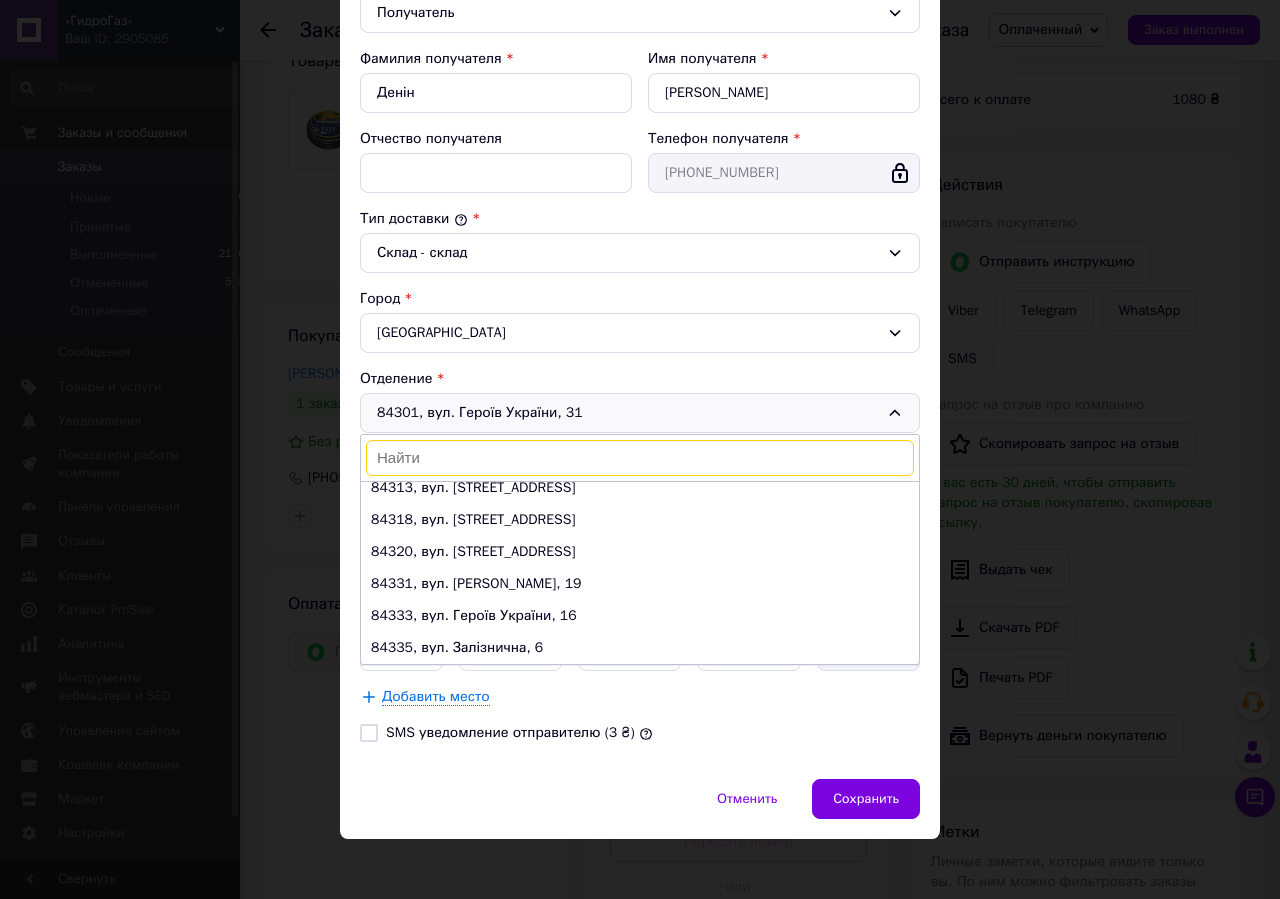 click on "84333, вул. Героїв України, 16" at bounding box center (640, 616) 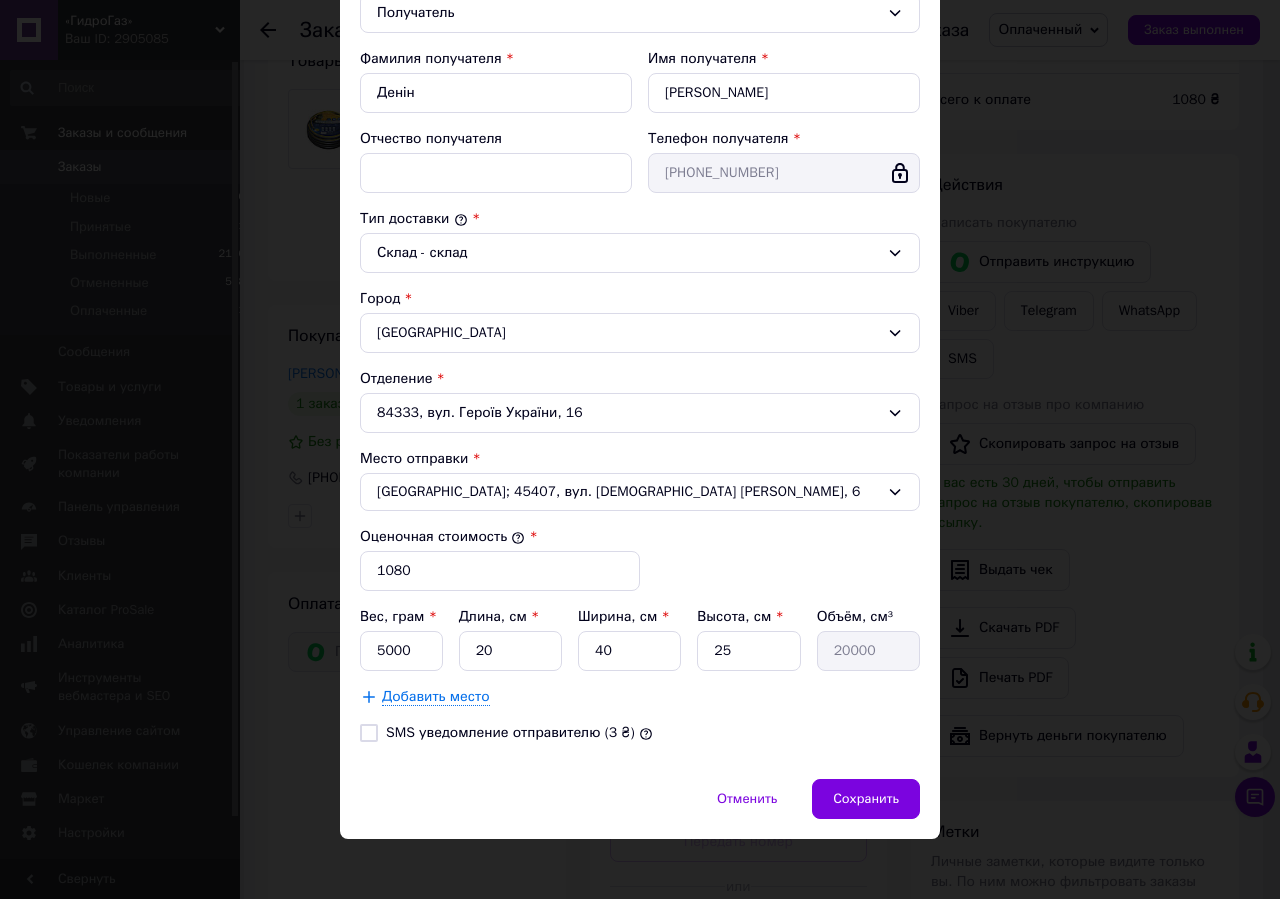 click on "Тариф     * Стандарт Плательщик   * Получатель Фамилия получателя   * Денін Имя получателя   * [PERSON_NAME] Отчество получателя Телефон получателя   * [PHONE_NUMBER] Тип доставки     * Склад - склад [GEOGRAPHIC_DATA] Отделение 84333, вул. Героїв України, 16 Место отправки   * [GEOGRAPHIC_DATA]; 45407, вул. Митрополита [PERSON_NAME], 6 Оценочная стоимость     * 1080 Вес, грам   * 5000 Длина, см   * 20 Ширина, см   * 40 Высота, см   * 25 Объём, см³ 20000 Добавить место SMS уведомление отправителю (3 ₴)" at bounding box center (640, 324) 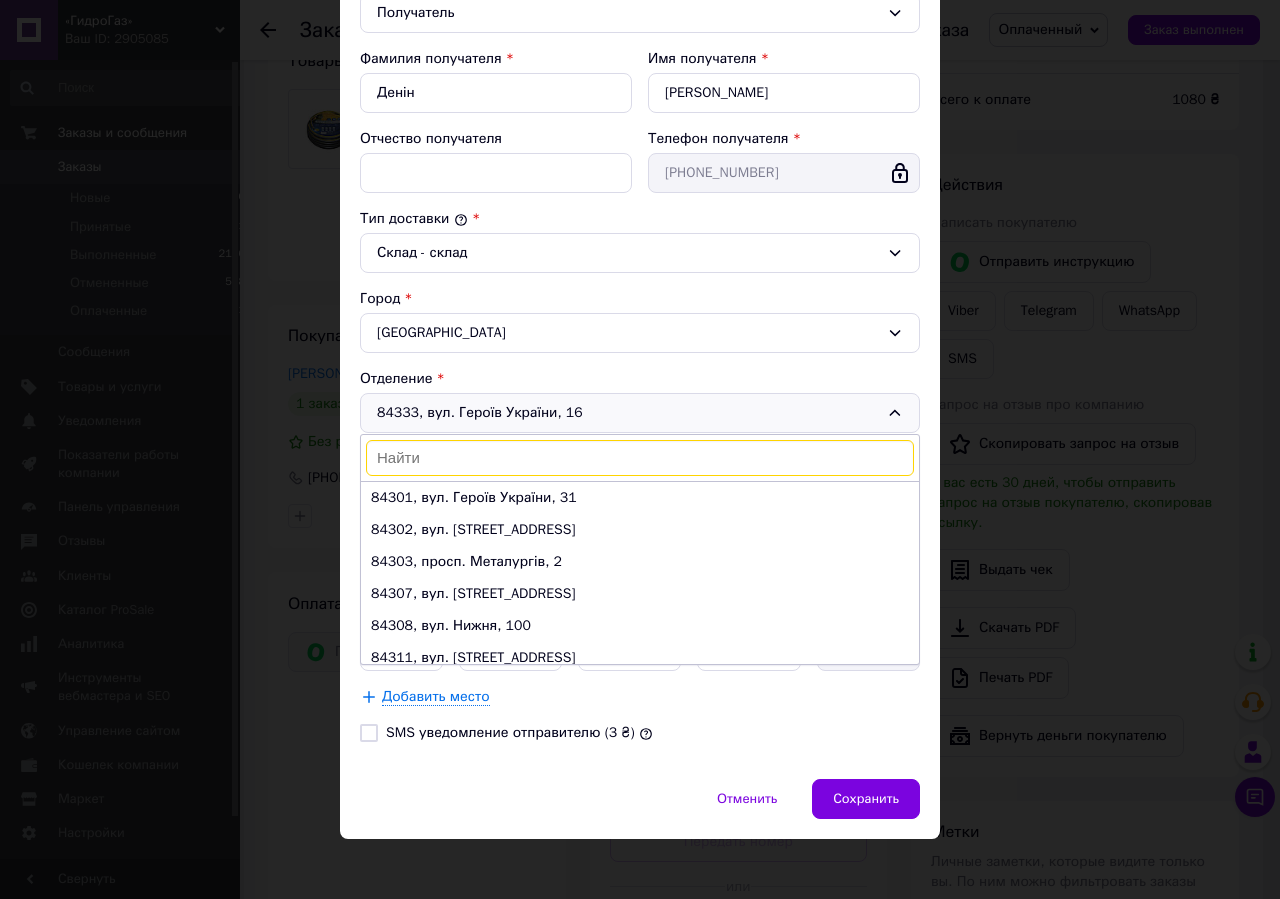 scroll, scrollTop: 202, scrollLeft: 0, axis: vertical 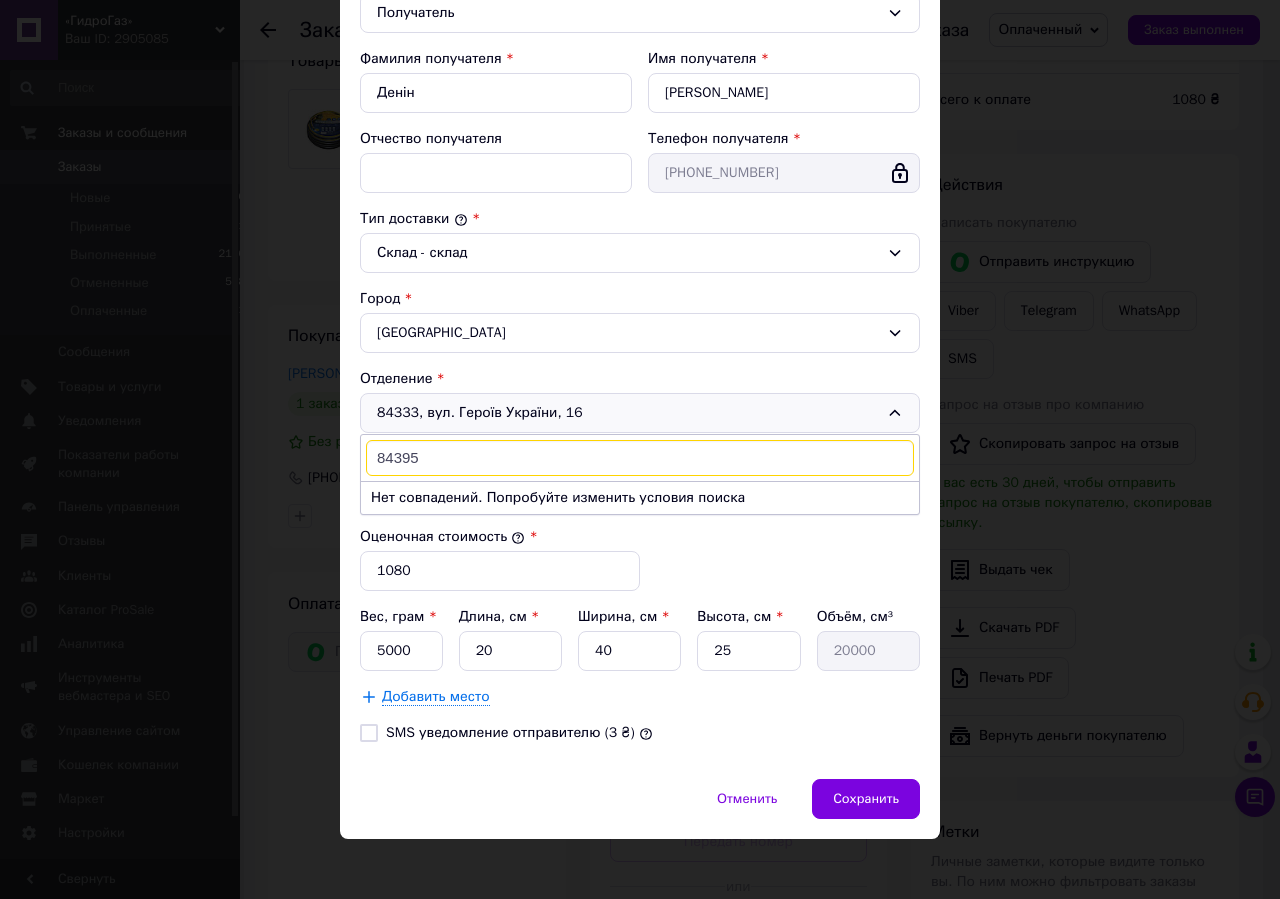 type on "84395" 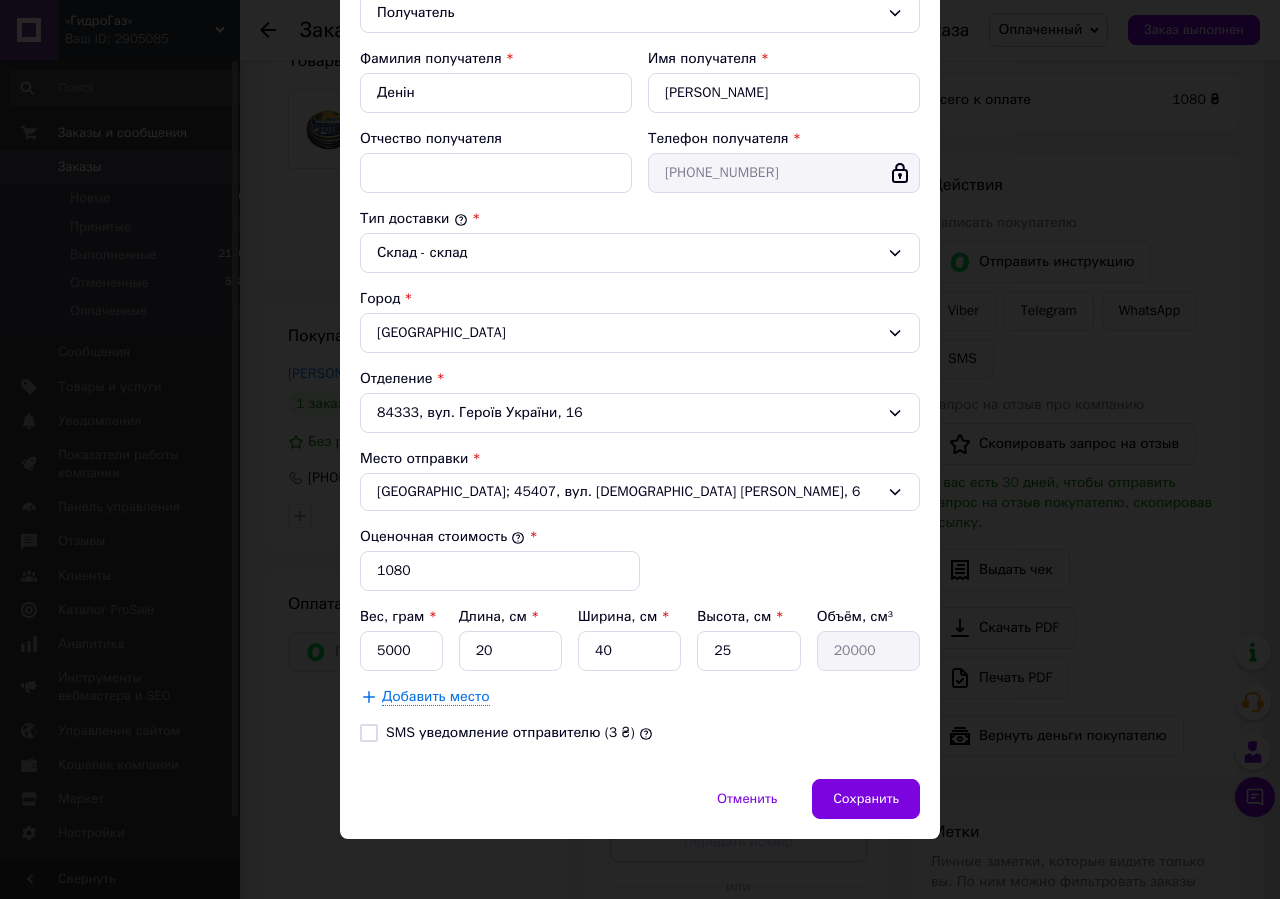 click on "84333, вул. Героїв України, 16" at bounding box center [640, 413] 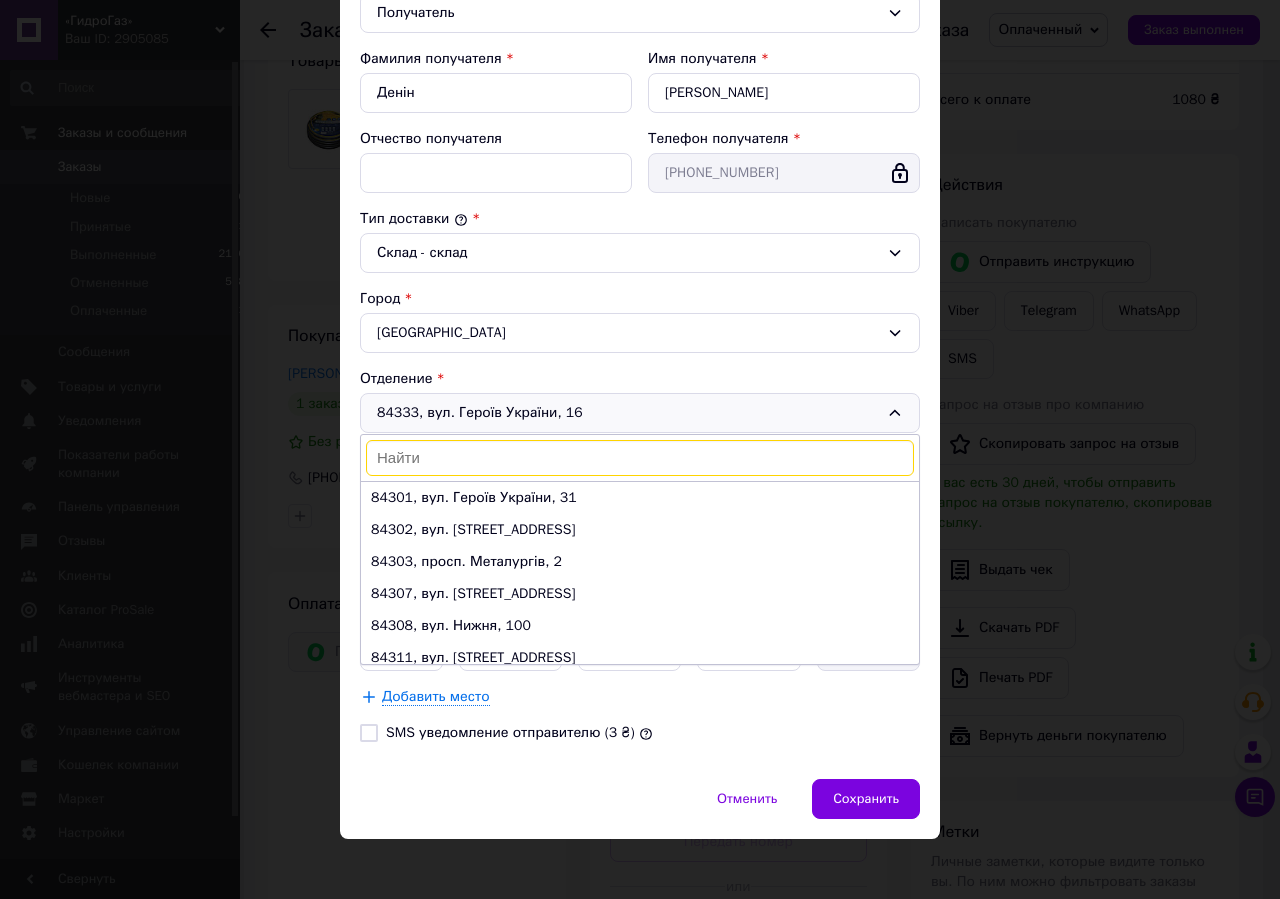 scroll, scrollTop: 202, scrollLeft: 0, axis: vertical 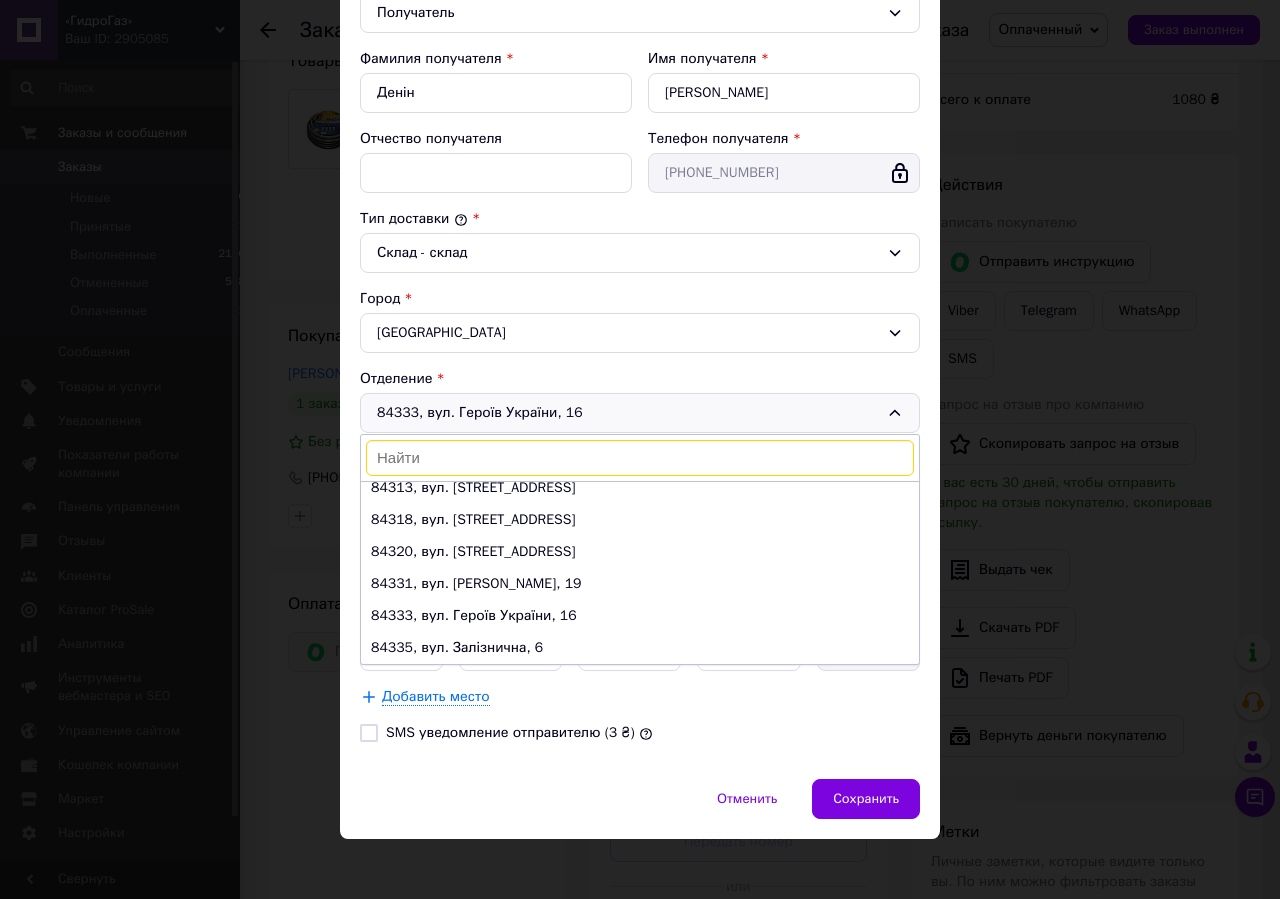 click on "Способ доставки Укрпошта (платная) Тариф     * Стандарт Плательщик   * Получатель Фамилия получателя   * Денін Имя получателя   * [PERSON_NAME] Отчество получателя Телефон получателя   * [PHONE_NUMBER] Тип доставки     * Склад - склад Город [GEOGRAPHIC_DATA] Отделение 84333, вул. [STREET_ADDRESS] [STREET_ADDRESS] [STREET_ADDRESS] [STREET_ADDRESS] [STREET_ADDRESS] [STREET_ADDRESS] [STREET_ADDRESS]. [STREET_ADDRESS] [STREET_ADDRESS] [STREET_ADDRESS] [PERSON_NAME][STREET_ADDRESS] [STREET_ADDRESS] Залізнична, 6 Место отправки   *" at bounding box center [640, 284] 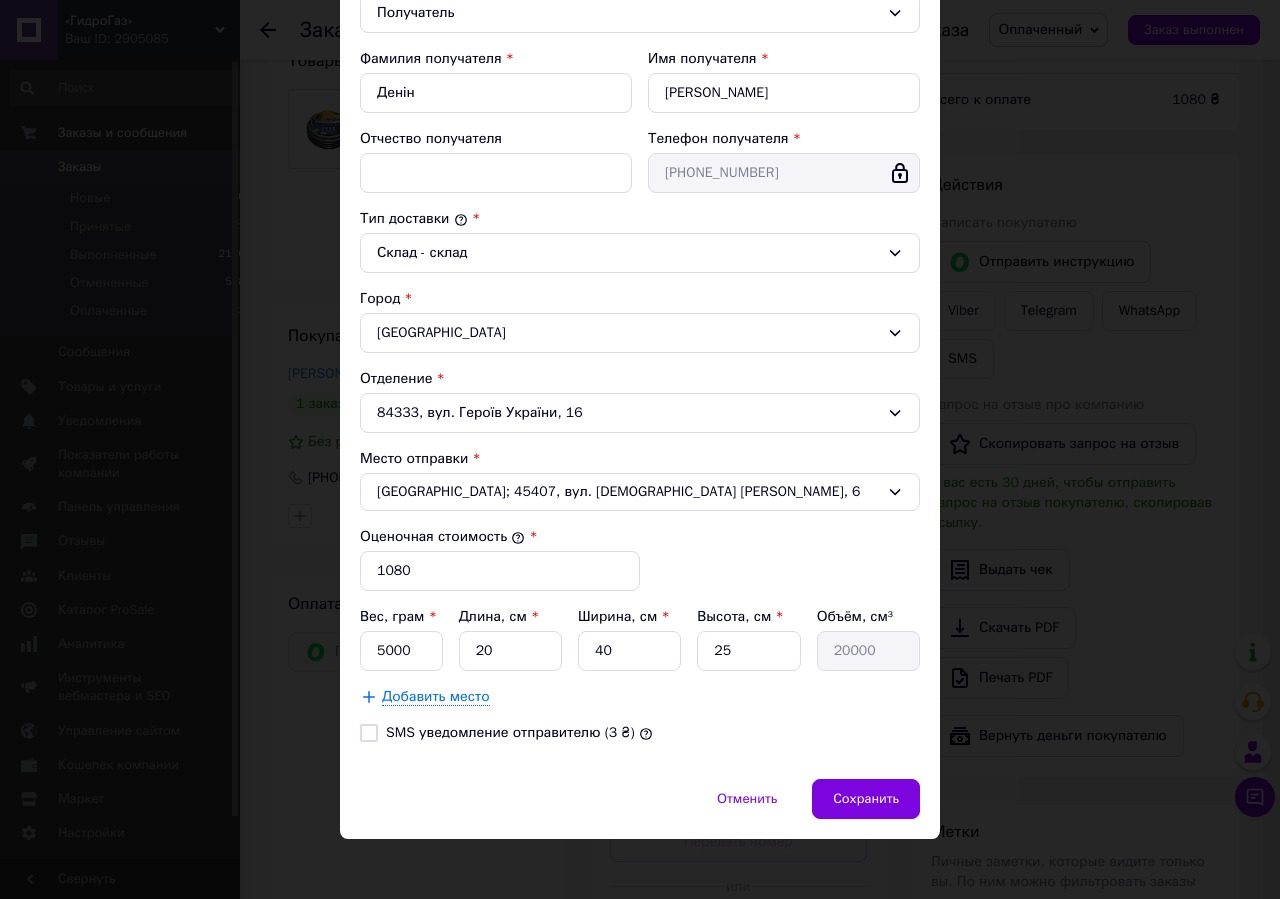 click on "84333, вул. Героїв України, 16" at bounding box center (640, 413) 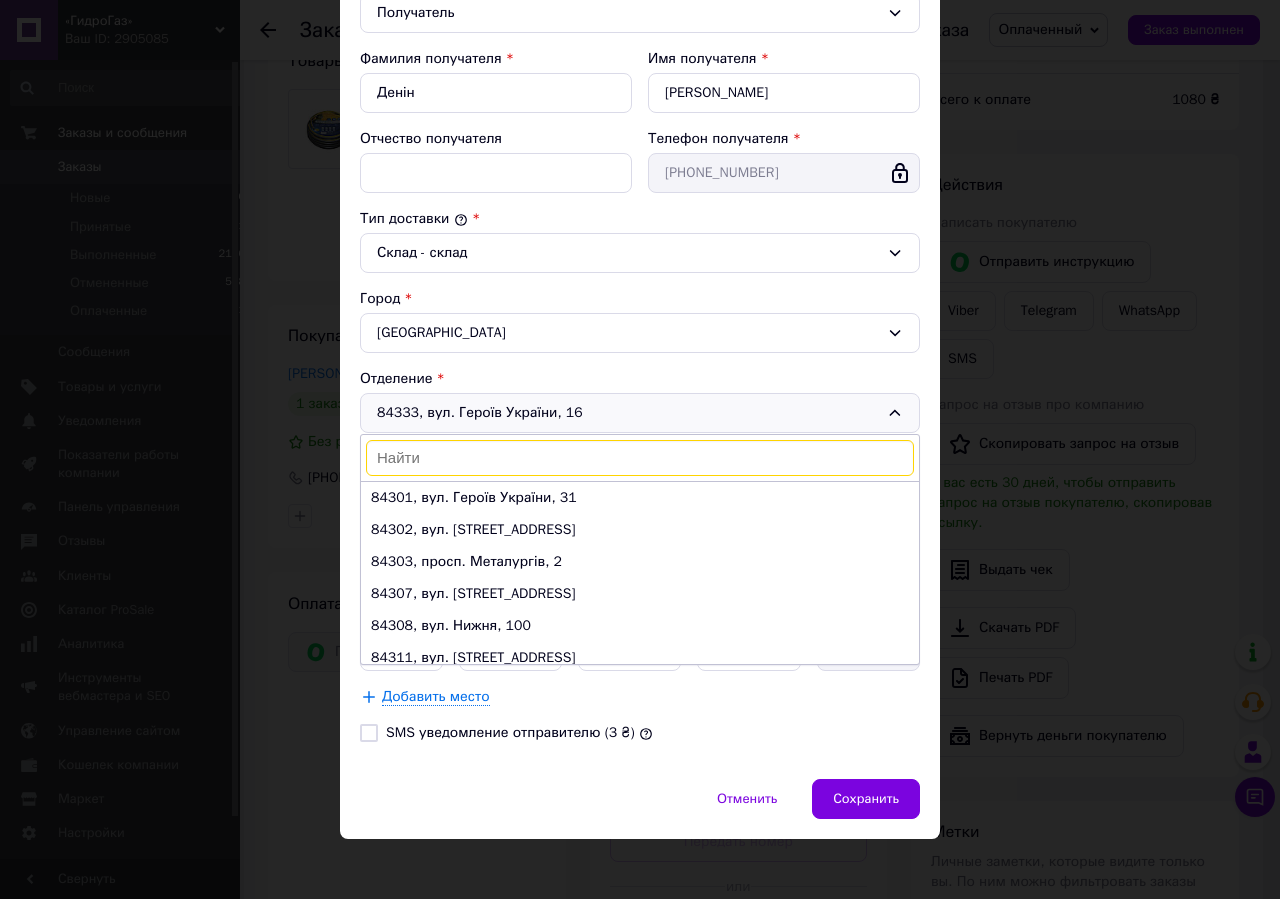 scroll, scrollTop: 202, scrollLeft: 0, axis: vertical 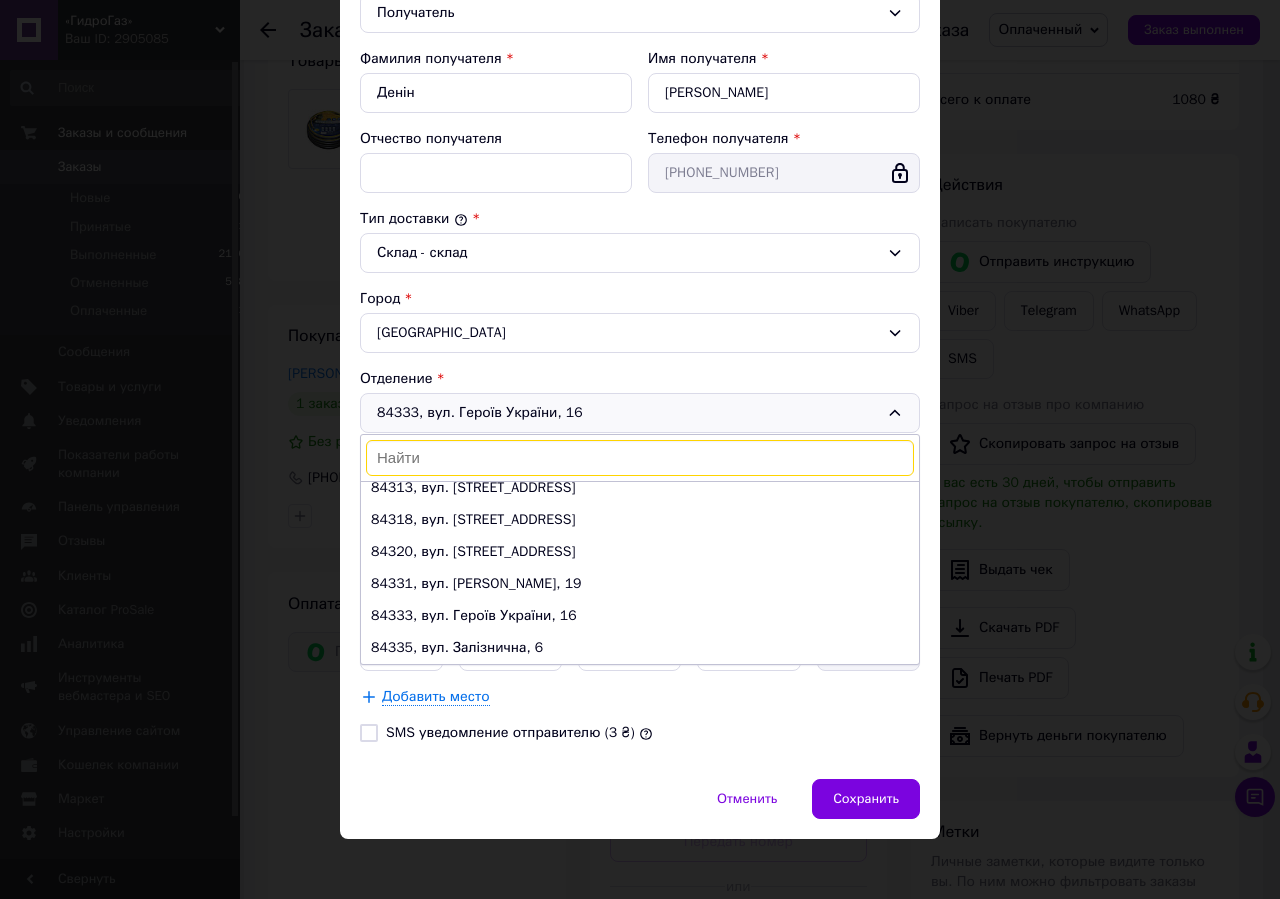 click on "Способ доставки Укрпошта (платная) Тариф     * Стандарт Плательщик   * Получатель Фамилия получателя   * Денін Имя получателя   * [PERSON_NAME] Отчество получателя Телефон получателя   * [PHONE_NUMBER] Тип доставки     * Склад - склад Город [GEOGRAPHIC_DATA] Отделение 84333, вул. [STREET_ADDRESS] [STREET_ADDRESS] [STREET_ADDRESS] [STREET_ADDRESS] [STREET_ADDRESS] [STREET_ADDRESS] [STREET_ADDRESS]. [STREET_ADDRESS] [STREET_ADDRESS] [STREET_ADDRESS] [PERSON_NAME][STREET_ADDRESS] [STREET_ADDRESS] Залізнична, 6 Место отправки   *" at bounding box center (640, 284) 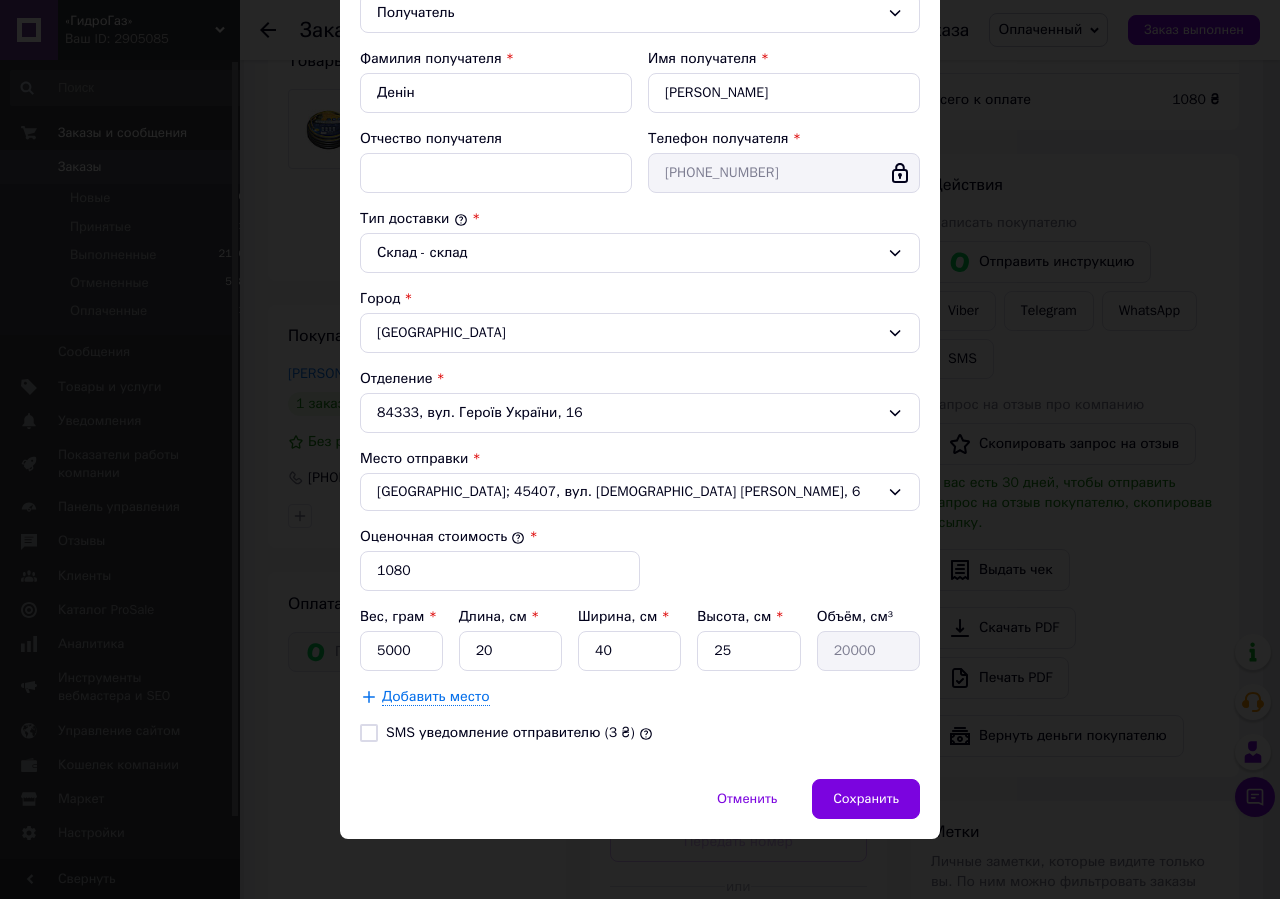 click on "Способ доставки Укрпошта (платная) Тариф     * Стандарт Плательщик   * Получатель Фамилия получателя   * Денін Имя получателя   * [PERSON_NAME] Отчество получателя Телефон получателя   * [PHONE_NUMBER] Тип доставки     * Склад - склад Город [GEOGRAPHIC_DATA] Отделение 84333, вул. Героїв України, 16 Место отправки   * [GEOGRAPHIC_DATA]; 45407, вул. Митрополита [PERSON_NAME], 6 Оценочная стоимость     * 1080 Вес, грам   * 5000 Длина, см   * 20 Ширина, см   * 40 Высота, см   * 25 Объём, см³ 20000 Добавить место SMS уведомление отправителю (3 ₴)" at bounding box center [640, 284] 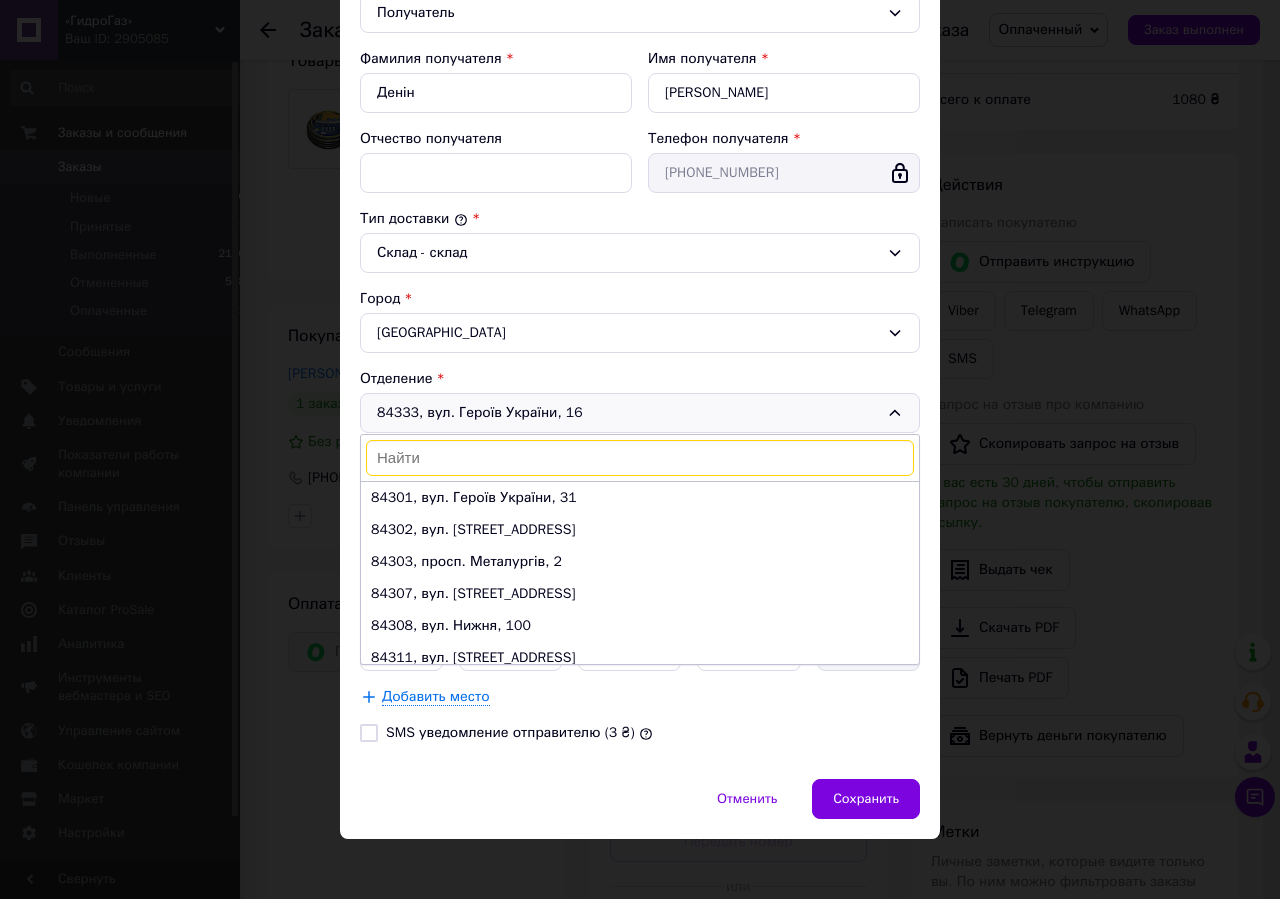 scroll, scrollTop: 202, scrollLeft: 0, axis: vertical 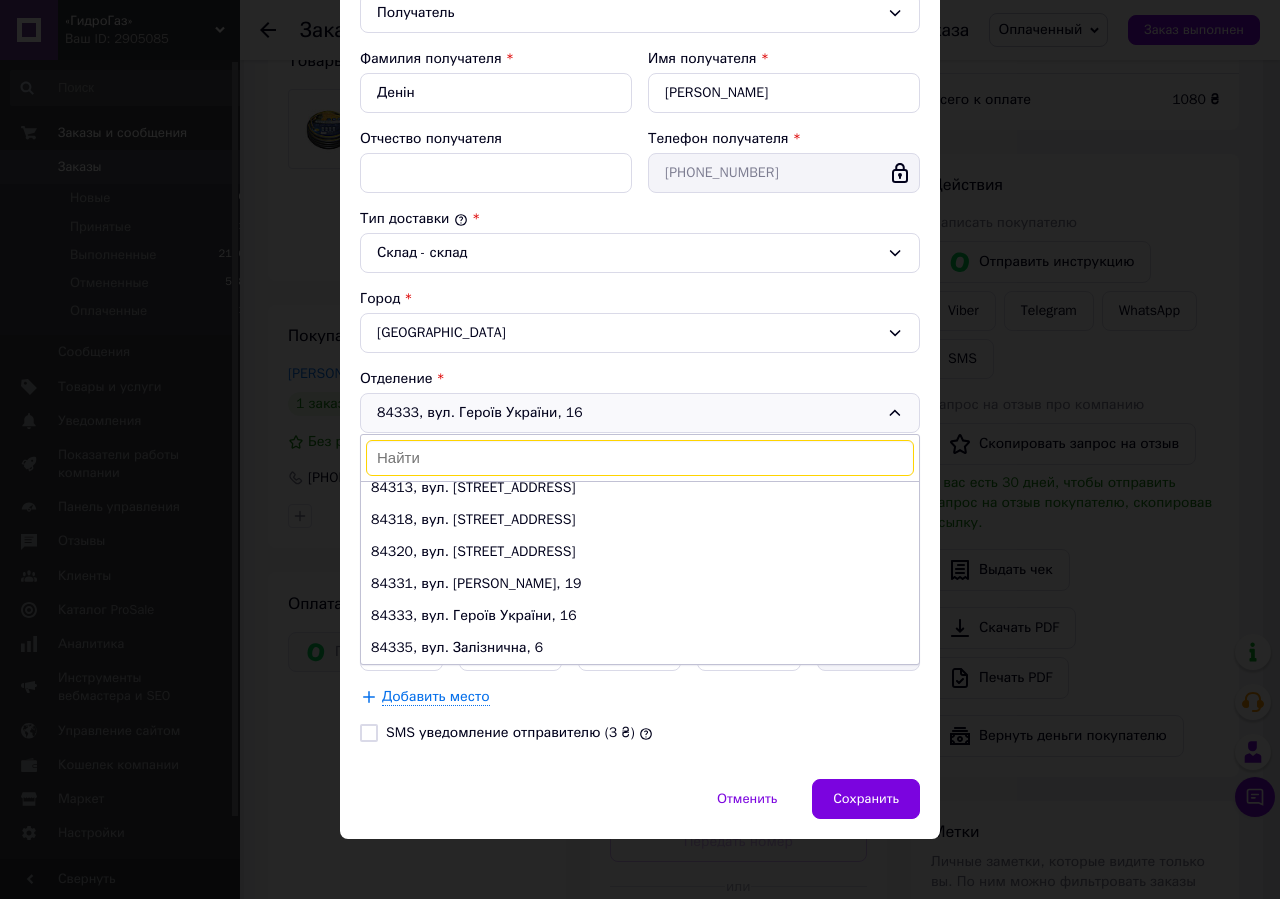 click on "Способ доставки Укрпошта (платная) Тариф     * Стандарт Плательщик   * Получатель Фамилия получателя   * Денін Имя получателя   * [PERSON_NAME] Отчество получателя Телефон получателя   * [PHONE_NUMBER] Тип доставки     * Склад - склад Город [GEOGRAPHIC_DATA] Отделение 84333, вул. [STREET_ADDRESS] [STREET_ADDRESS] [STREET_ADDRESS] [STREET_ADDRESS] [STREET_ADDRESS] [STREET_ADDRESS] [STREET_ADDRESS]. [STREET_ADDRESS] [STREET_ADDRESS] [STREET_ADDRESS] [PERSON_NAME][STREET_ADDRESS] [STREET_ADDRESS] Залізнична, 6 Место отправки   *" at bounding box center (640, 284) 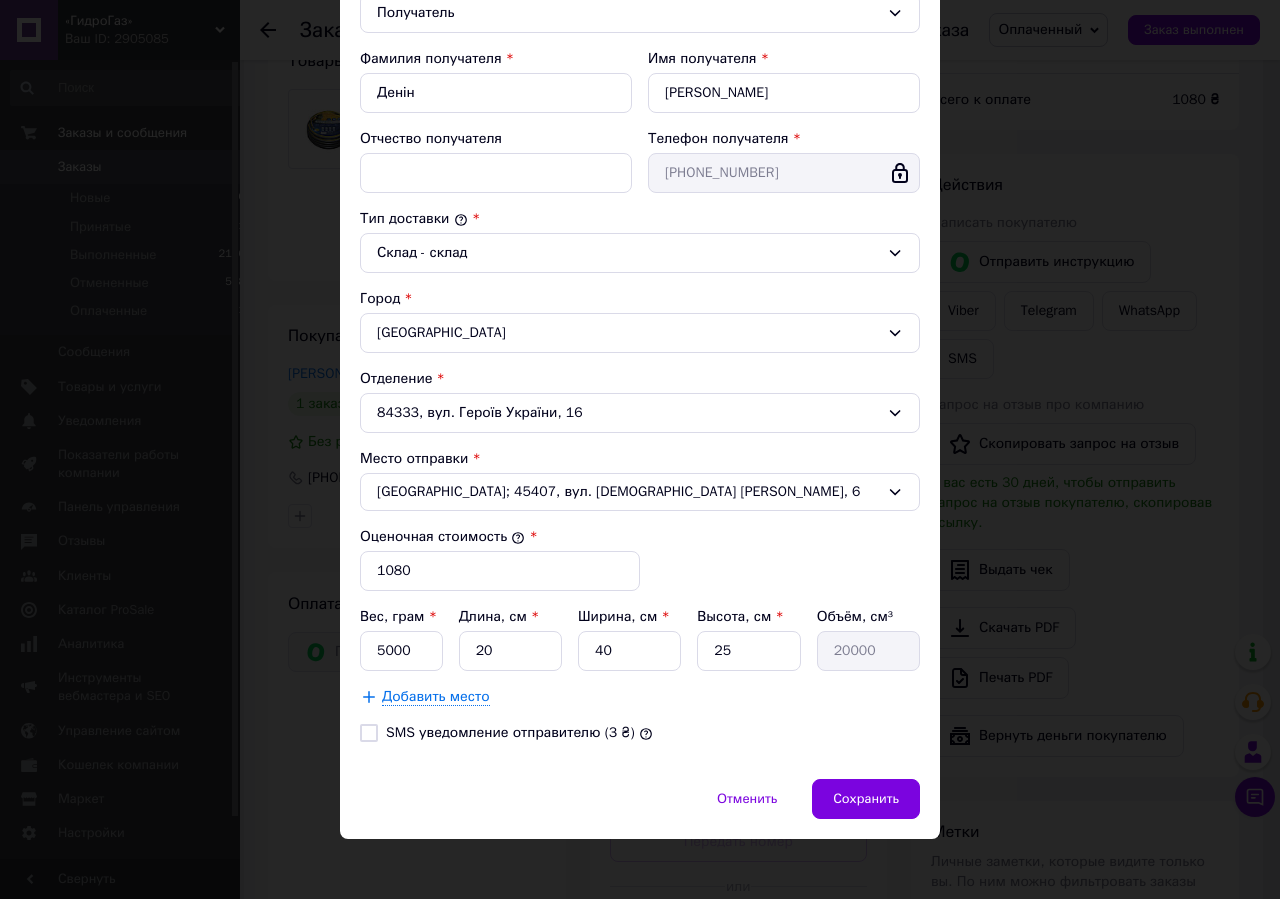 click on "84333, вул. Героїв України, 16" at bounding box center [640, 413] 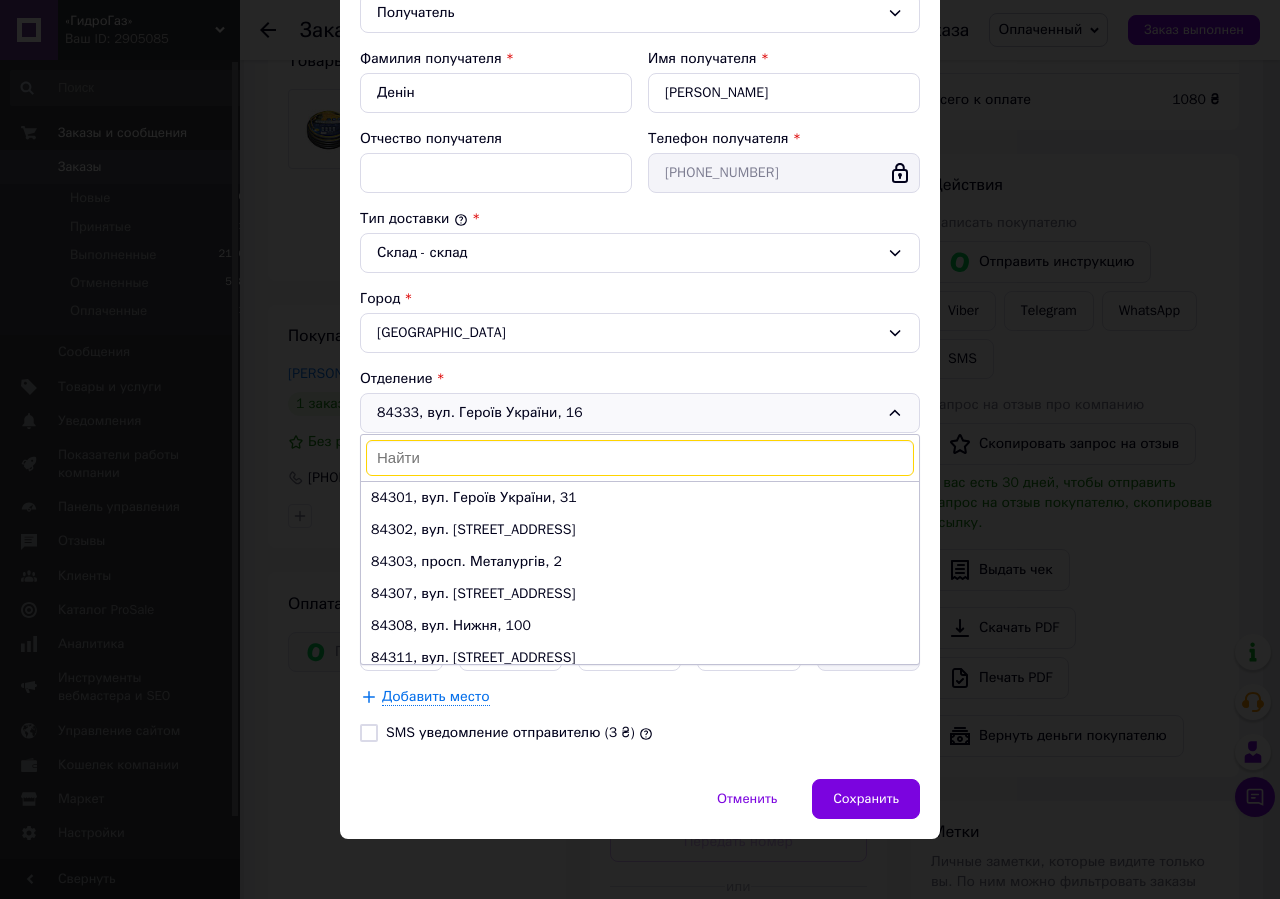 scroll, scrollTop: 202, scrollLeft: 0, axis: vertical 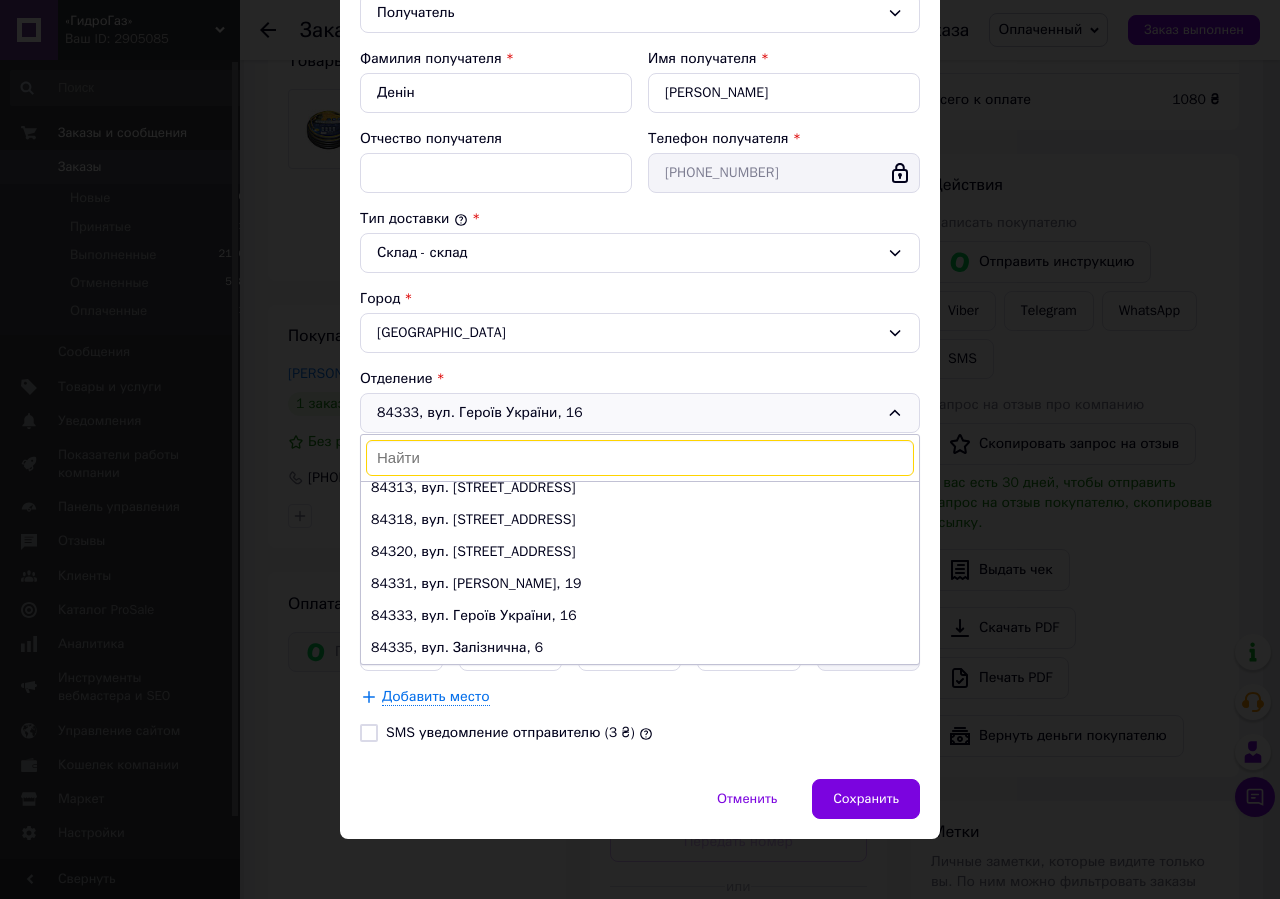 click on "Способ доставки Укрпошта (платная) Тариф     * Стандарт Плательщик   * Получатель Фамилия получателя   * Денін Имя получателя   * [PERSON_NAME] Отчество получателя Телефон получателя   * [PHONE_NUMBER] Тип доставки     * Склад - склад Город [GEOGRAPHIC_DATA] Отделение 84333, вул. [STREET_ADDRESS] [STREET_ADDRESS] [STREET_ADDRESS] [STREET_ADDRESS] [STREET_ADDRESS] [STREET_ADDRESS] [STREET_ADDRESS]. [STREET_ADDRESS] [STREET_ADDRESS] [STREET_ADDRESS] [PERSON_NAME][STREET_ADDRESS] [STREET_ADDRESS] Залізнична, 6 Место отправки   *" at bounding box center [640, 284] 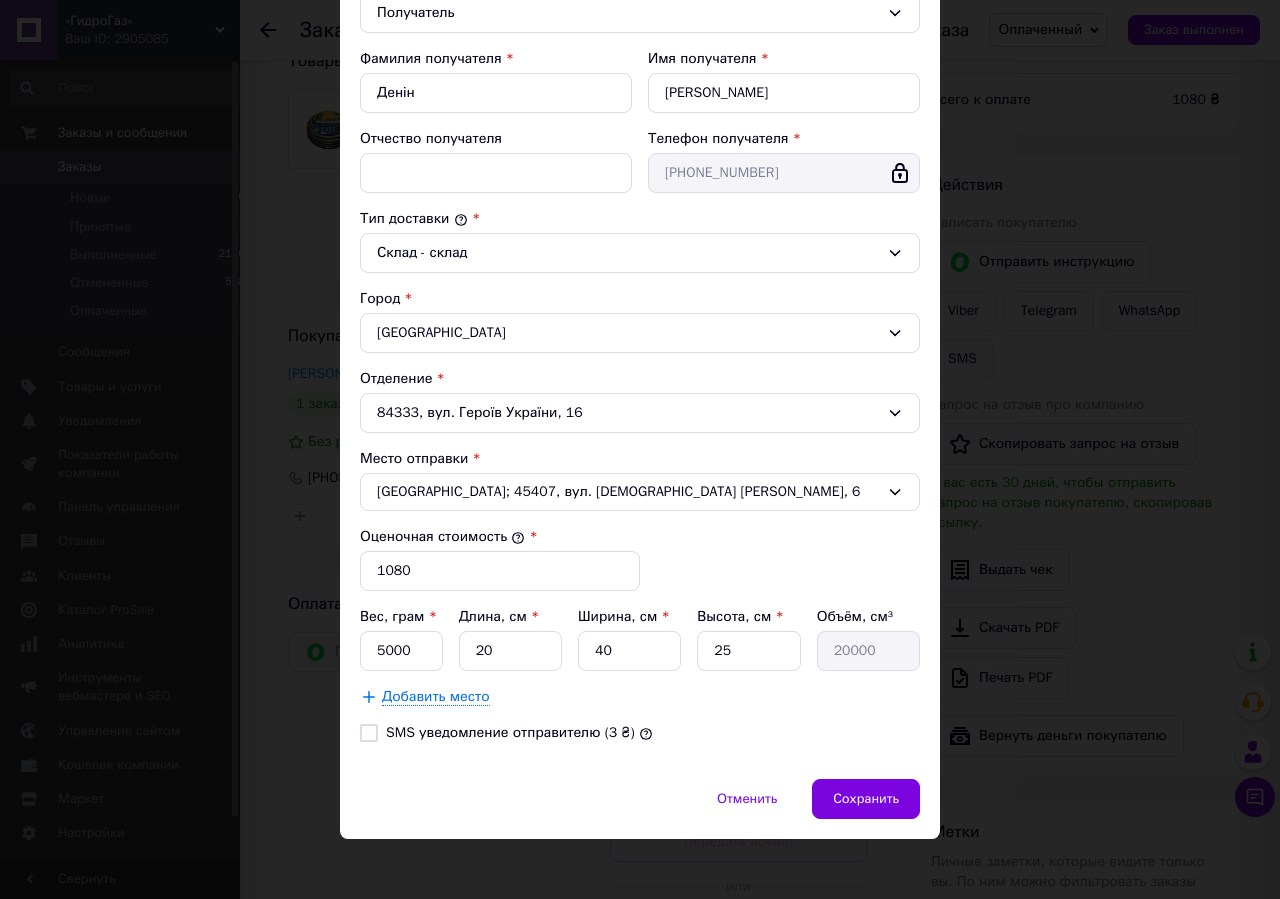 click on "84333, вул. Героїв України, 16" at bounding box center (640, 413) 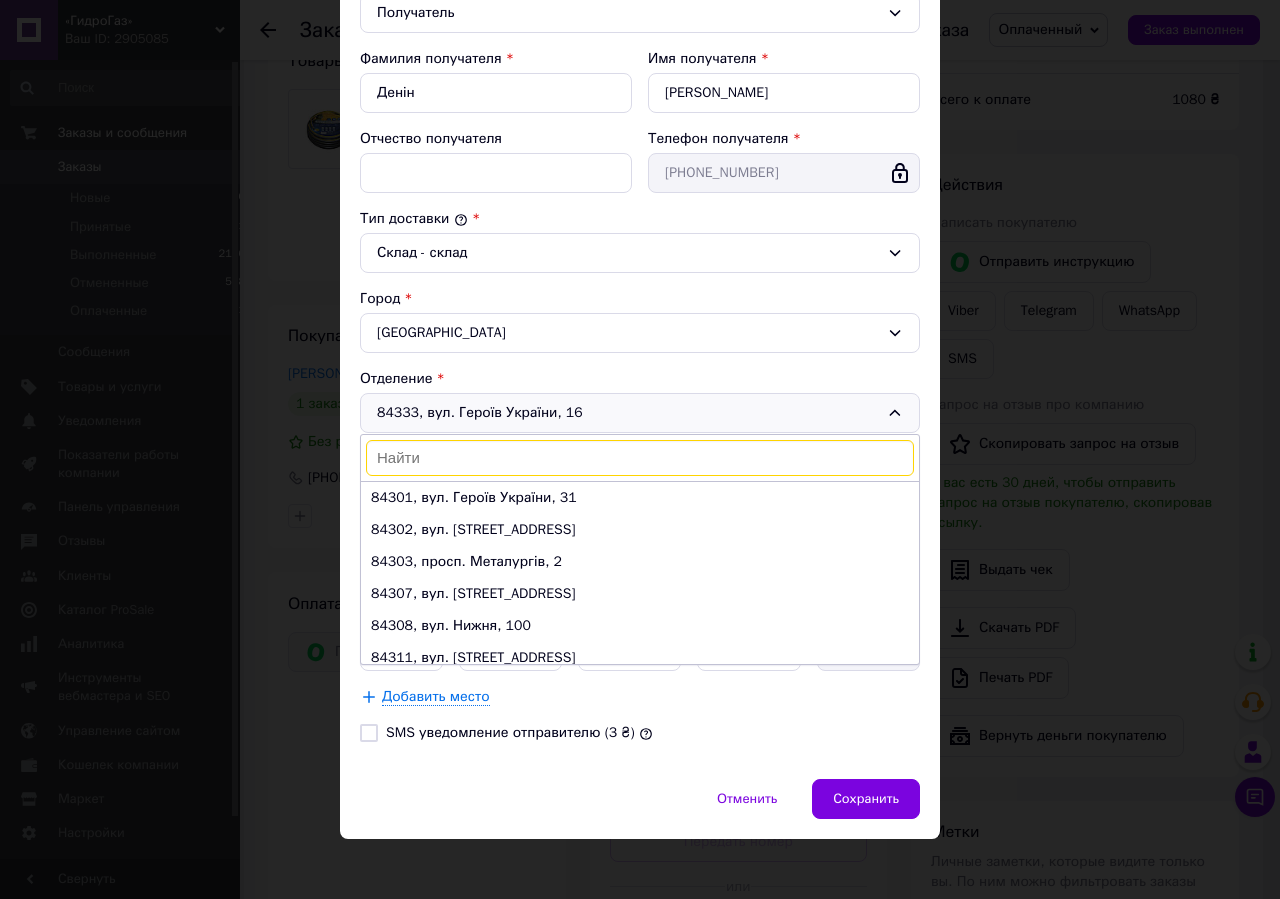 scroll, scrollTop: 202, scrollLeft: 0, axis: vertical 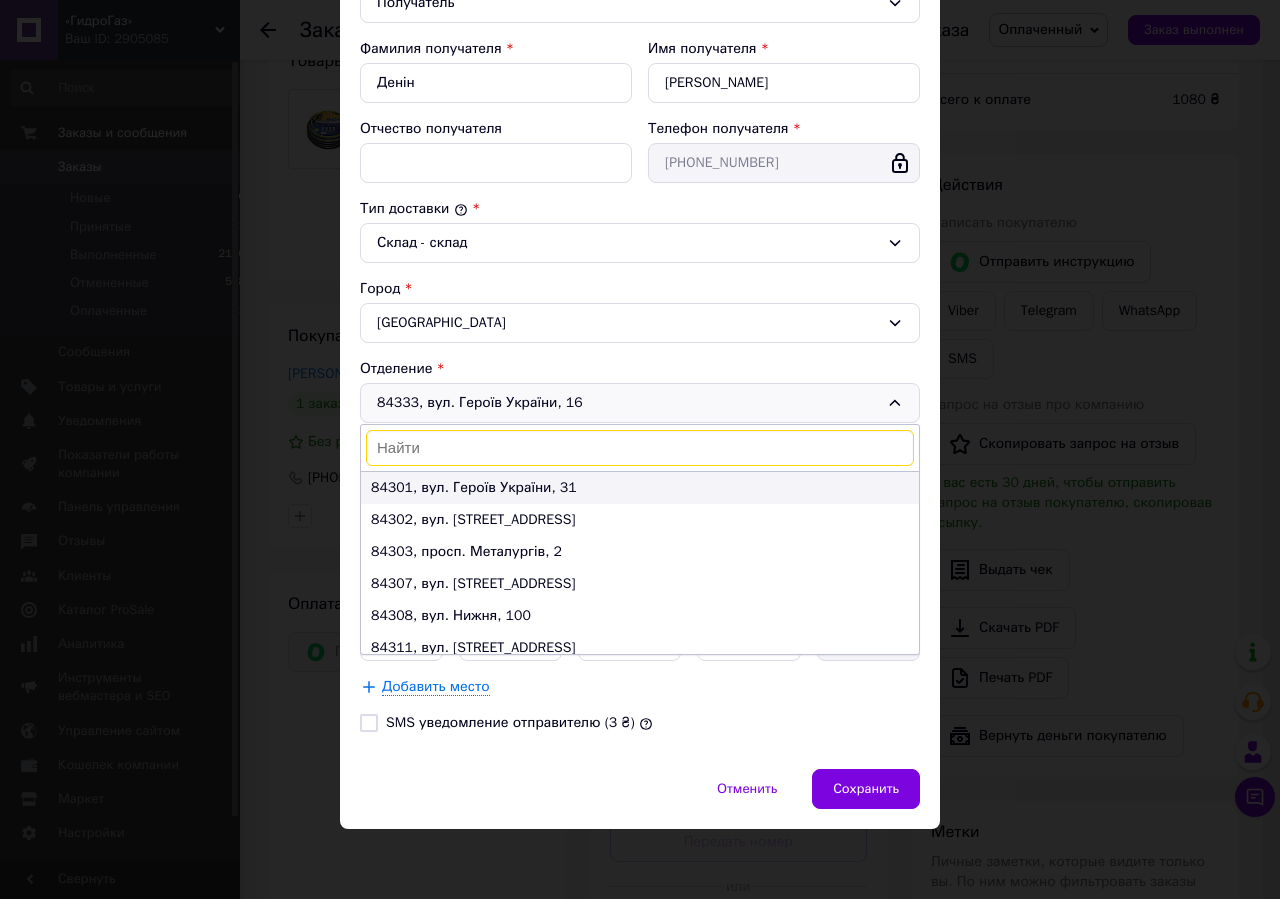 click on "84301, вул. Героїв України, 31" at bounding box center (640, 488) 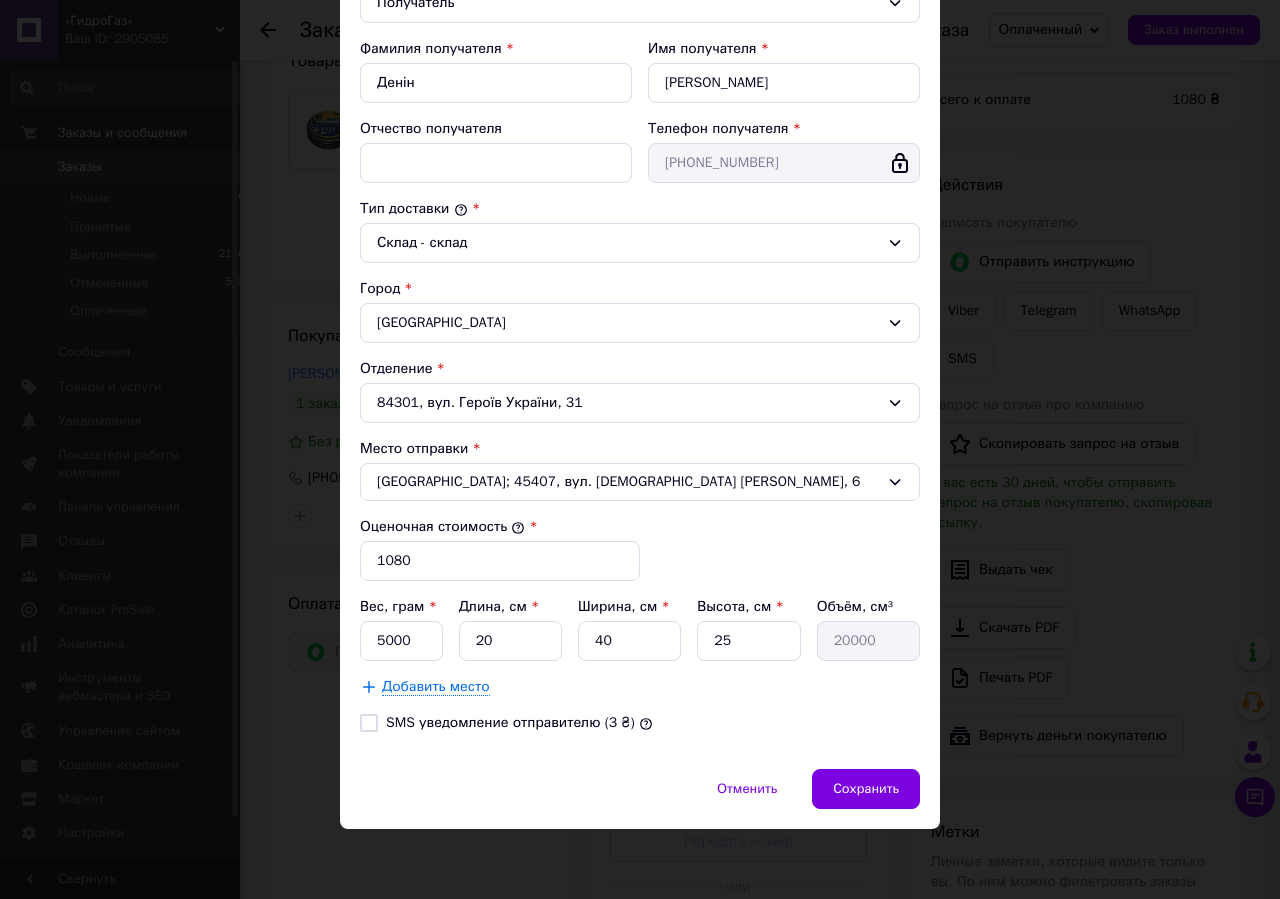 click on "Способ доставки Укрпошта (платная) Тариф     * Стандарт Плательщик   * Получатель Фамилия получателя   * Денін Имя получателя   * [PERSON_NAME] Отчество получателя Телефон получателя   * [PHONE_NUMBER] Тип доставки     * Склад - склад [GEOGRAPHIC_DATA], вул. Героїв України, 31 Место отправки   * [GEOGRAPHIC_DATA]; 45407, вул. Митрополита [PERSON_NAME], 6 Оценочная стоимость     * 1080 Вес, грам   * 5000 Длина, см   * 20 Ширина, см   * 40 Высота, см   * 25 Объём, см³ 20000 Добавить место SMS уведомление отправителю (3 ₴)" at bounding box center [640, 274] 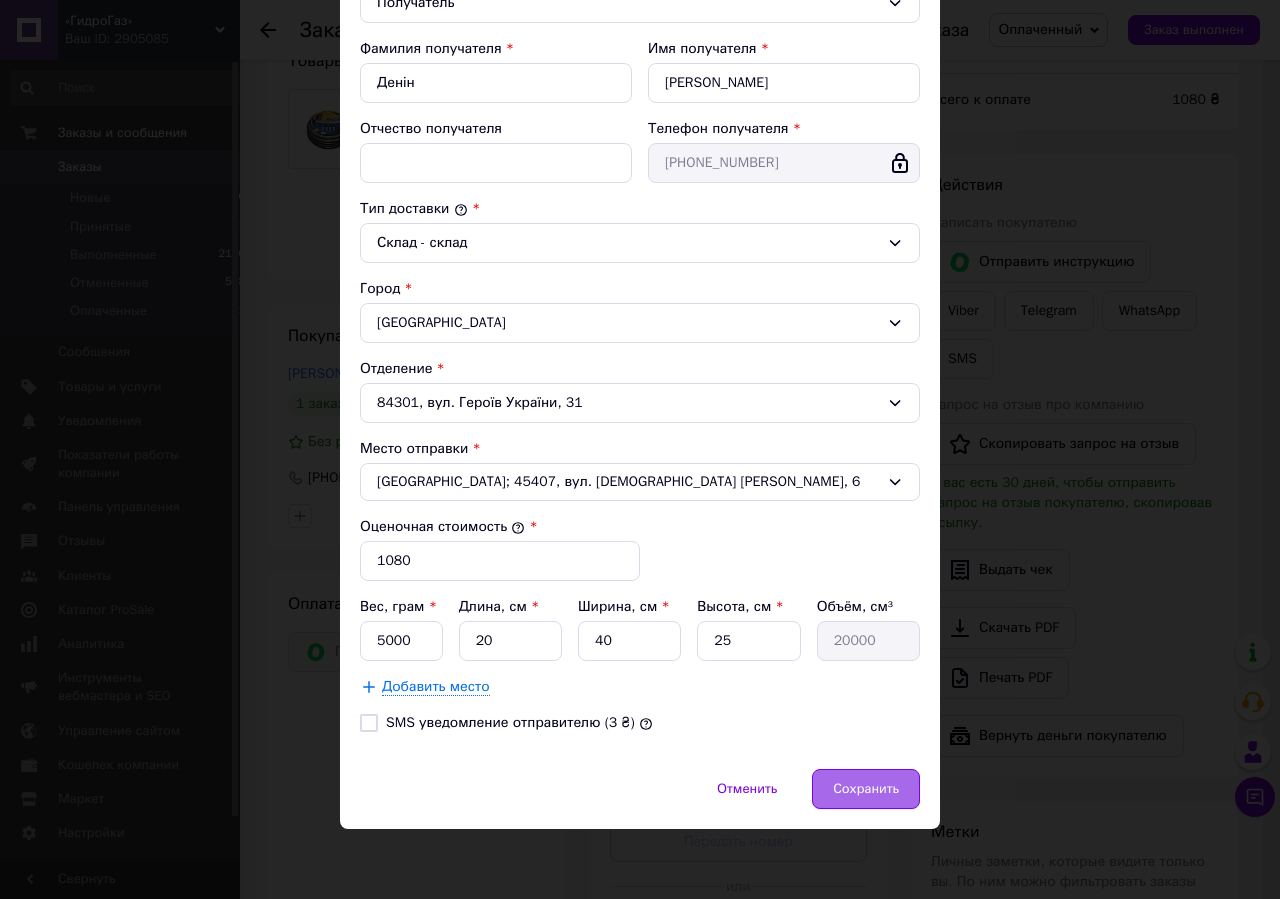 click on "Сохранить" at bounding box center [866, 789] 